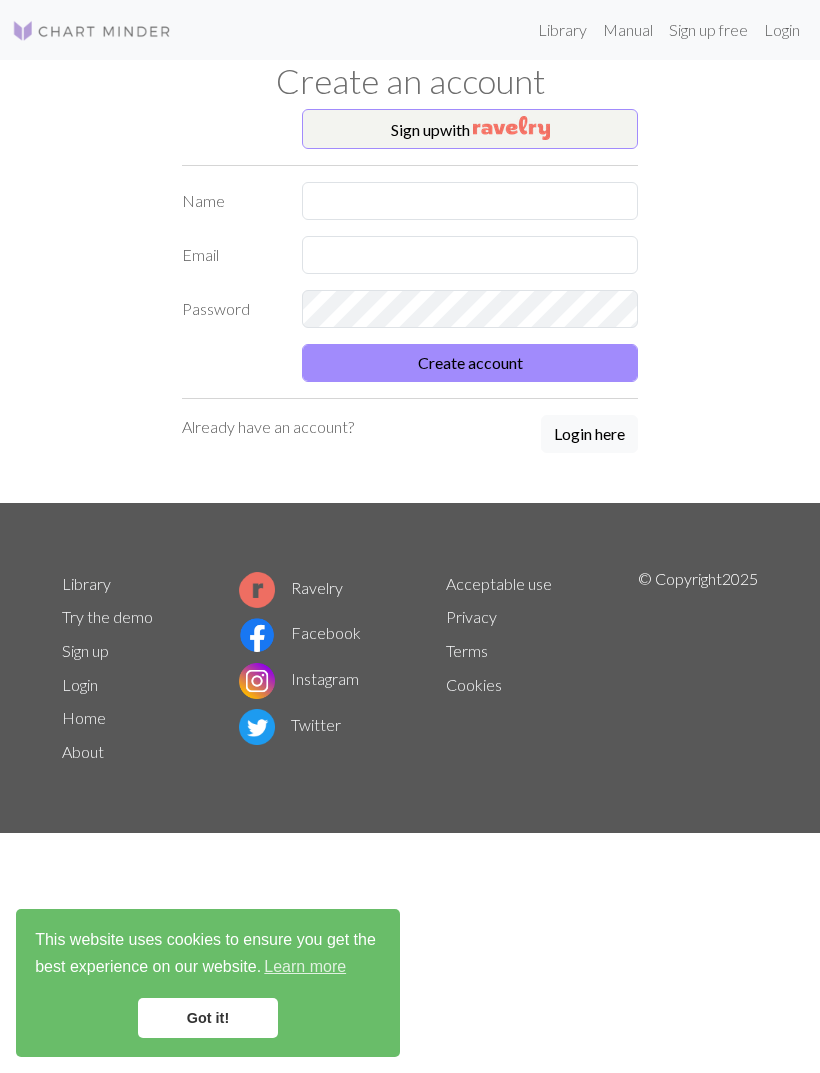scroll, scrollTop: 0, scrollLeft: 0, axis: both 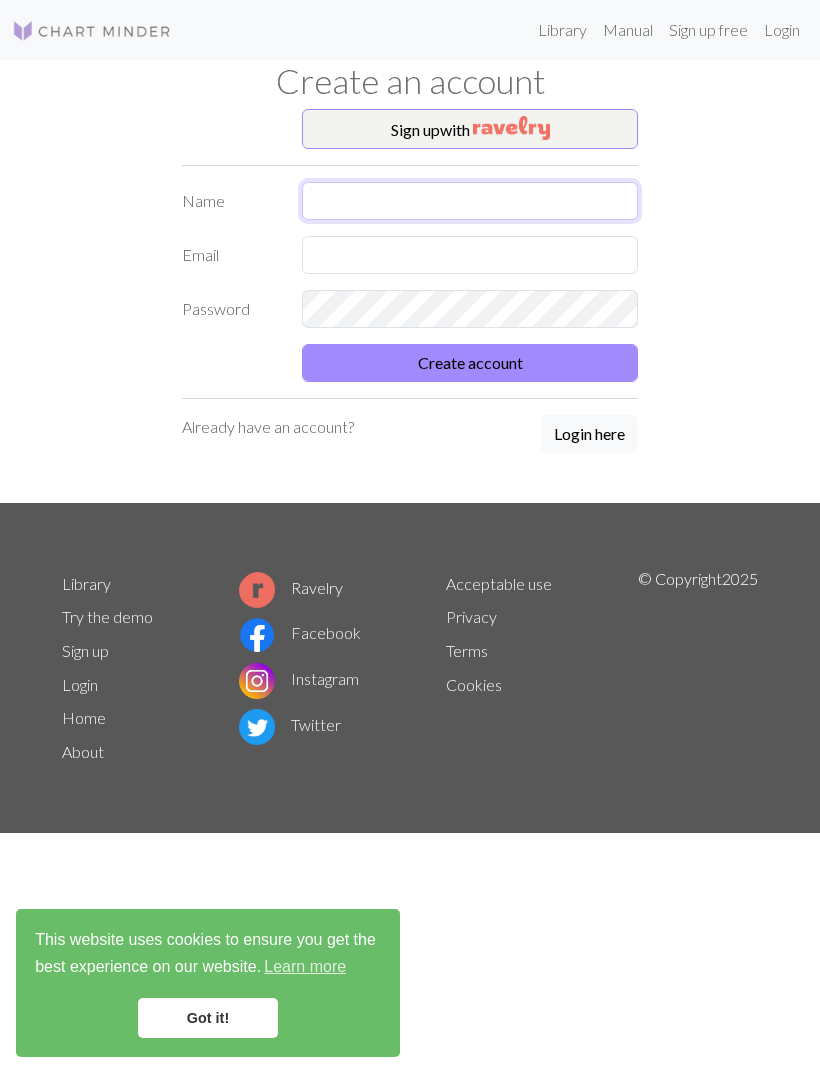 click at bounding box center [470, 201] 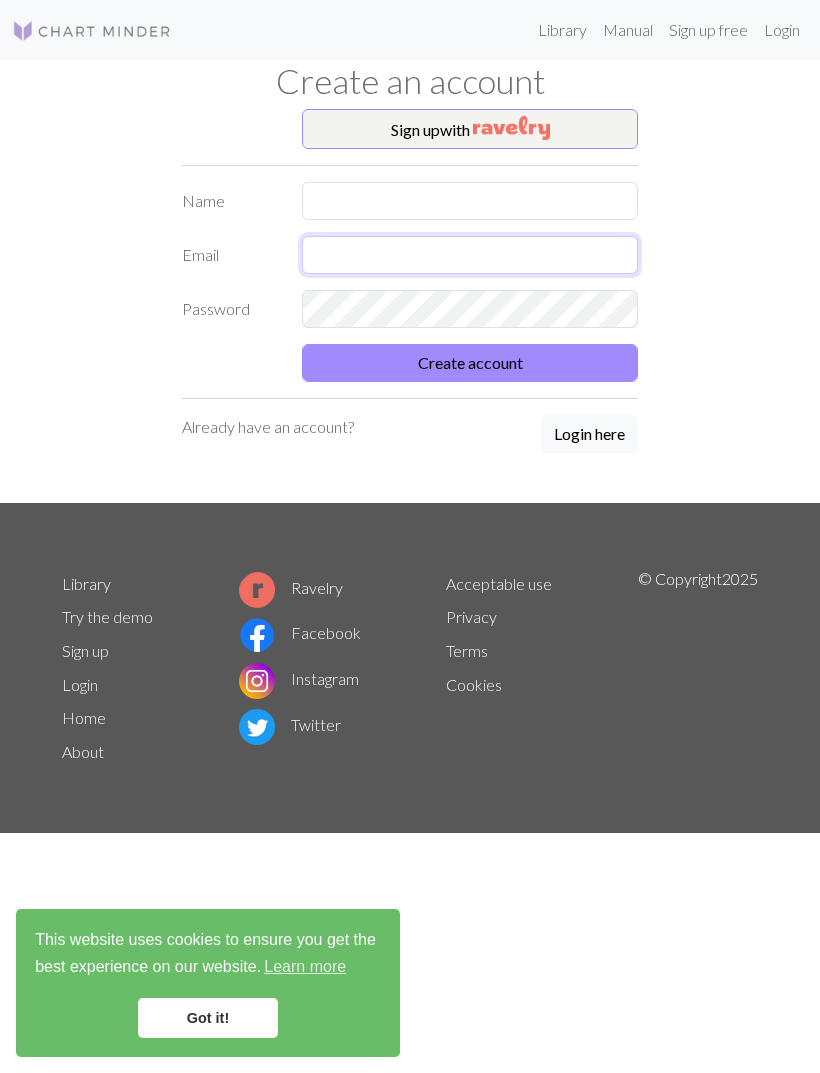 click on "Name Email Password Create account" at bounding box center [410, 282] 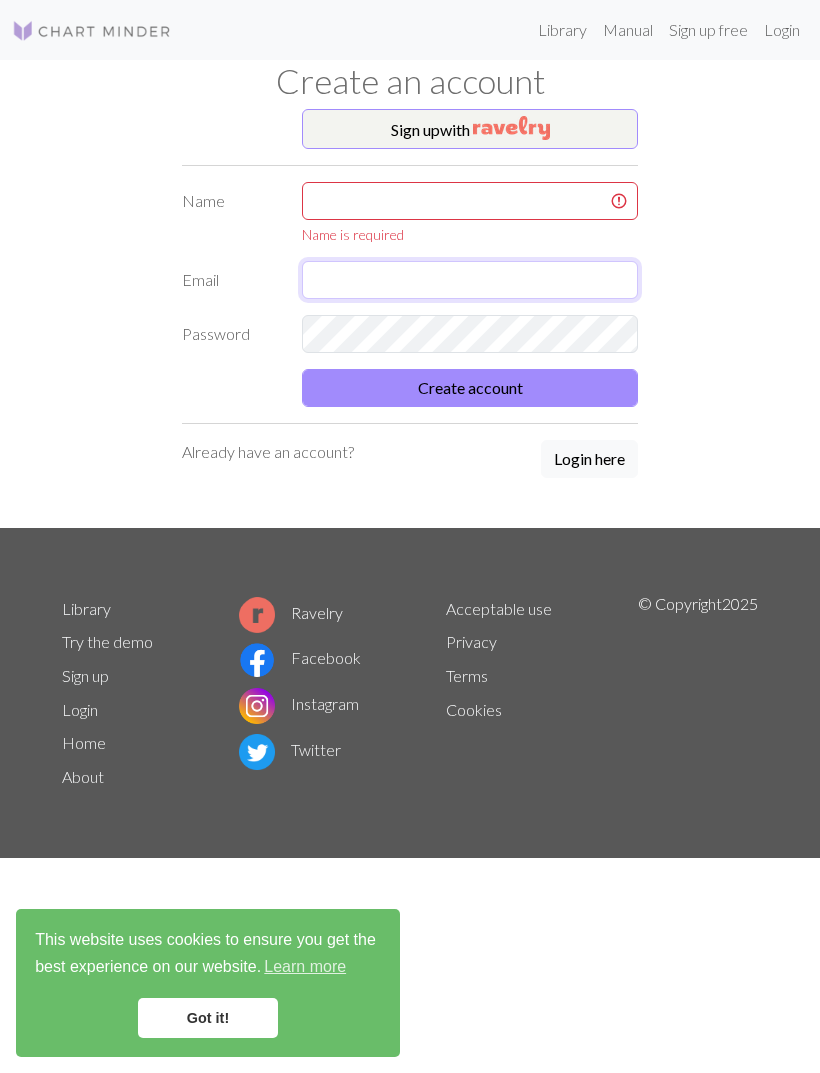 click at bounding box center [470, 280] 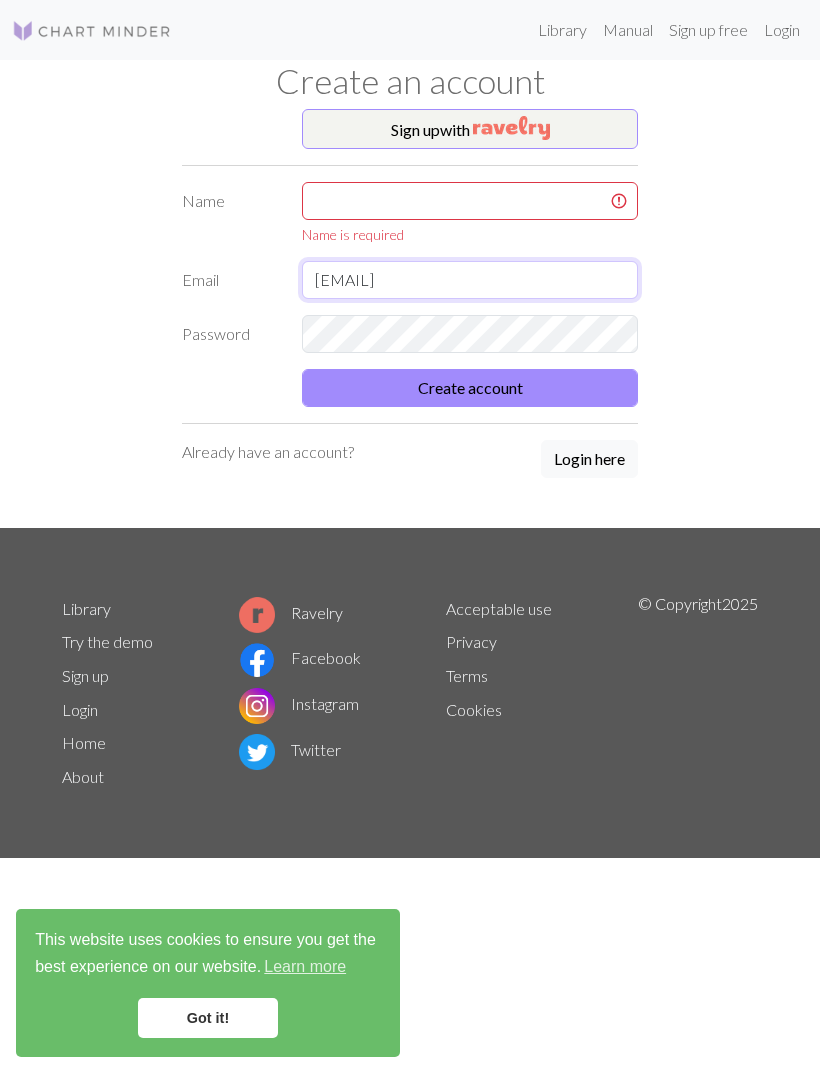 type on "[EMAIL]" 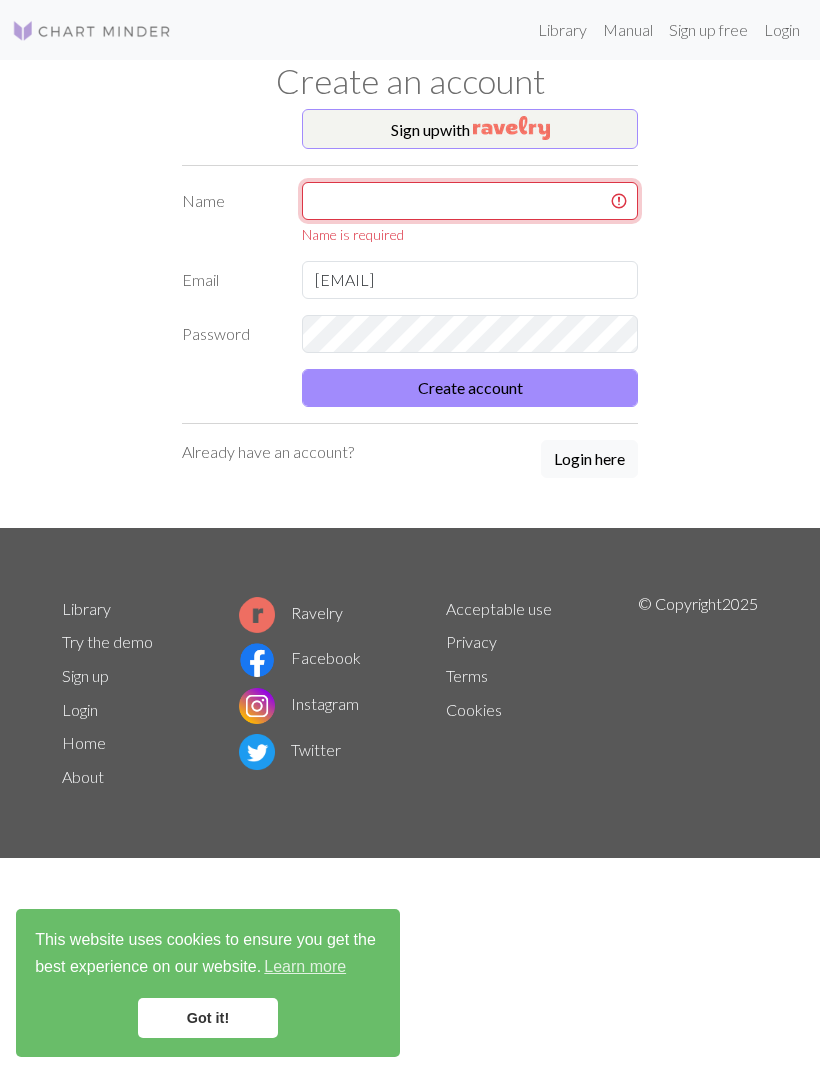 click at bounding box center (470, 201) 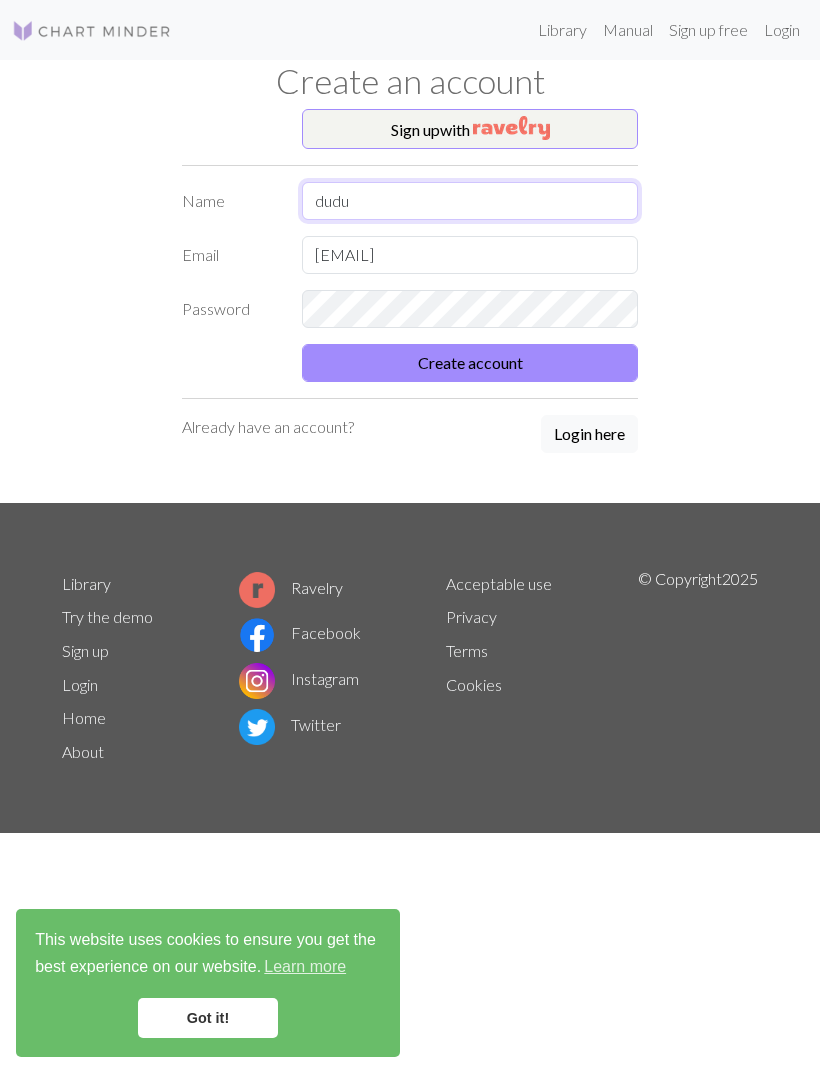 type on "dudu" 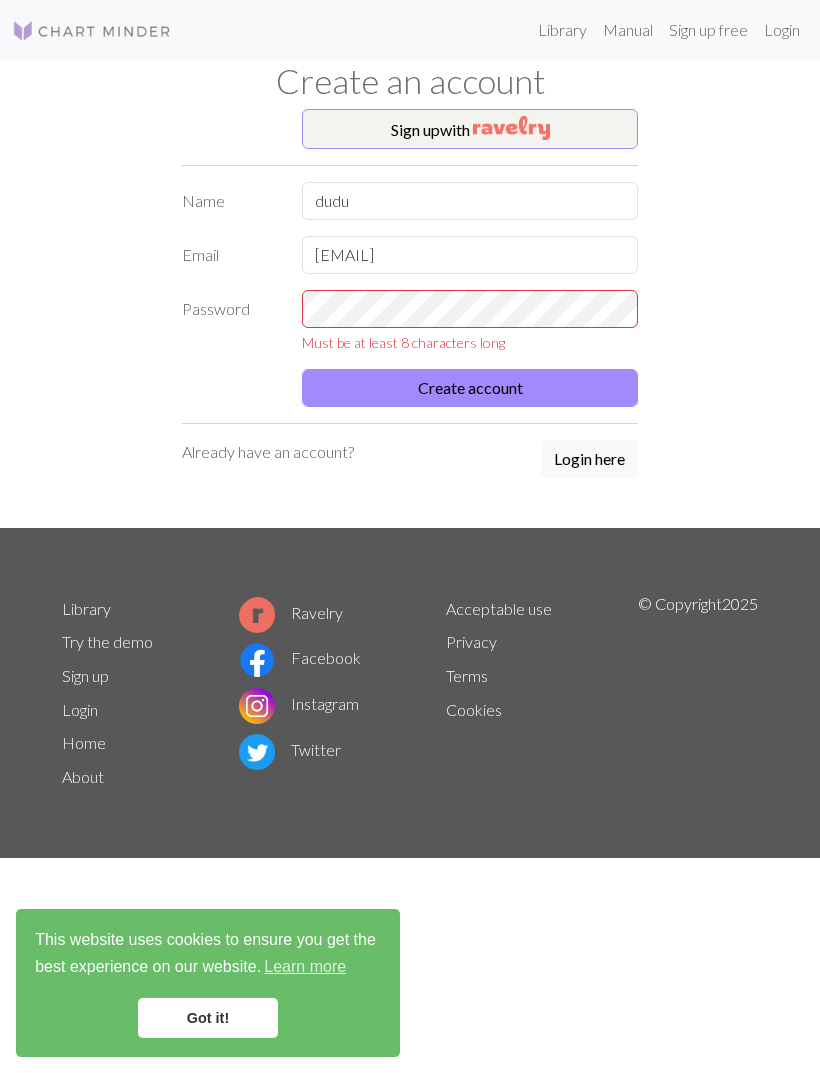 click on "Create account" at bounding box center (470, 388) 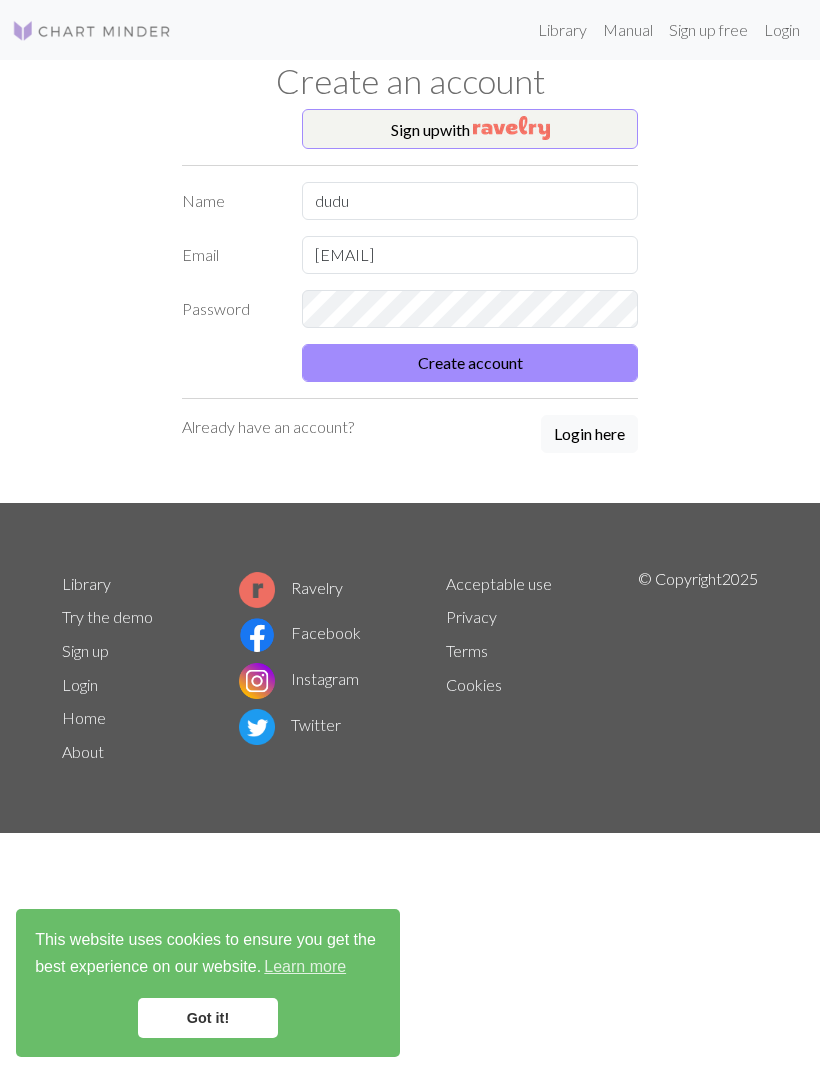 click on "Create account" at bounding box center [470, 363] 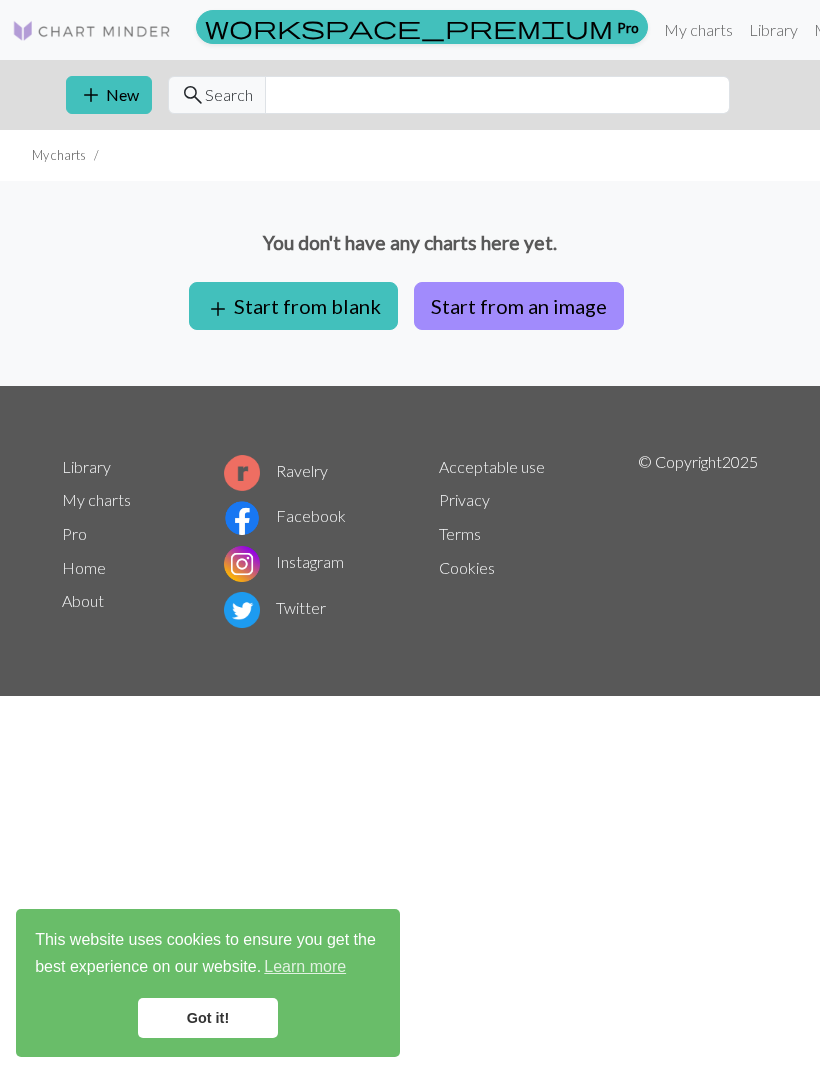 click on "add   Start from blank" at bounding box center [293, 306] 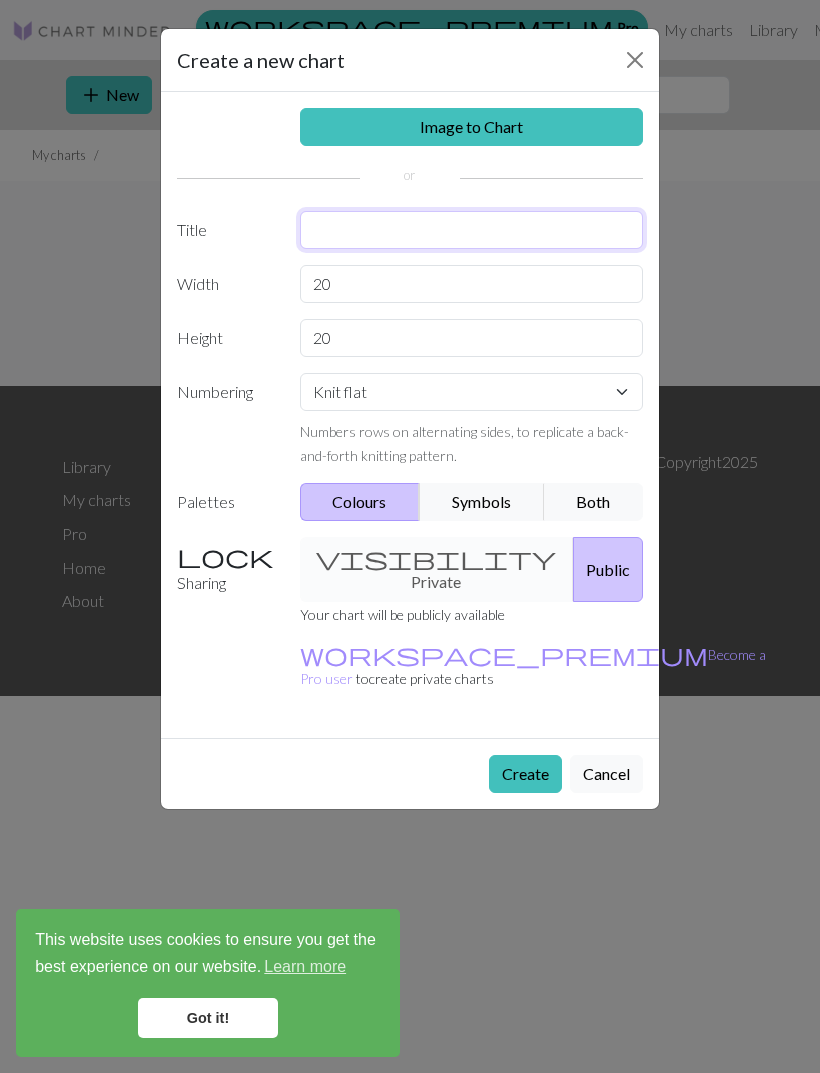 click at bounding box center (472, 230) 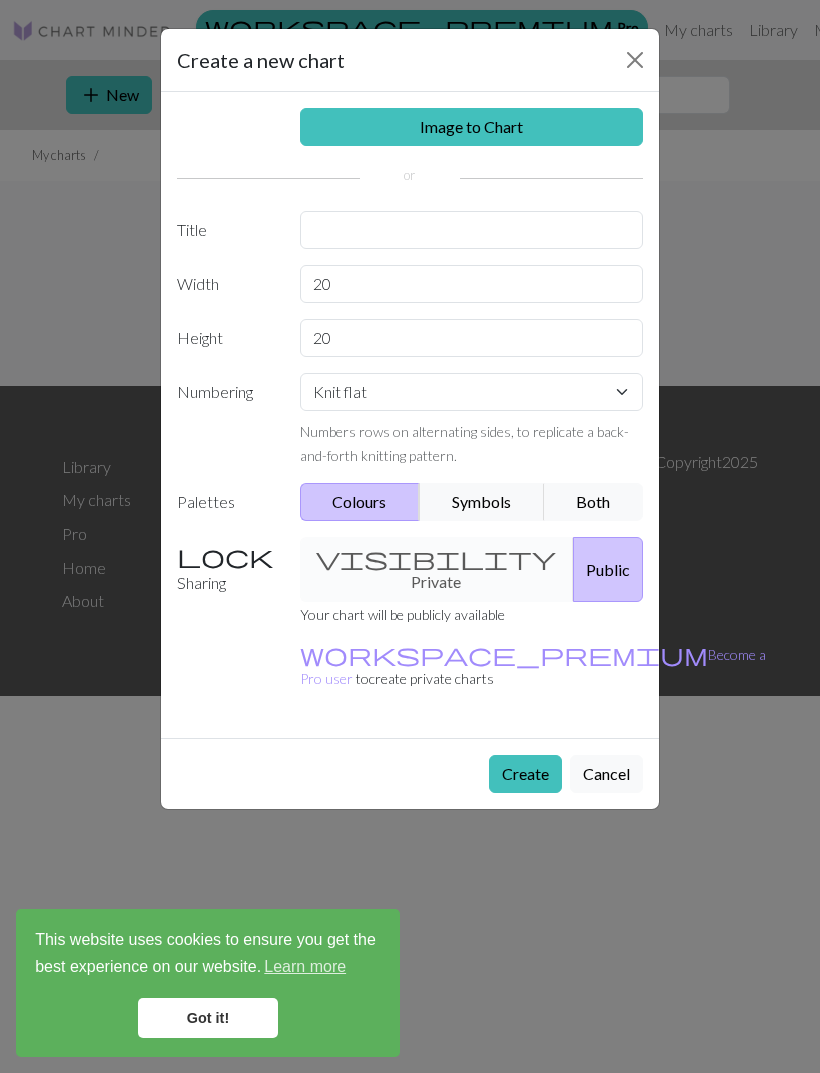 click on "visibility  Private Public" at bounding box center (472, 569) 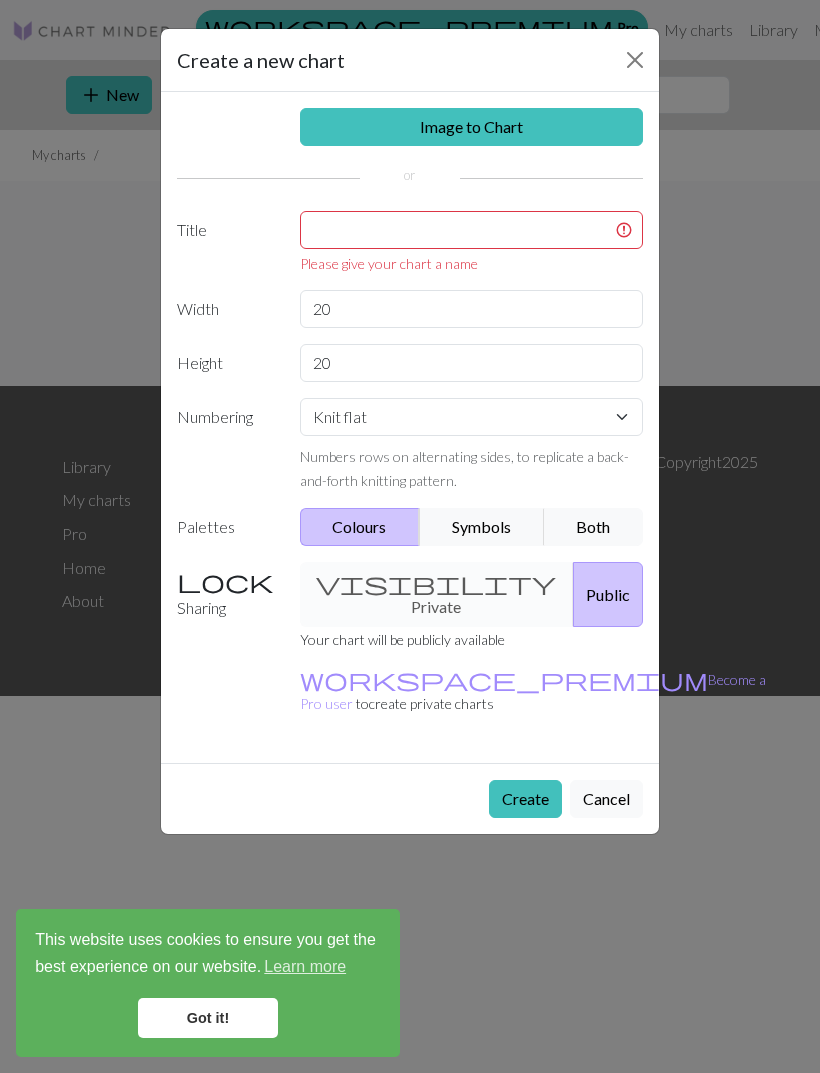 click on "visibility  Private Public" at bounding box center [472, 594] 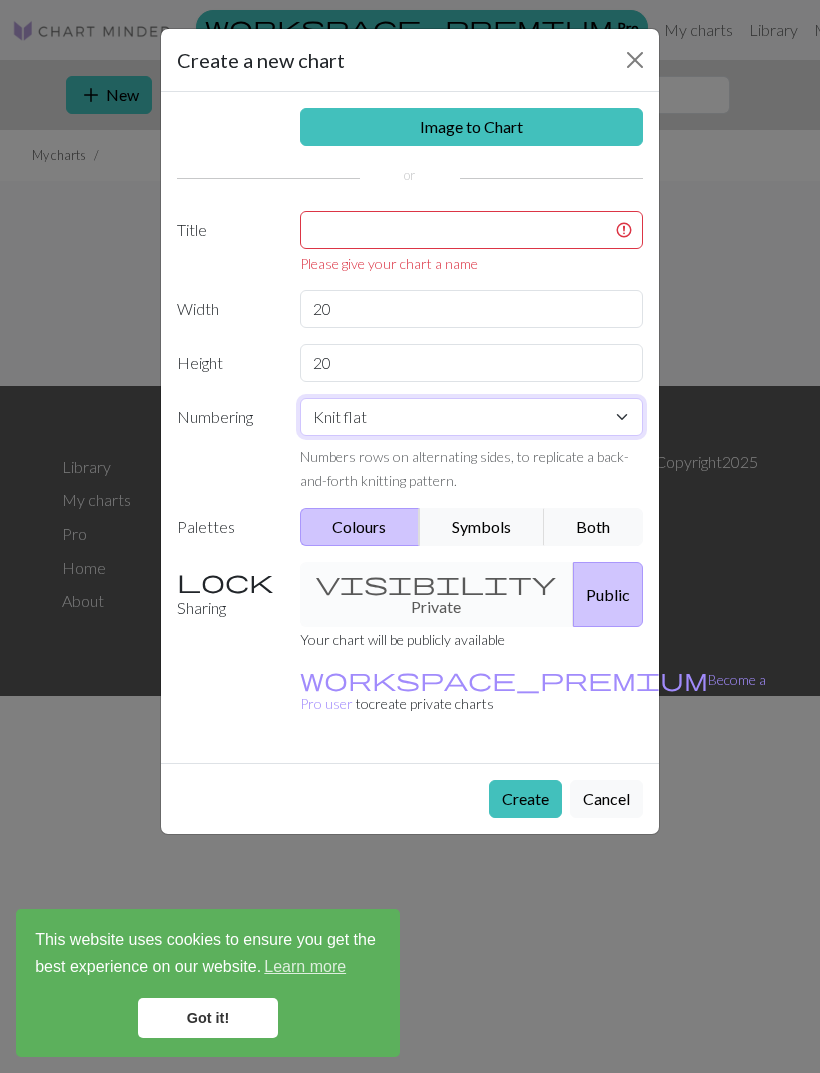 click on "Knit flat Knit in the round Lace knitting Cross stitch" at bounding box center [472, 417] 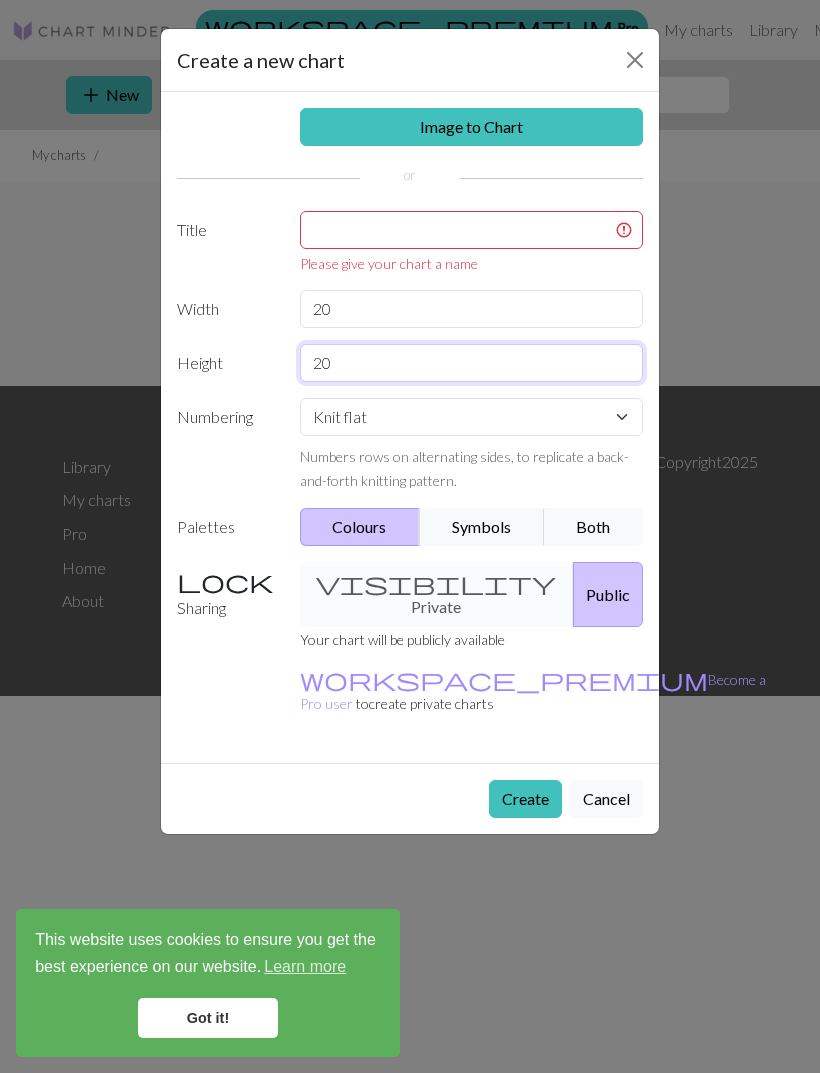 click on "20" at bounding box center (472, 363) 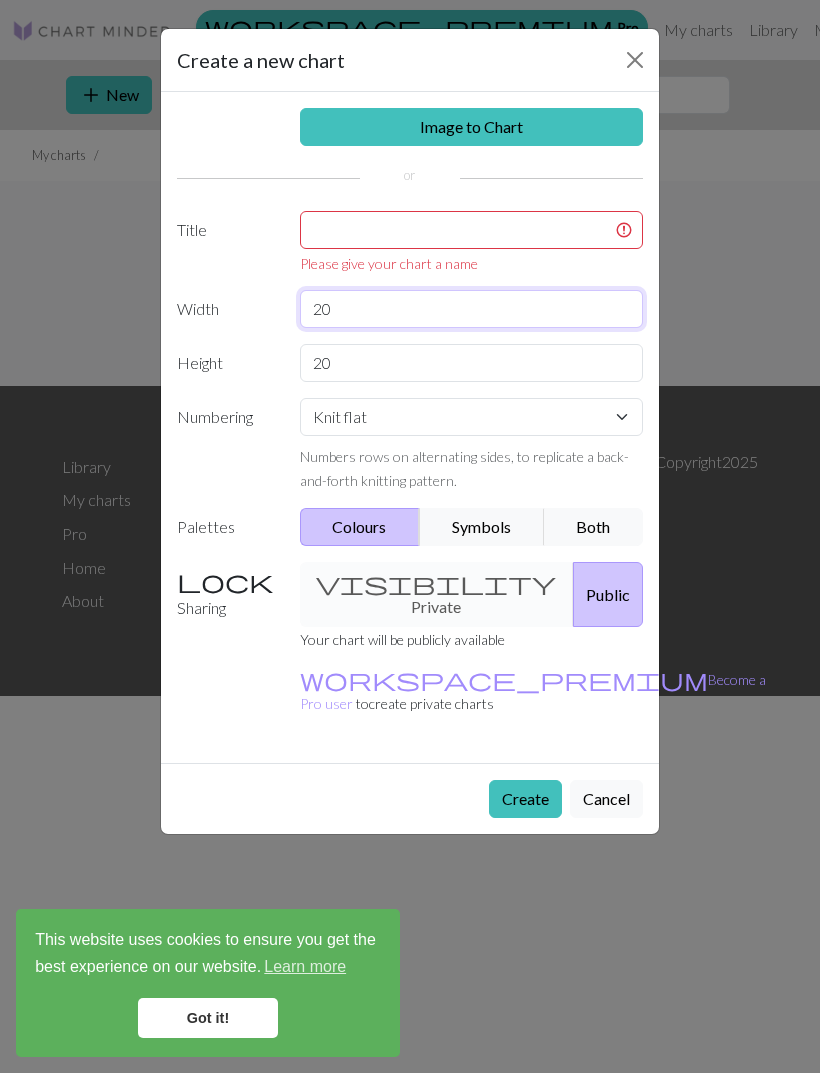 click on "20" at bounding box center [472, 309] 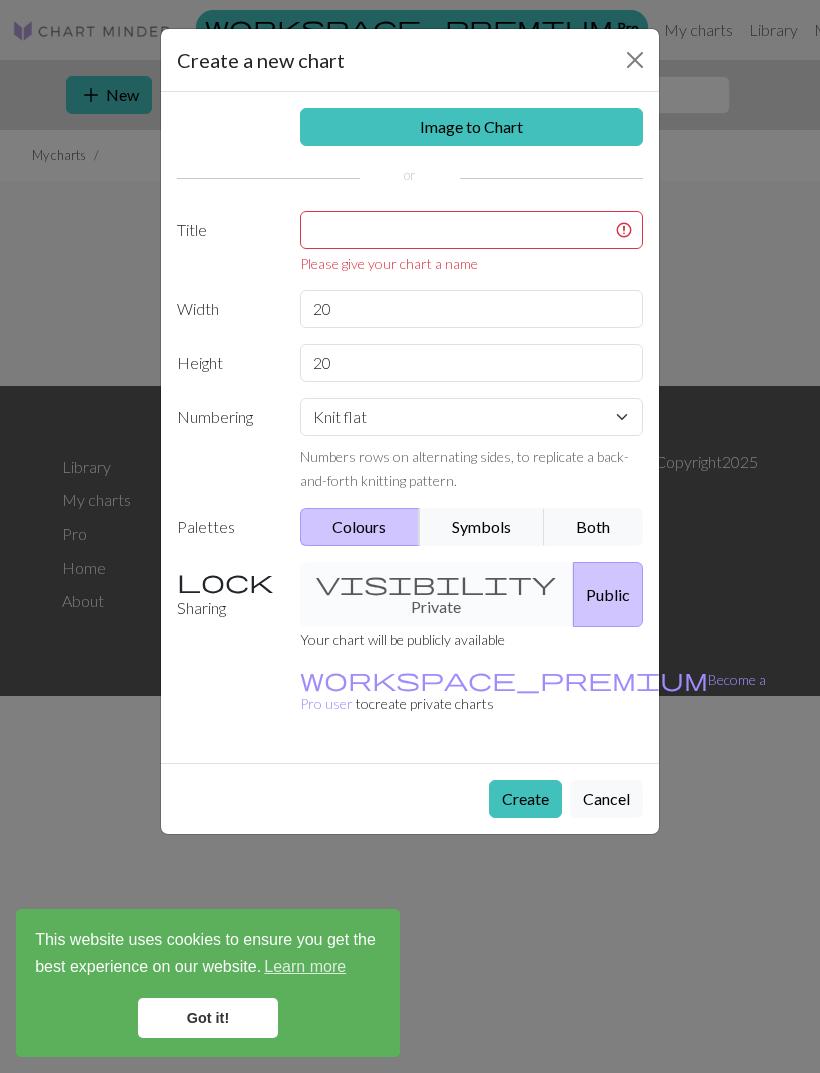 click on "Create a new chart Image to Chart Title Please give your chart a name Width 20 Height 20 Numbering Knit flat Knit in the round Lace knitting Cross stitch Numbers rows on alternating sides, to replicate a back-and-forth knitting pattern. Palettes Colours Symbols Both Sharing visibility  Private Public Your chart will be publicly available workspace_premium Become a Pro user   to  create private charts Create Cancel" at bounding box center [410, 536] 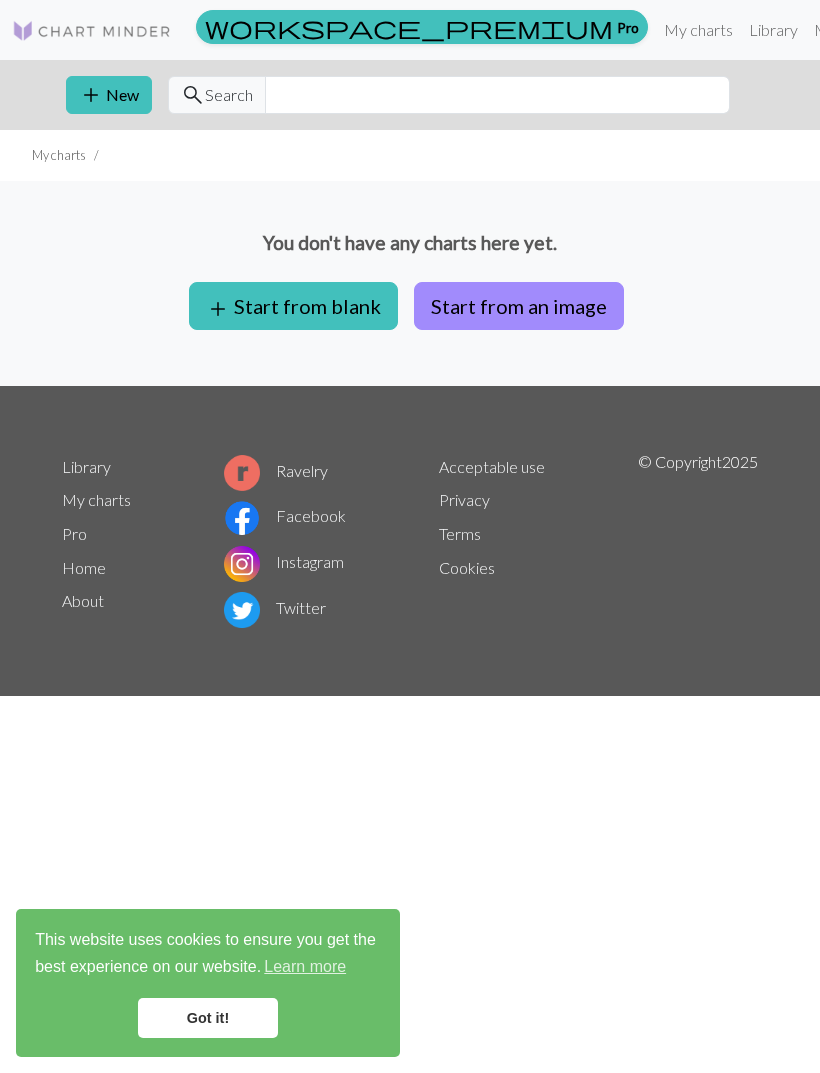 click on "add   Start from blank" at bounding box center (293, 306) 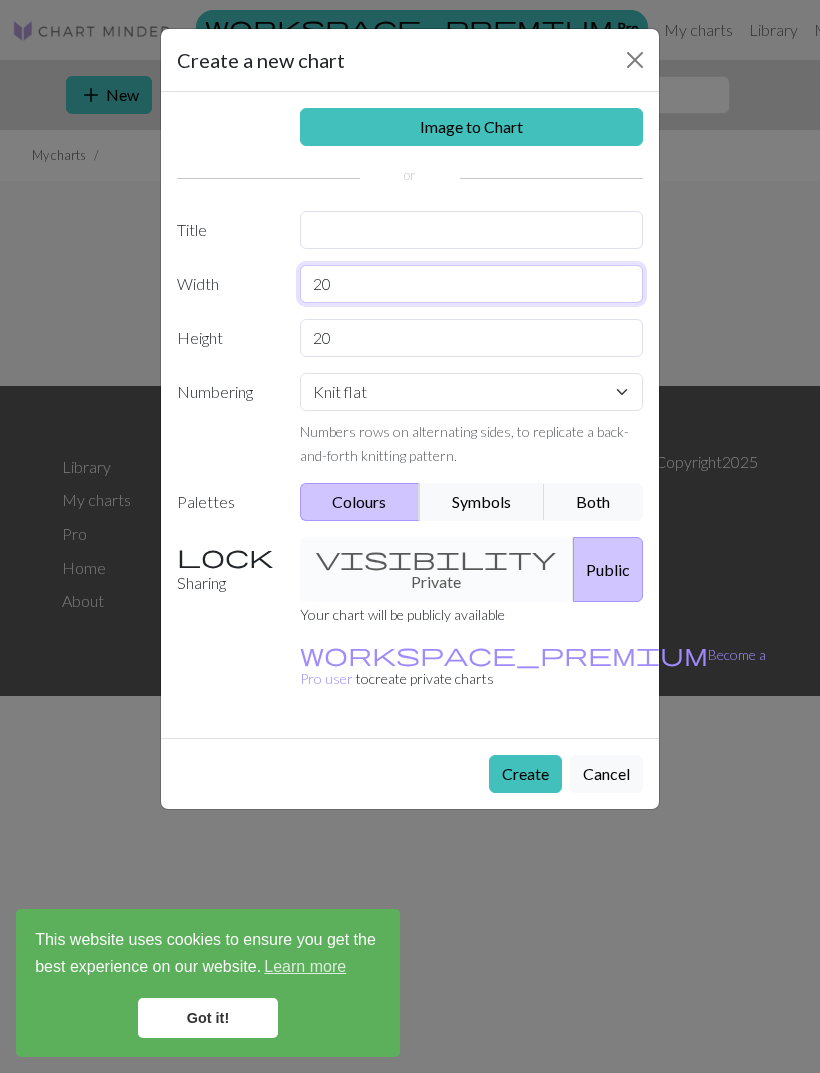click on "20" at bounding box center [472, 284] 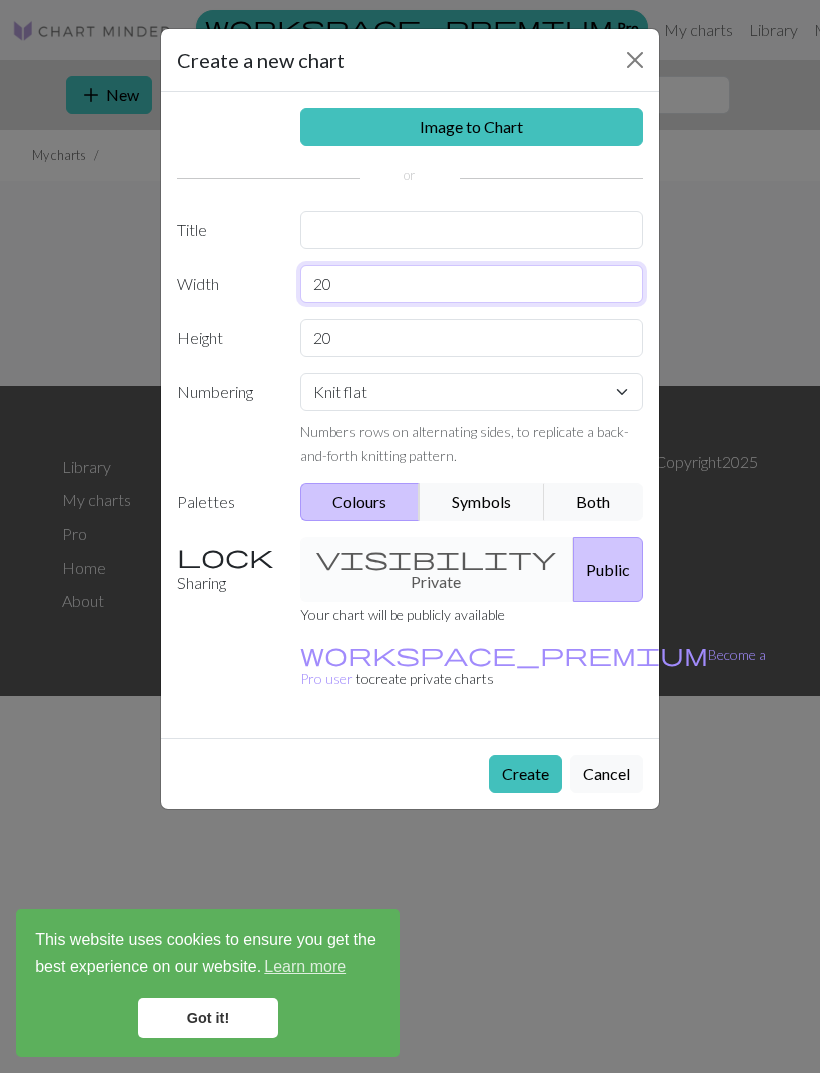 type on "2" 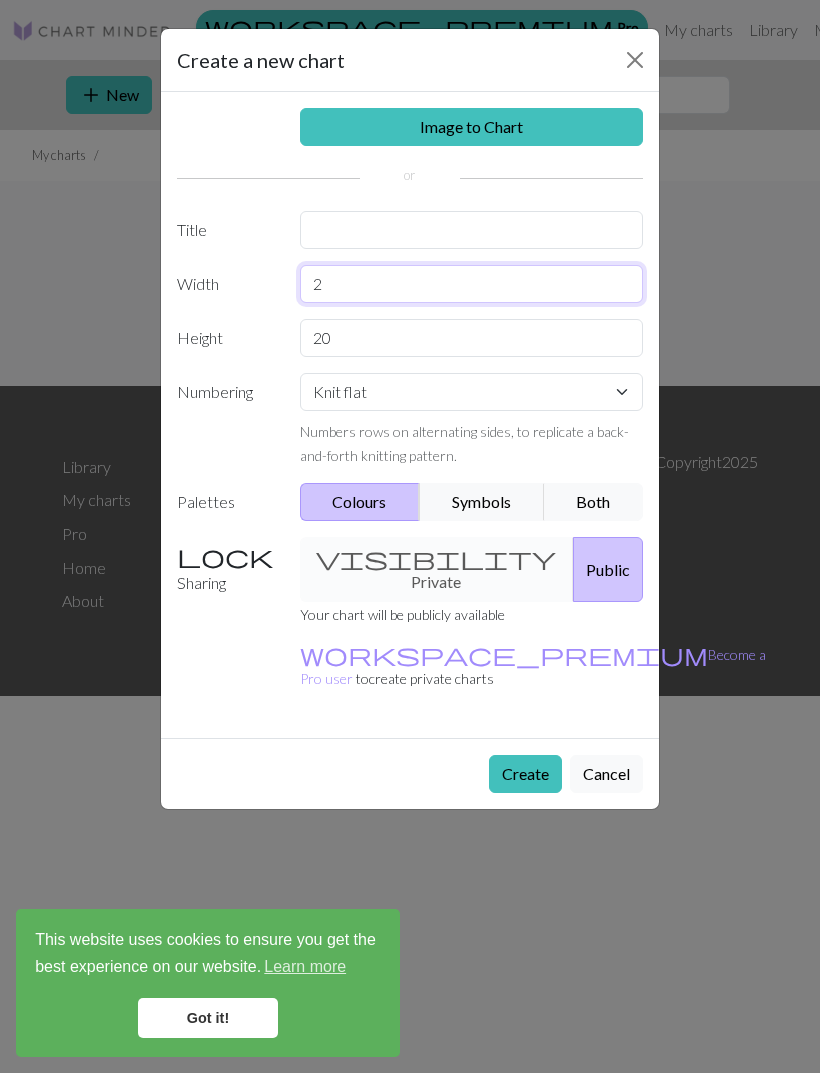 type on "20" 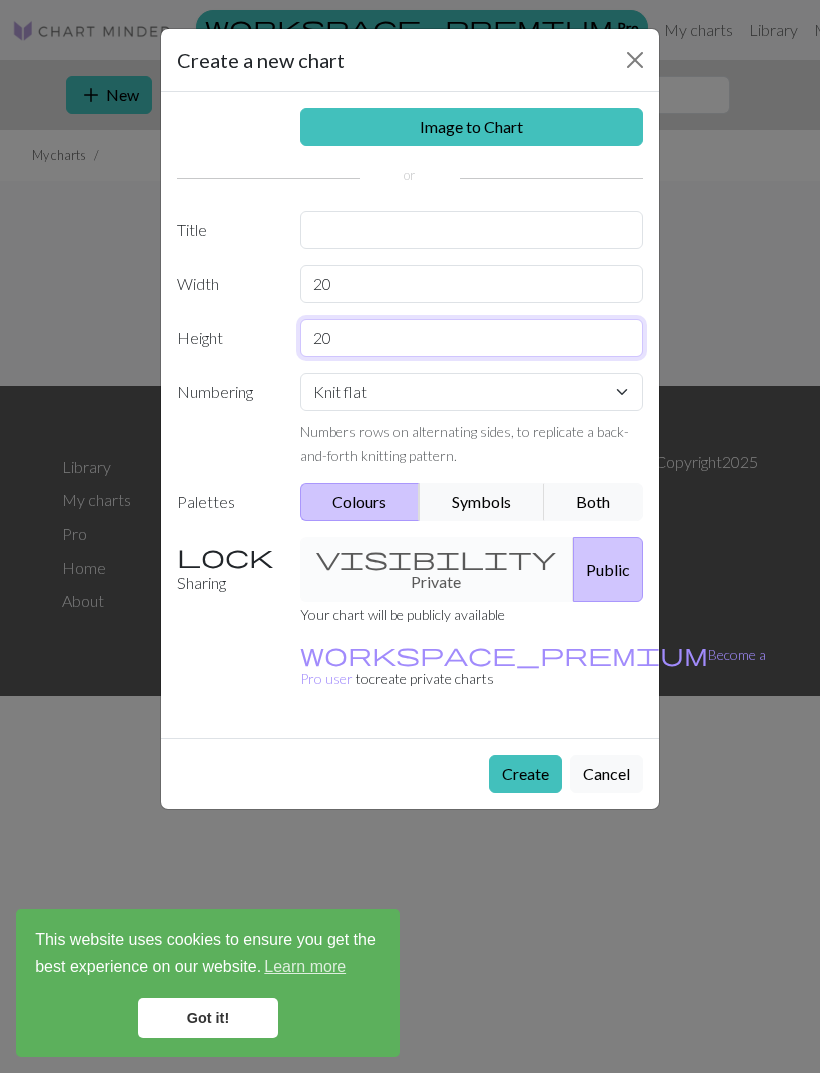 click on "20" at bounding box center (472, 338) 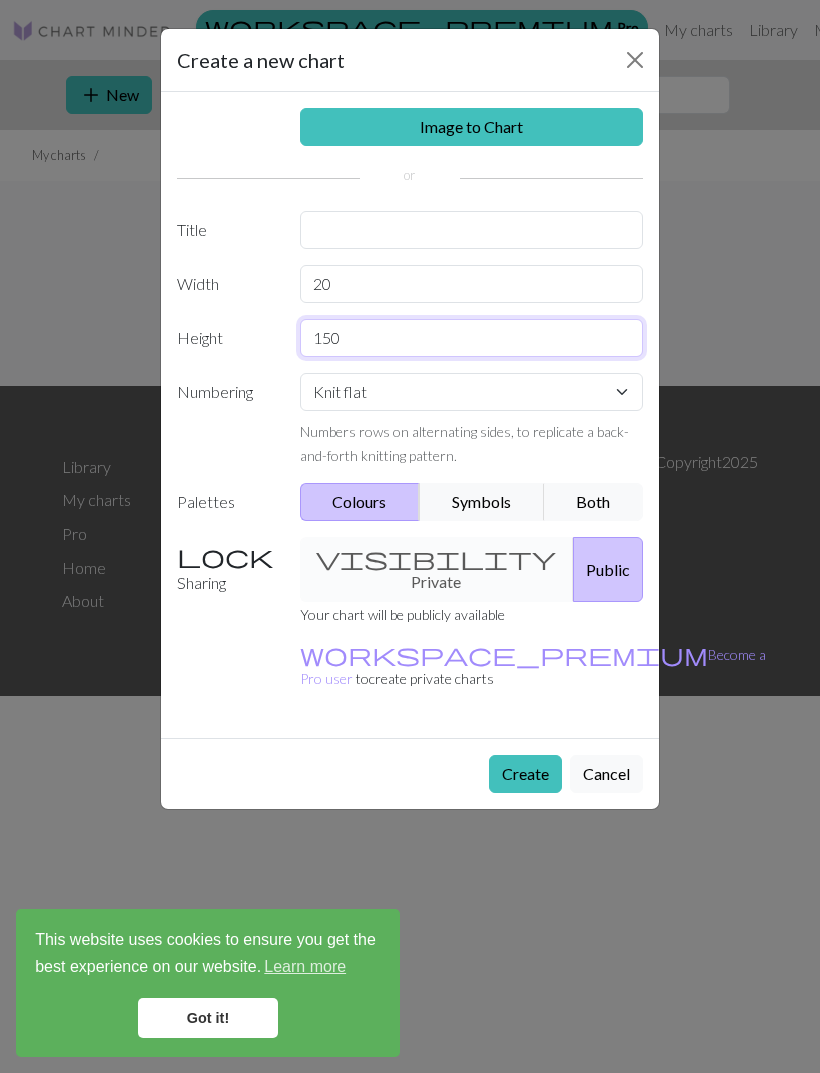 click on "150" at bounding box center (472, 338) 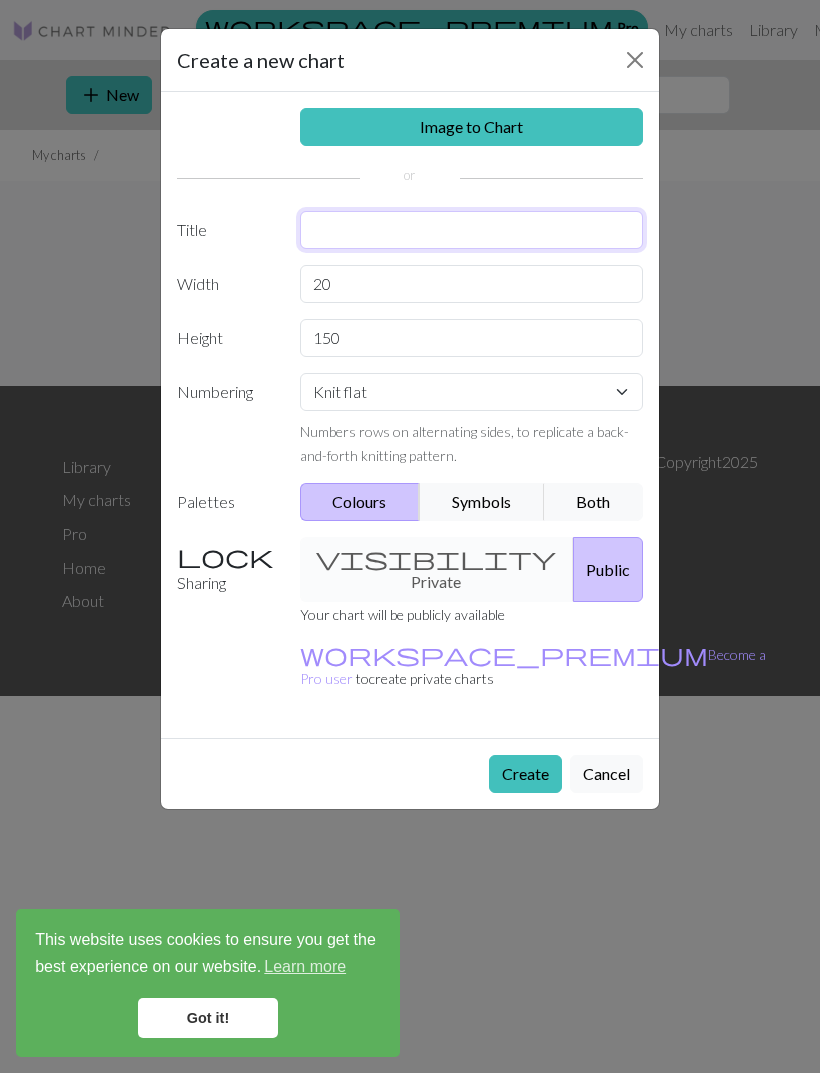 click at bounding box center (472, 230) 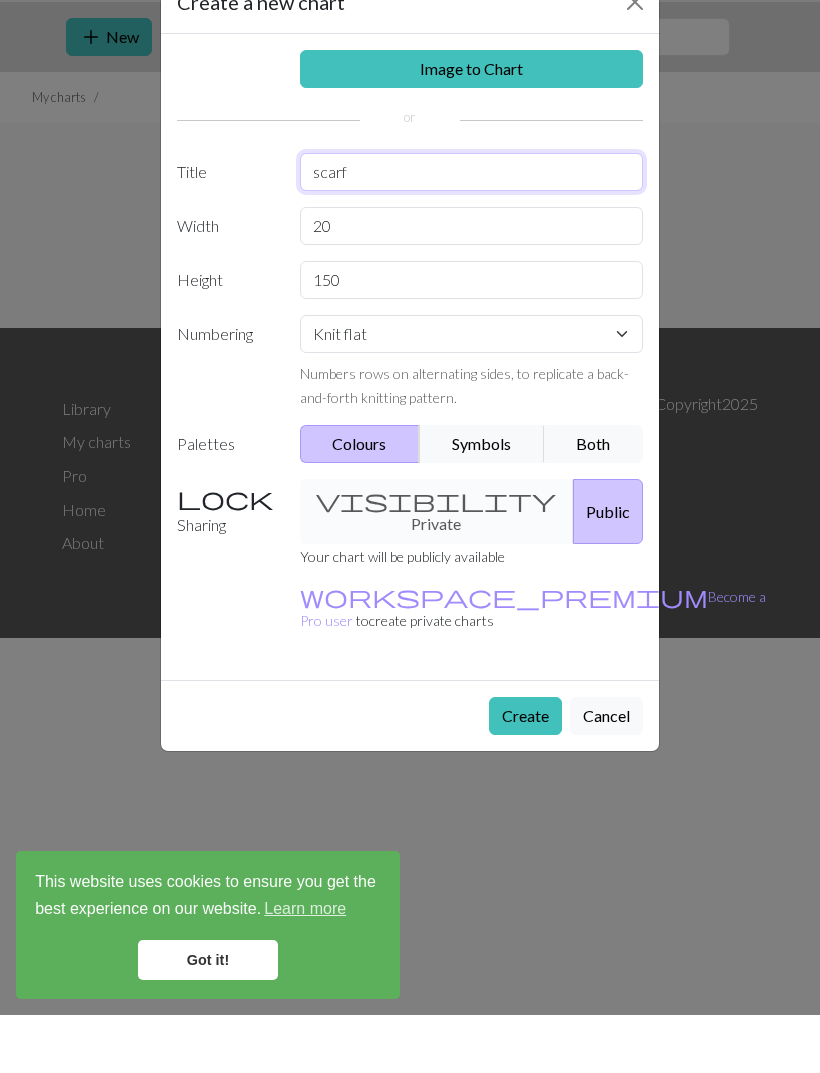 type on "scarf" 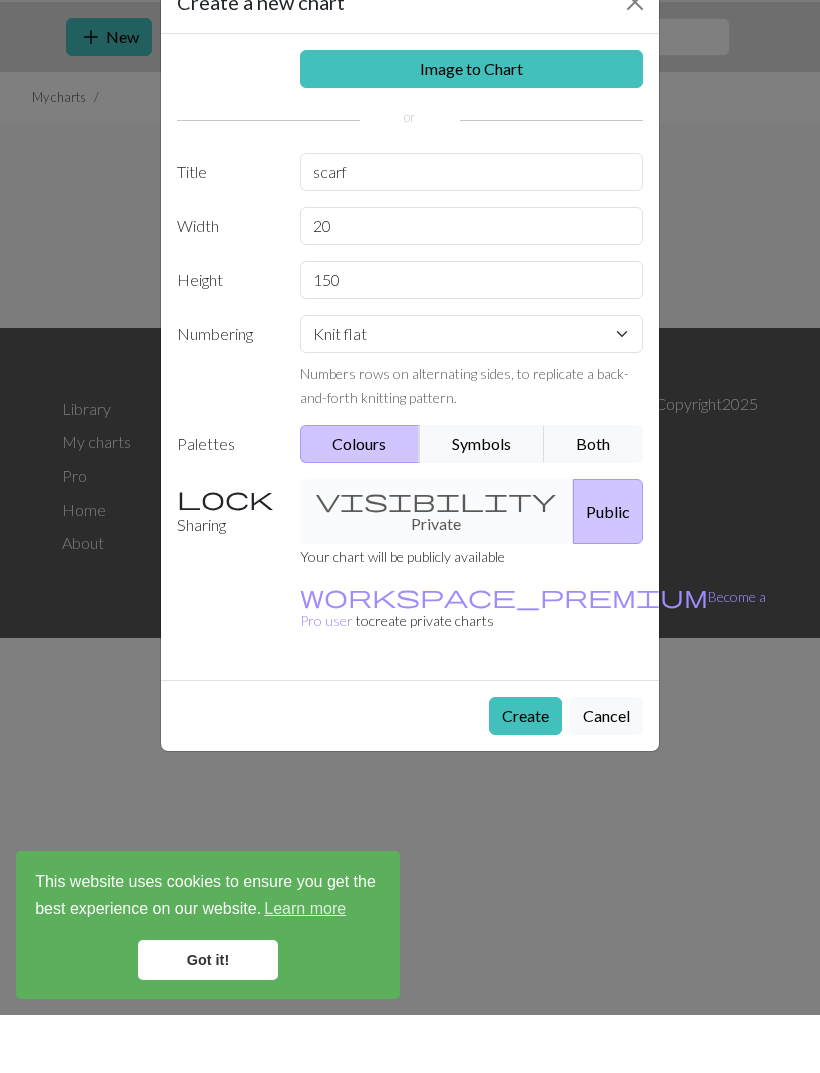 click on "Symbols" at bounding box center (482, 502) 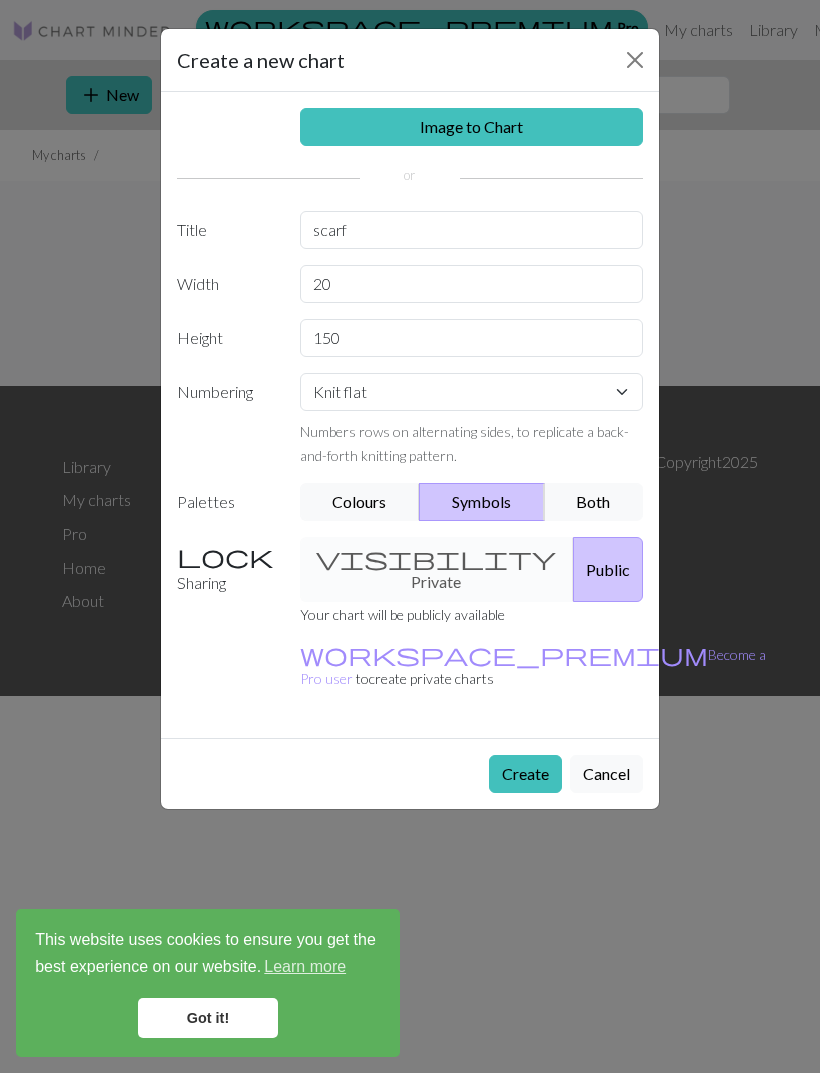 click on "Colours" at bounding box center [360, 502] 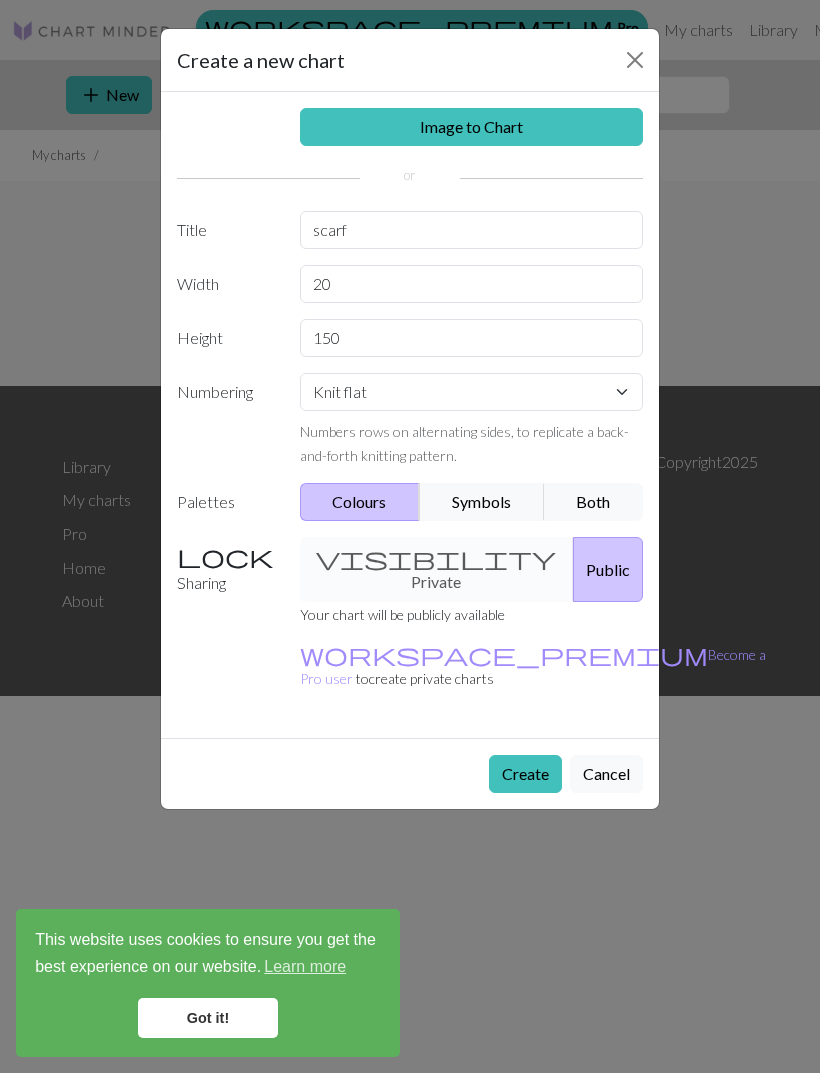 click on "Both" at bounding box center (594, 502) 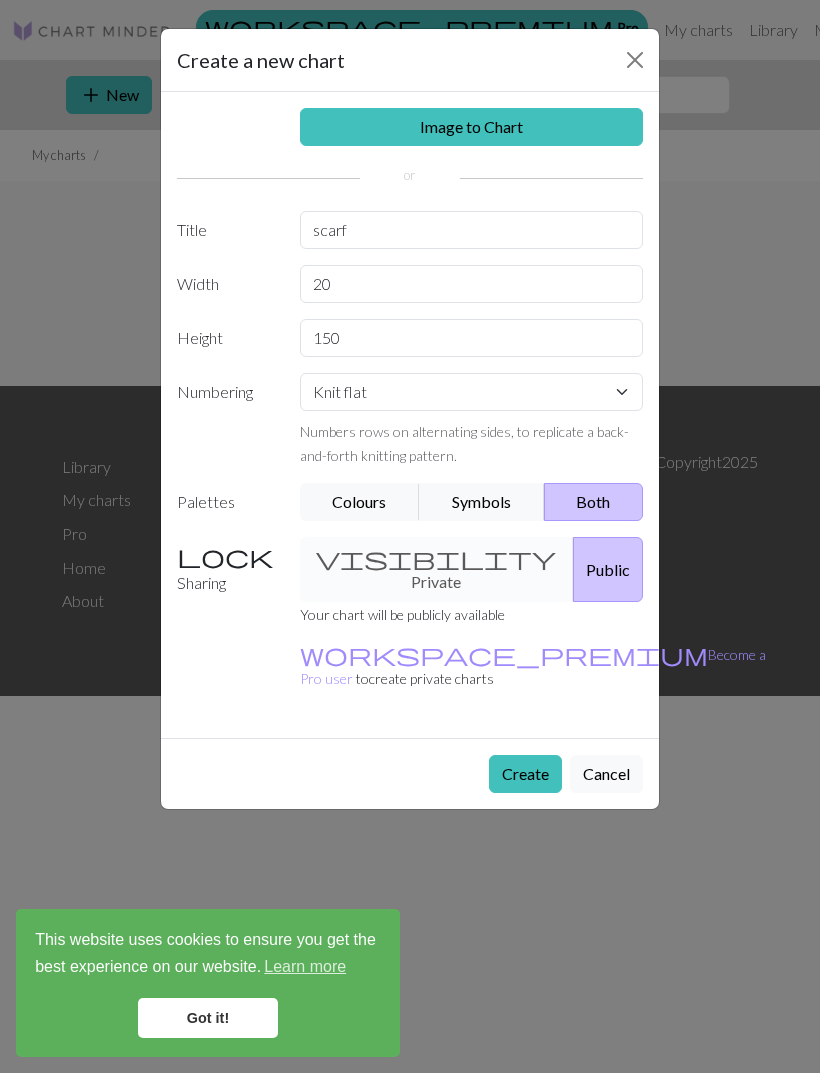 click on "Create" at bounding box center [525, 774] 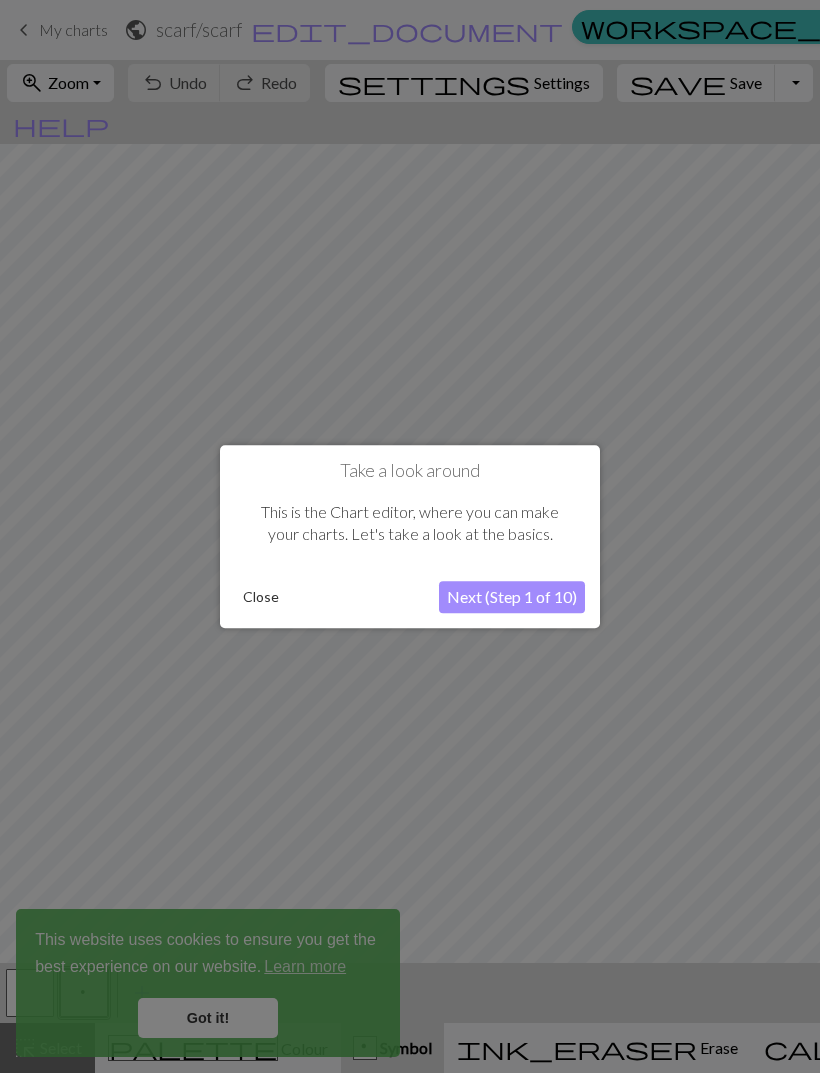 click on "Next (Step 1 of 10)" at bounding box center (512, 597) 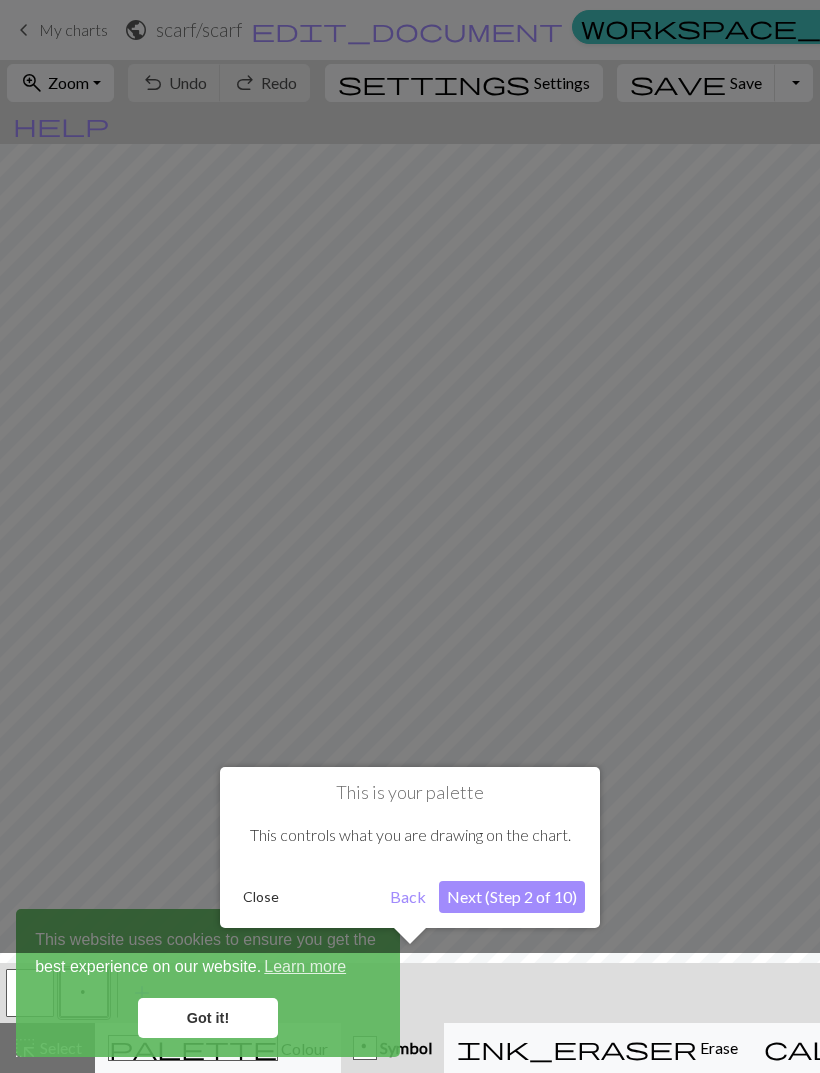 click at bounding box center (410, 1018) 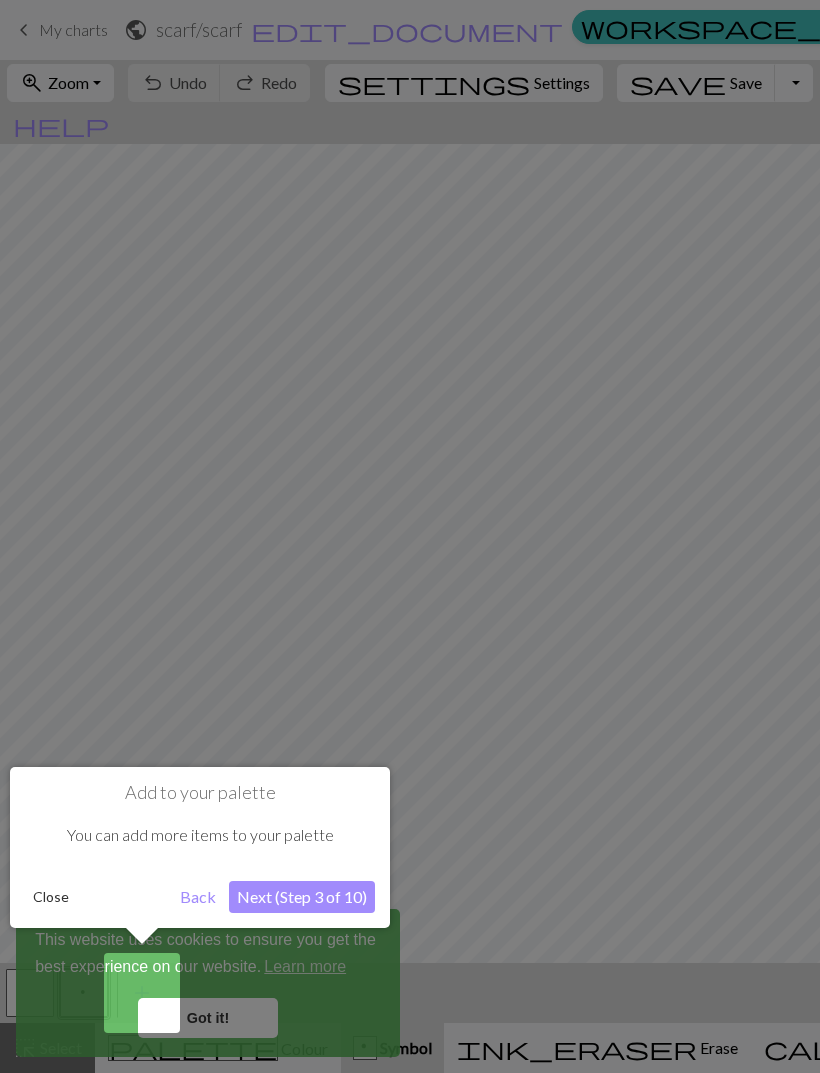 click at bounding box center (410, 536) 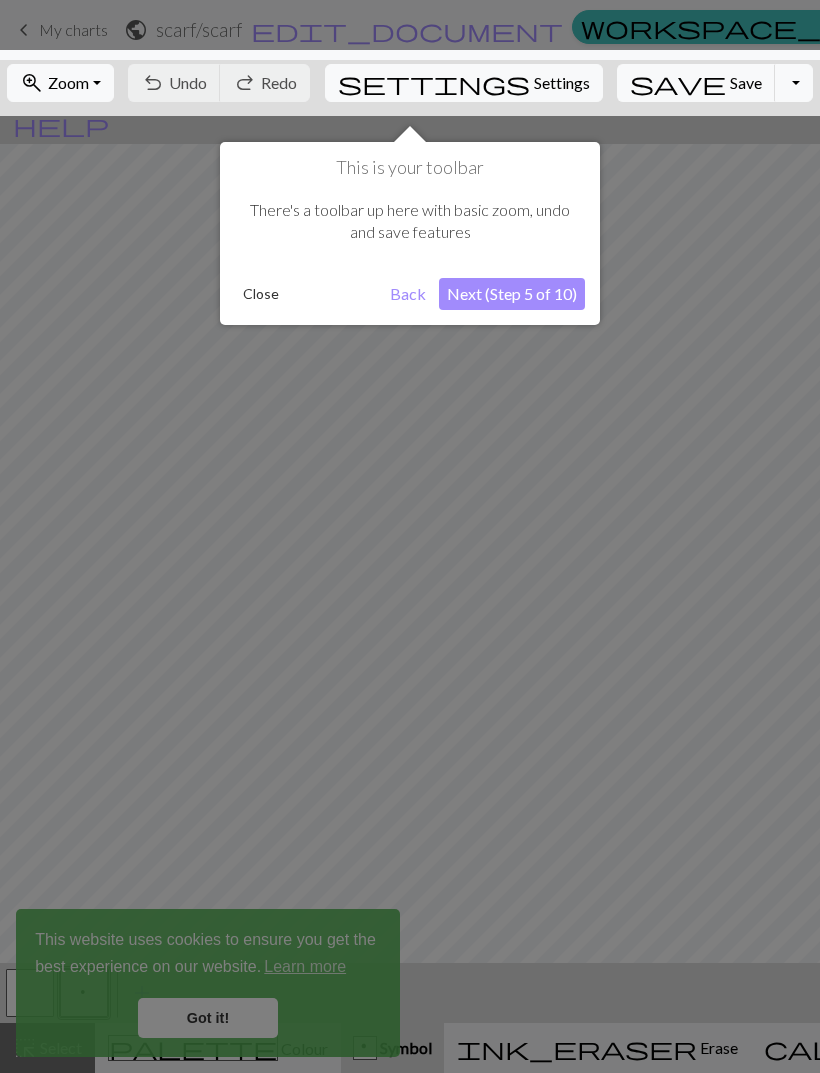 click at bounding box center [410, 536] 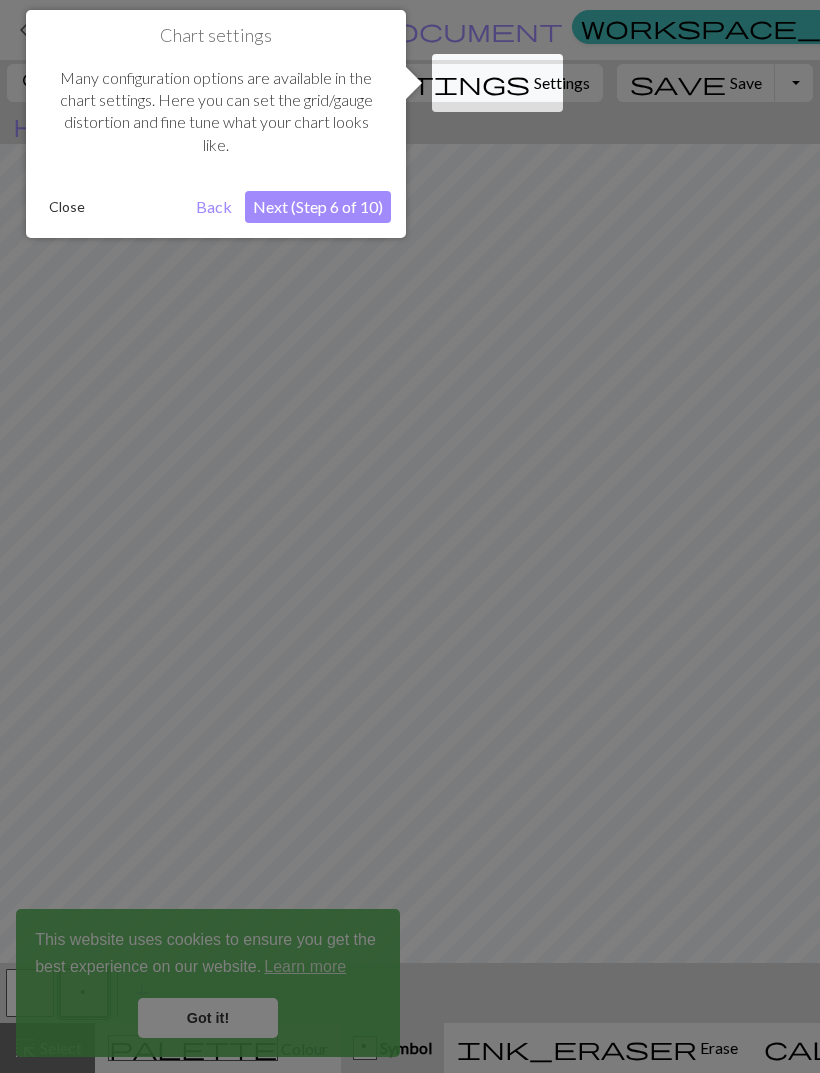 click at bounding box center [410, 536] 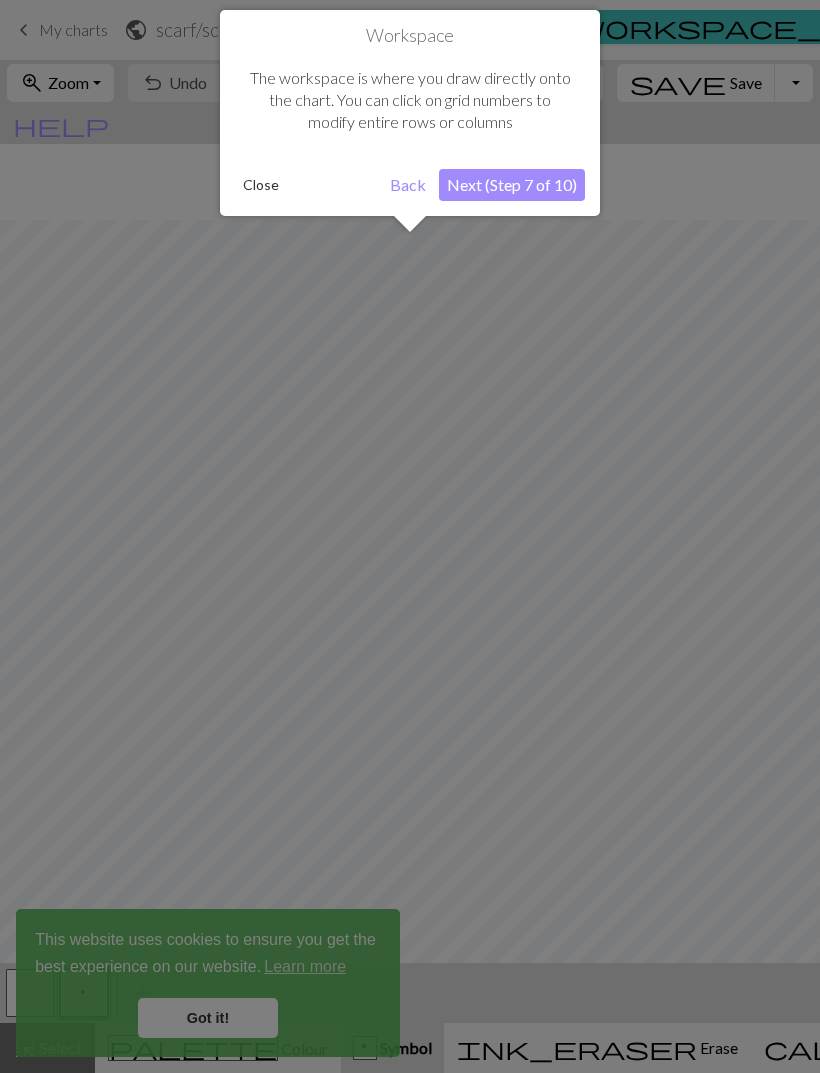 scroll, scrollTop: 76, scrollLeft: 0, axis: vertical 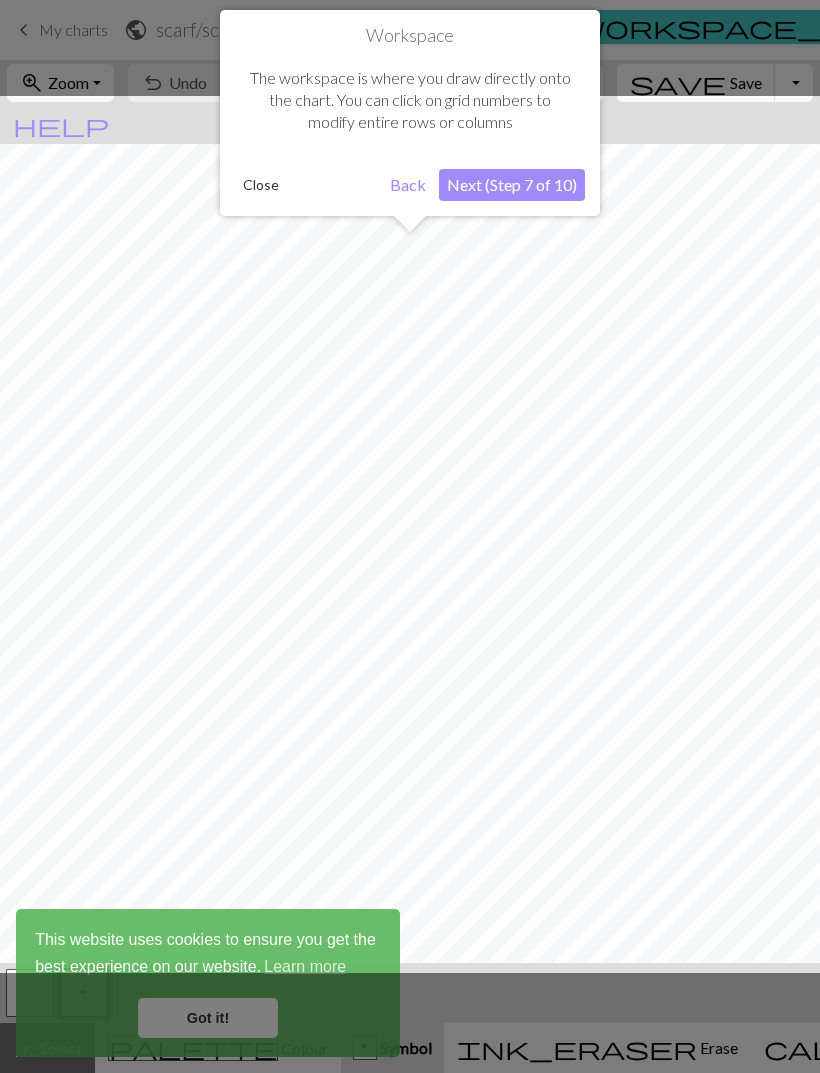 click at bounding box center (410, 534) 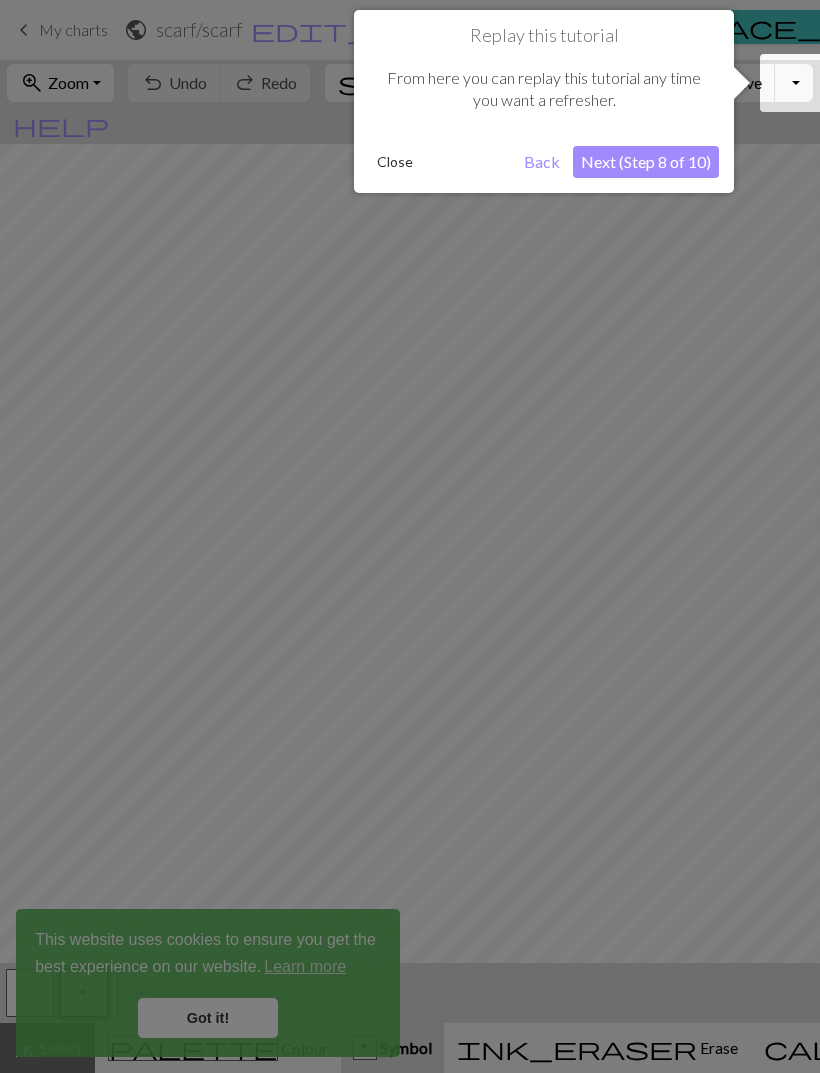 click at bounding box center [410, 536] 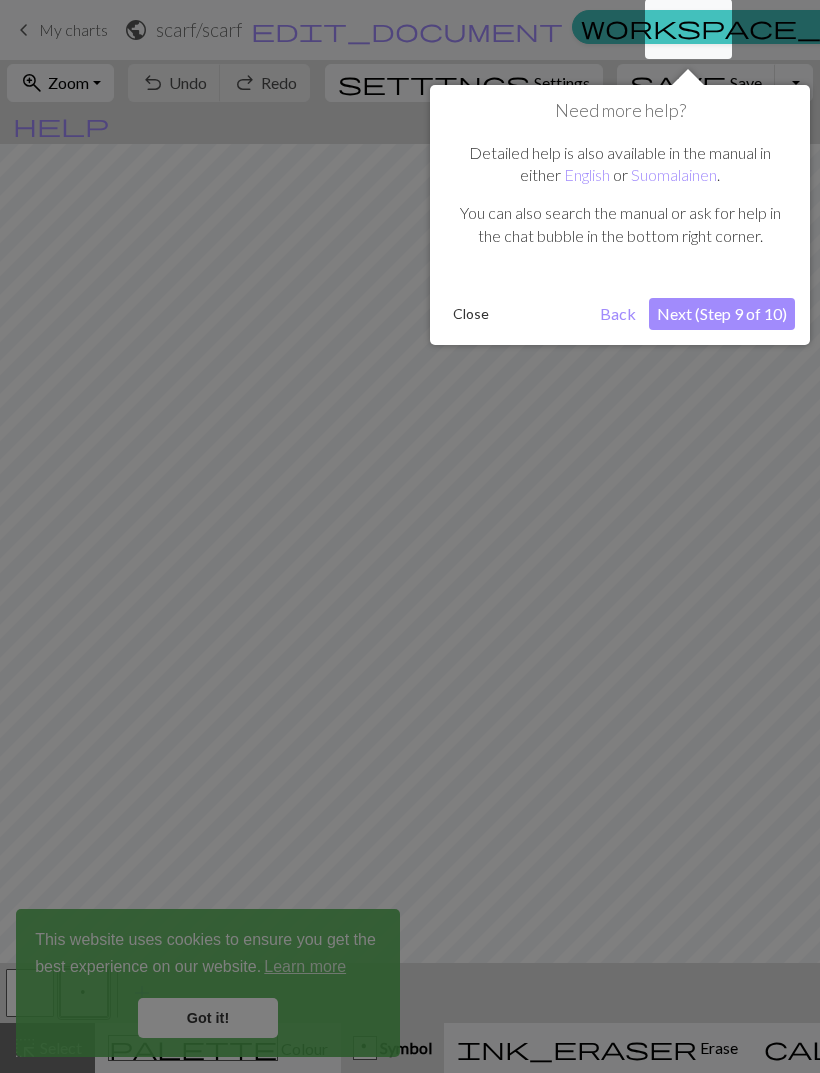 click at bounding box center (410, 536) 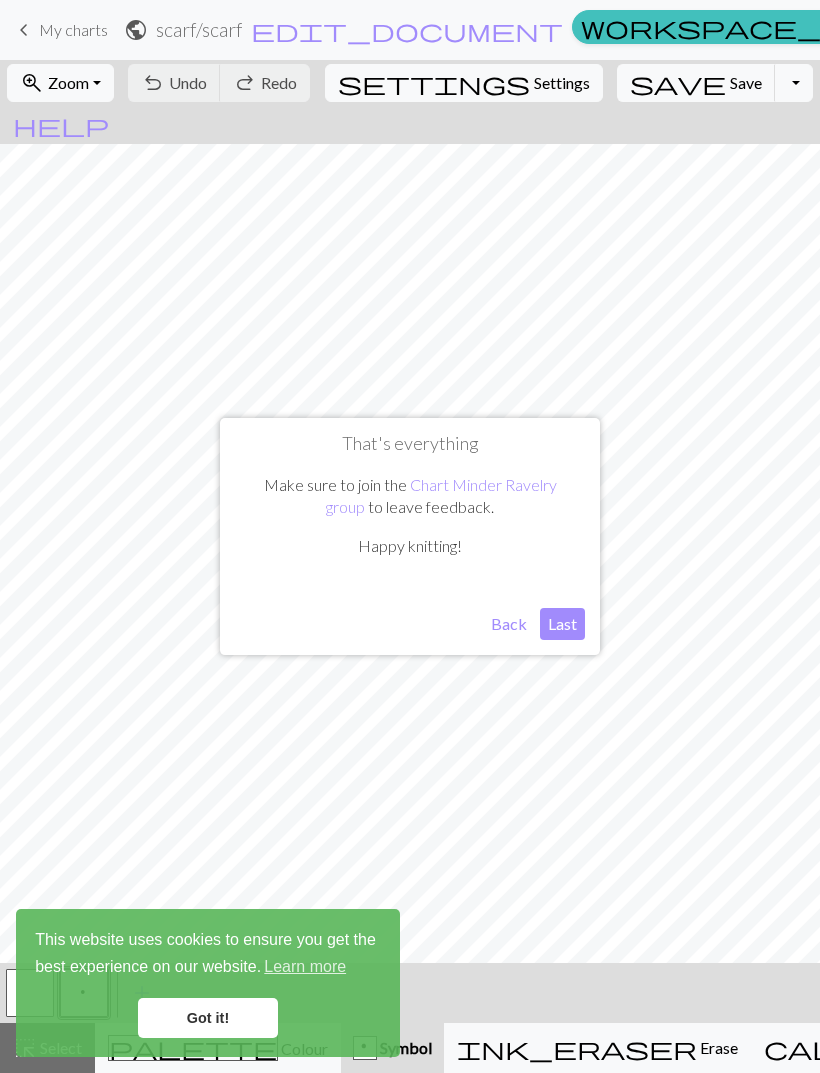click on "Last" at bounding box center [562, 624] 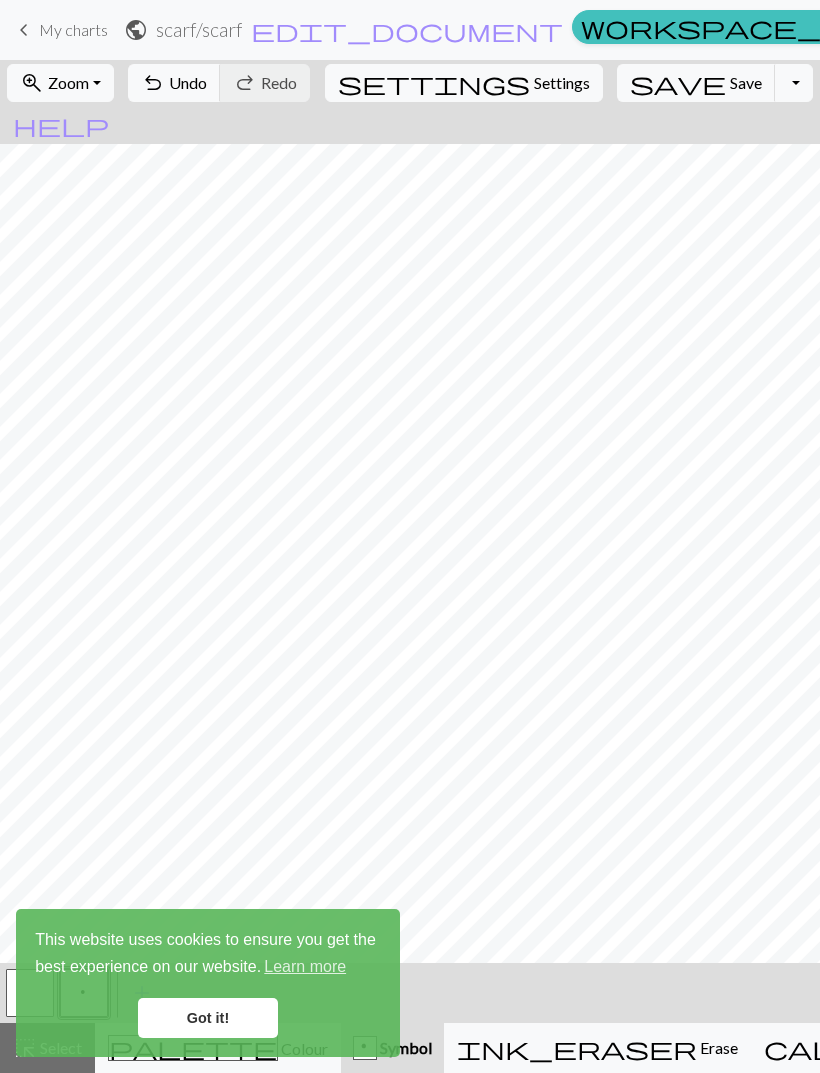 click on "undo" at bounding box center [153, 83] 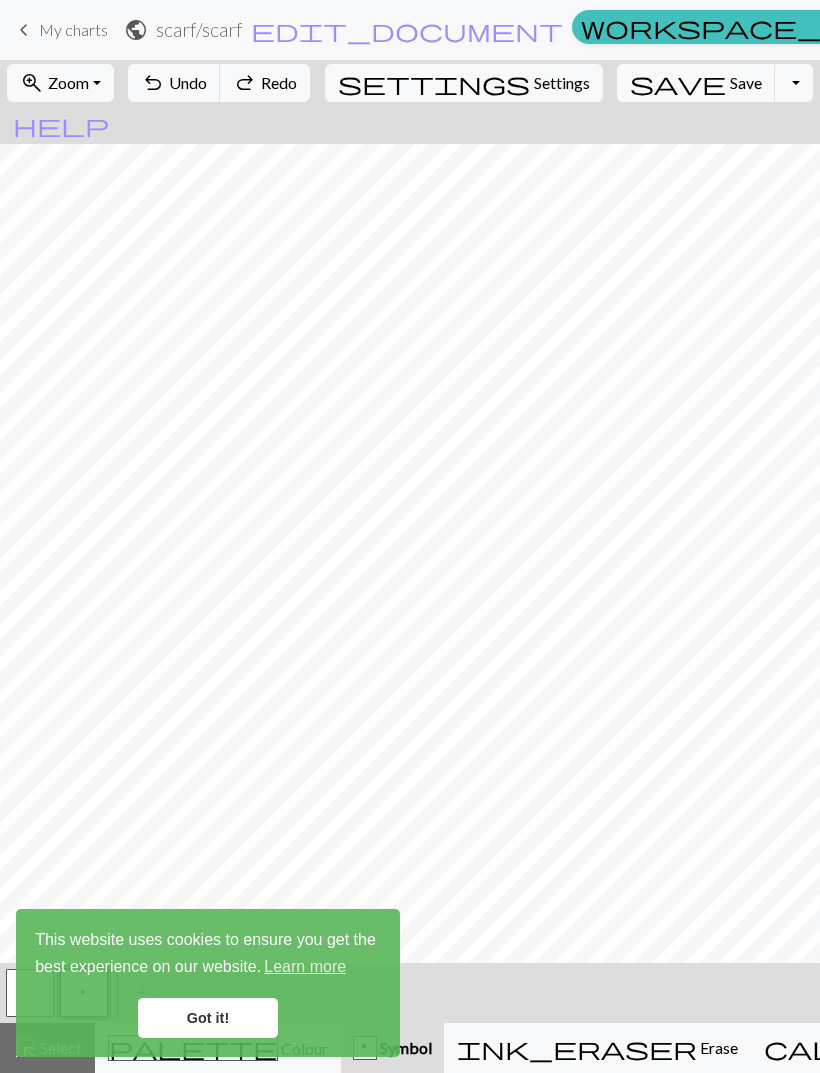 click on "undo" at bounding box center (153, 83) 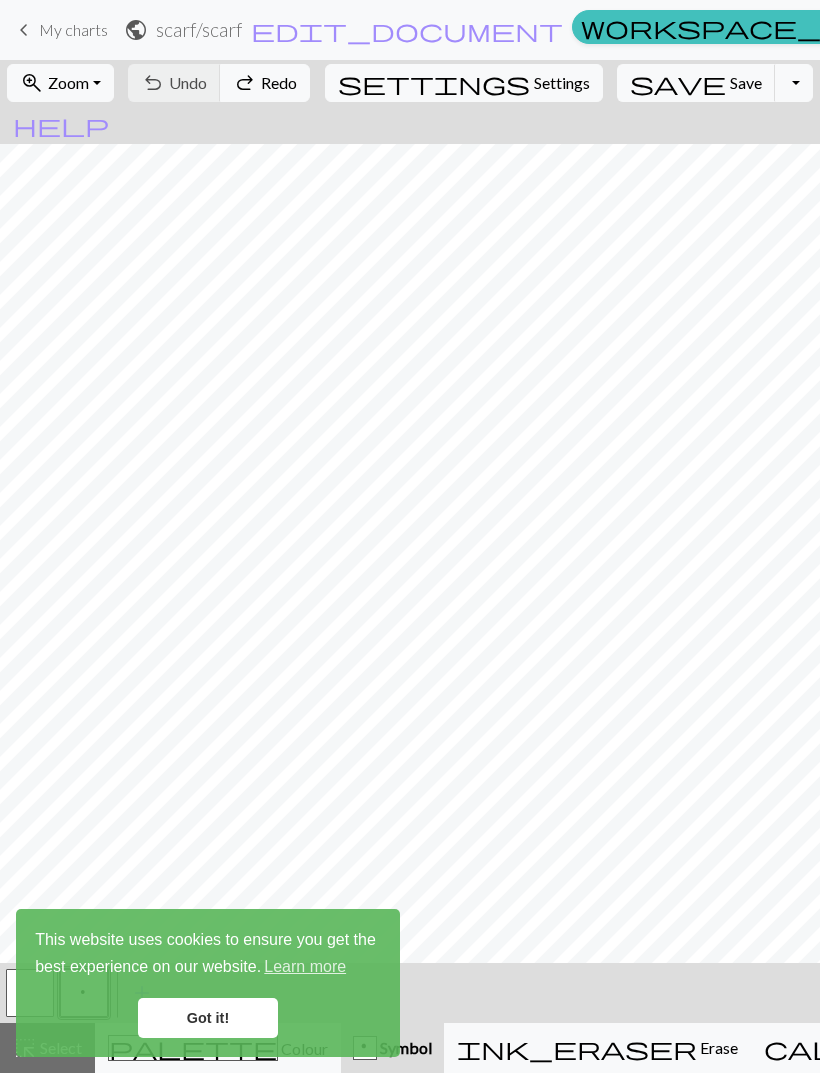 click on "undo Undo Undo redo Redo Redo" at bounding box center [219, 83] 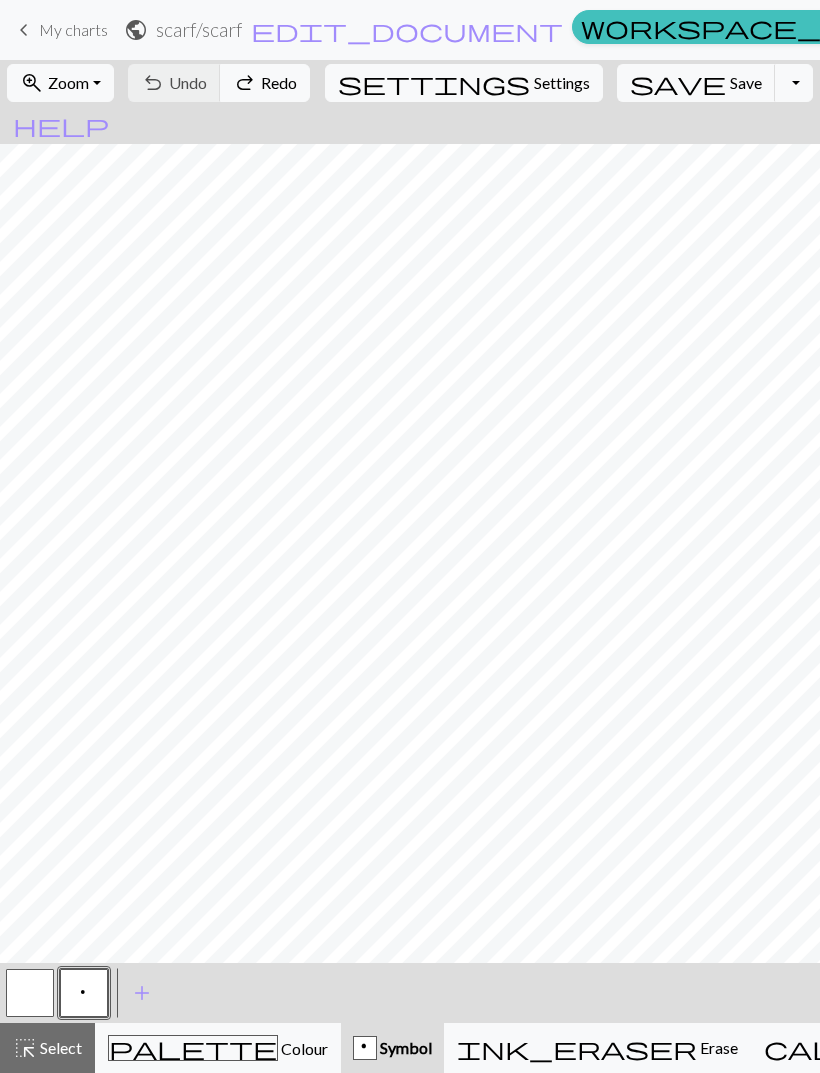 click on "Got it!" at bounding box center (208, 1018) 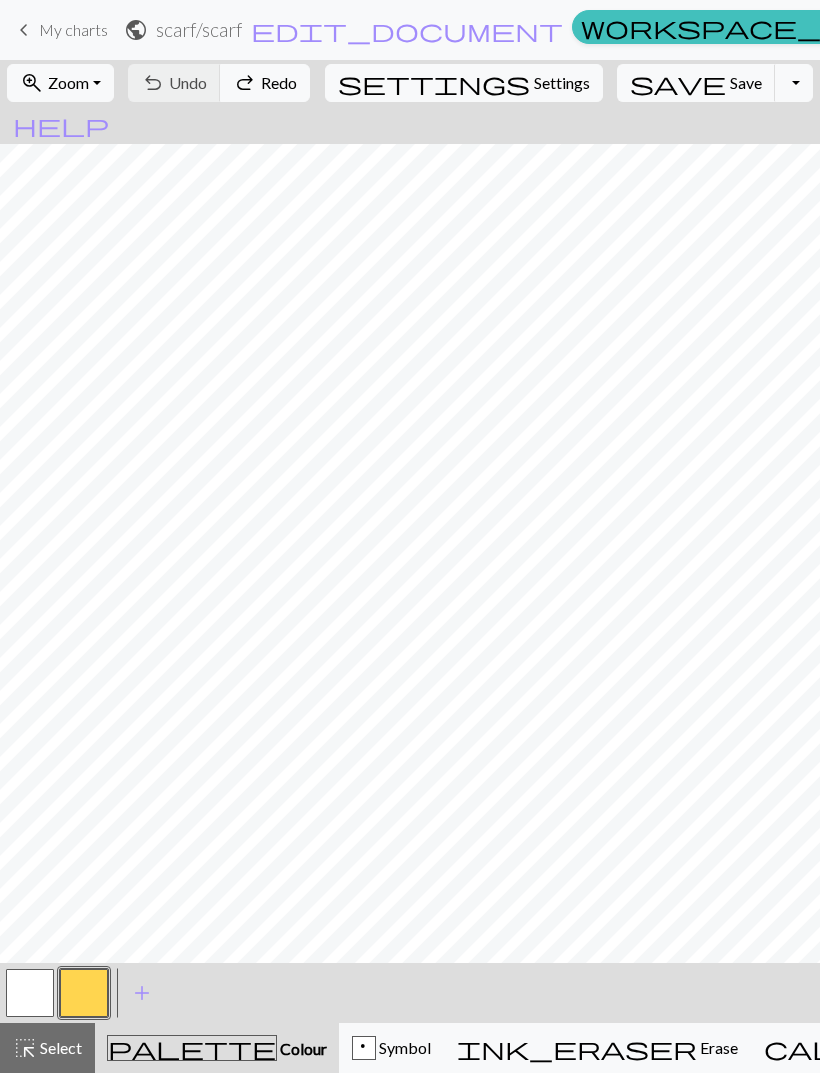 click at bounding box center (84, 993) 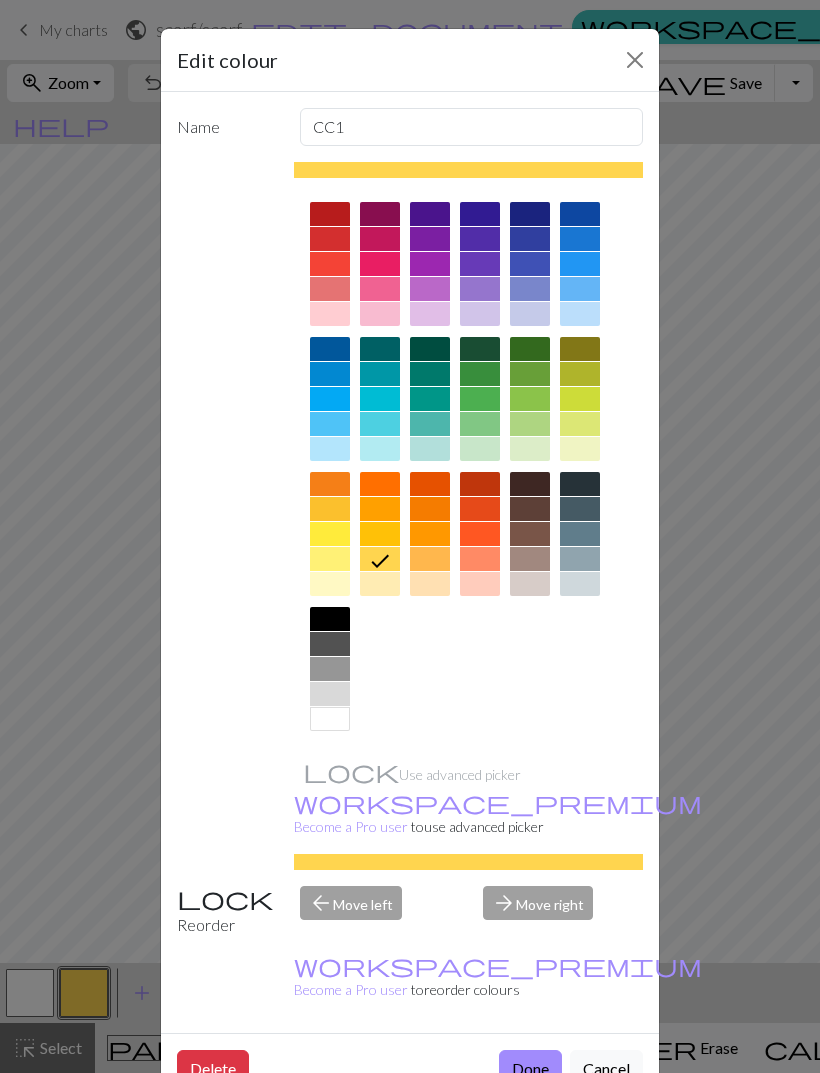 click at bounding box center (330, 719) 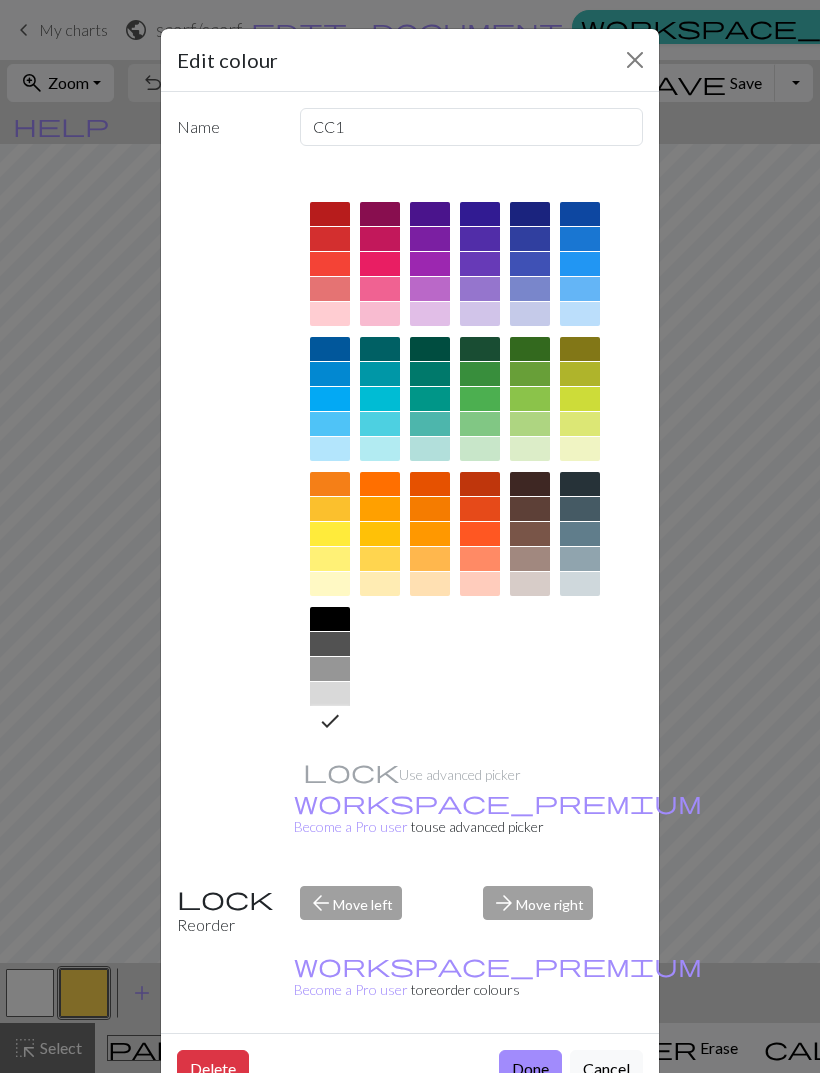 click on "Edit colour Name CC1 Use advanced picker workspace_premium Become a Pro user   to  use advanced picker Reorder arrow_back Move left arrow_forward Move right workspace_premium Become a Pro user   to  reorder colours Delete Done Cancel" at bounding box center [410, 536] 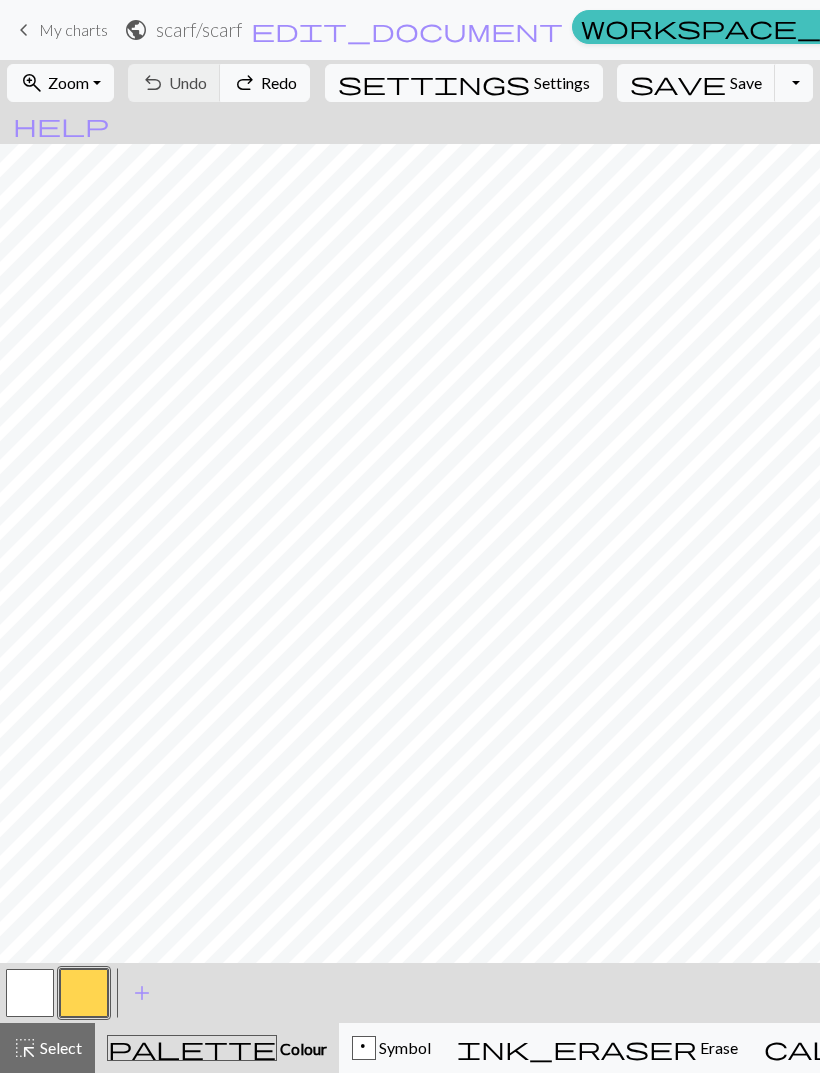 click at bounding box center (84, 993) 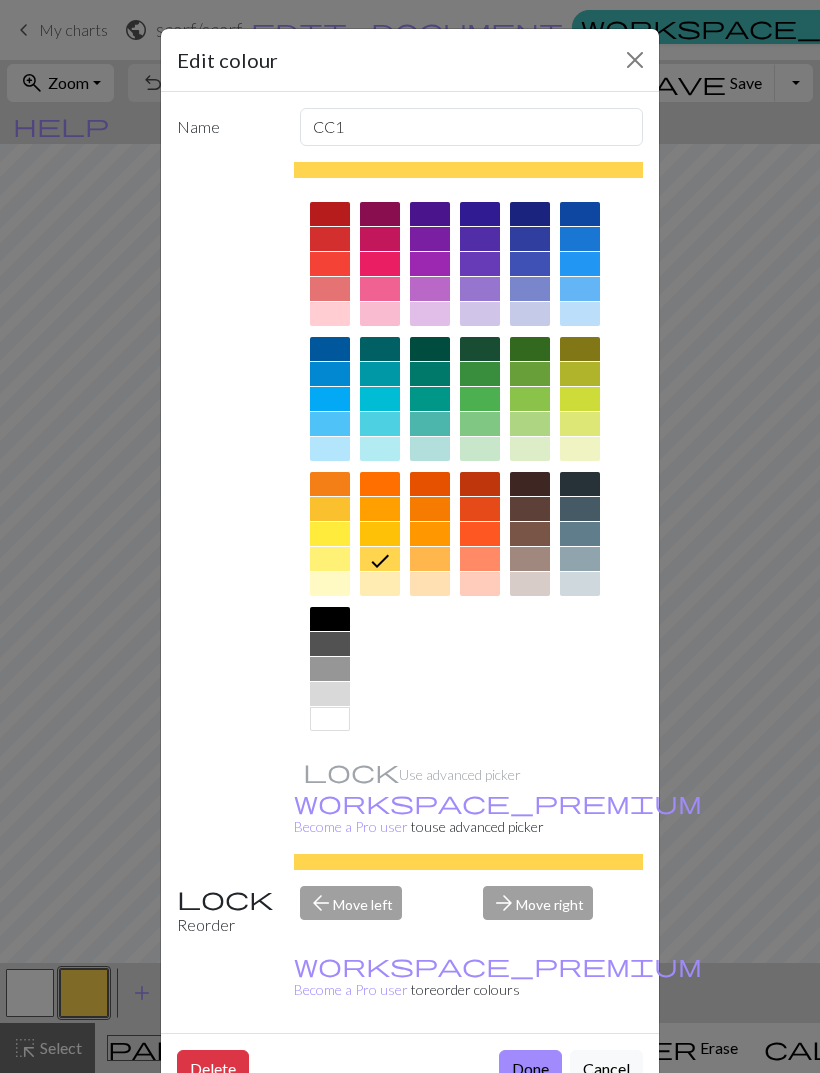 click on "Edit colour Name CC1 Use advanced picker workspace_premium Become a Pro user   to  use advanced picker Reorder arrow_back Move left arrow_forward Move right workspace_premium Become a Pro user   to  reorder colours Delete Done Cancel" at bounding box center [410, 536] 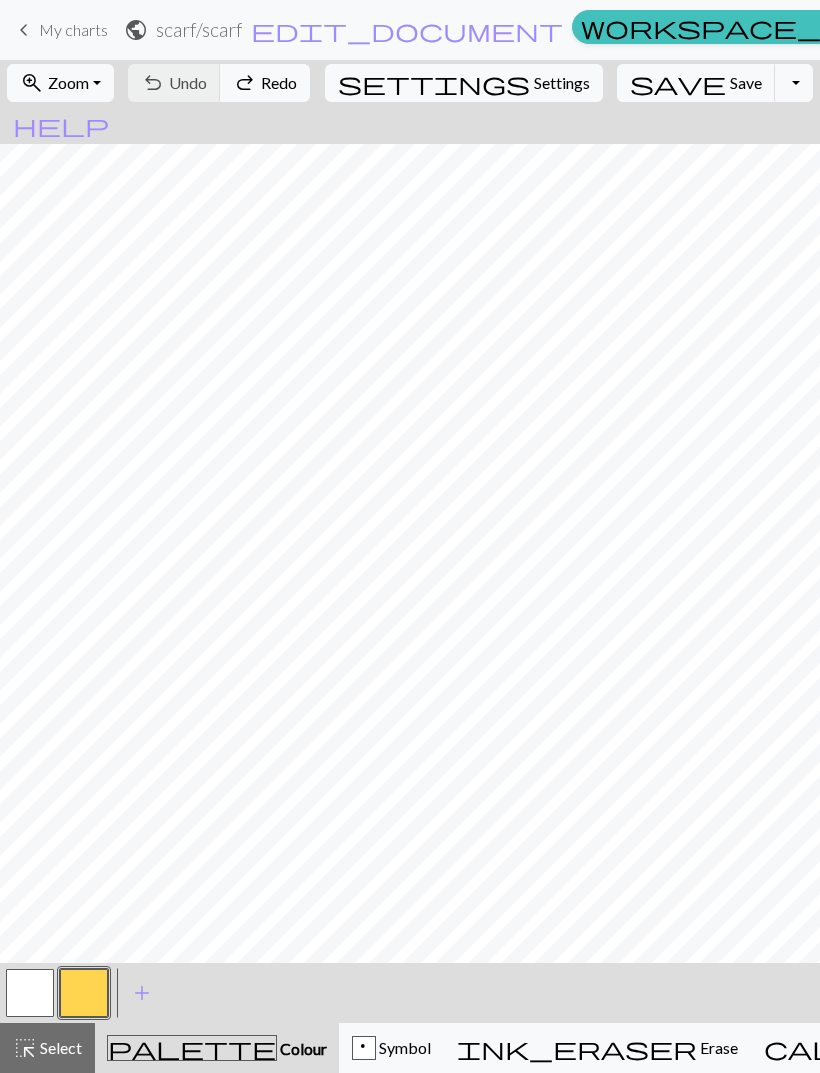 click on "add" at bounding box center [142, 993] 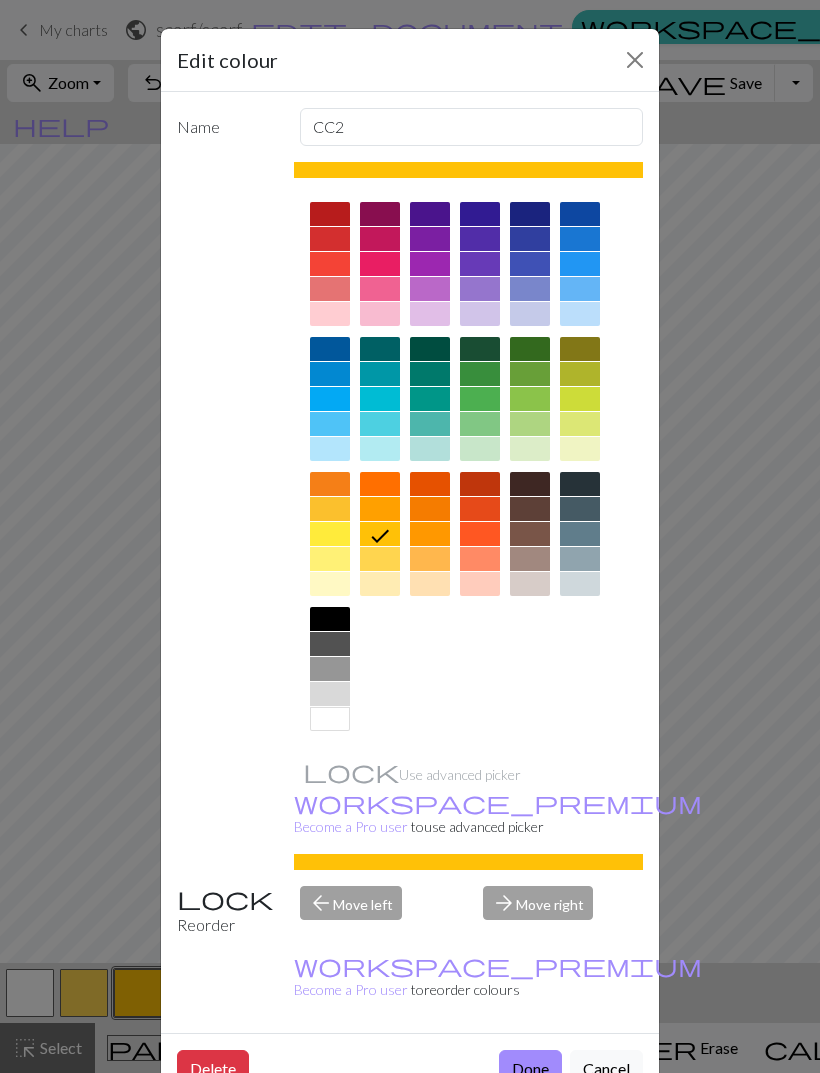 click at bounding box center (480, 349) 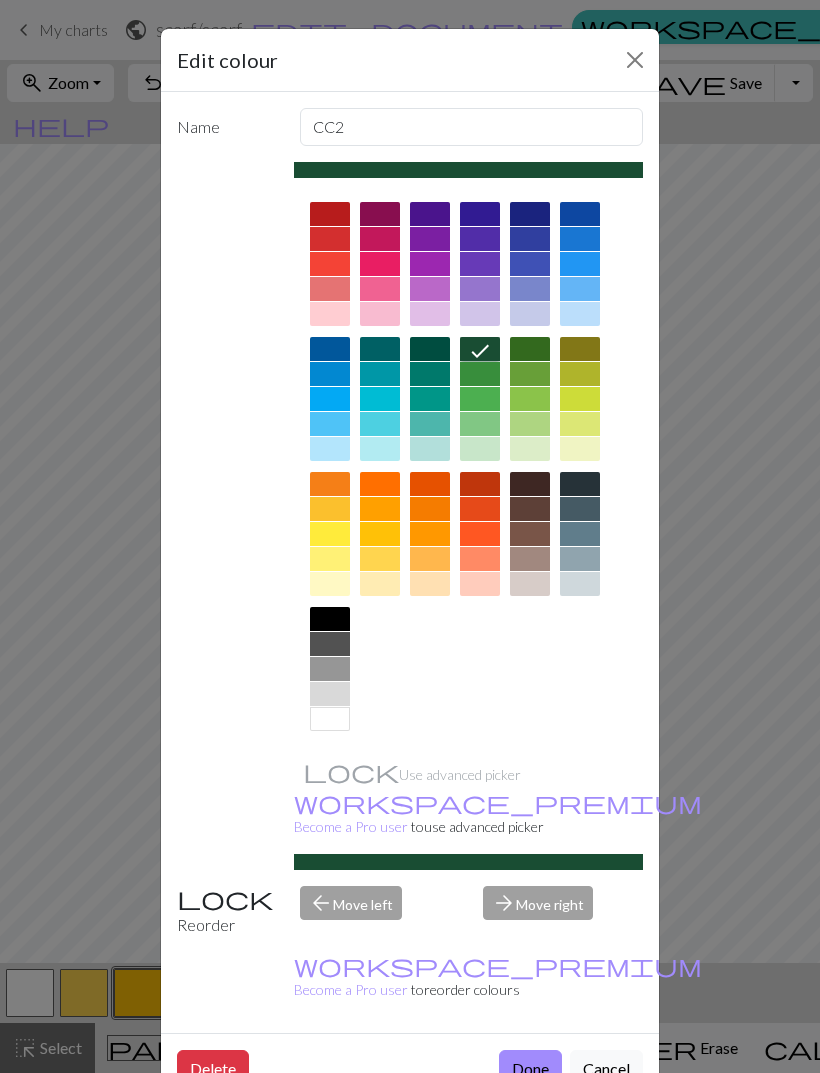 click on "Done" at bounding box center [530, 1069] 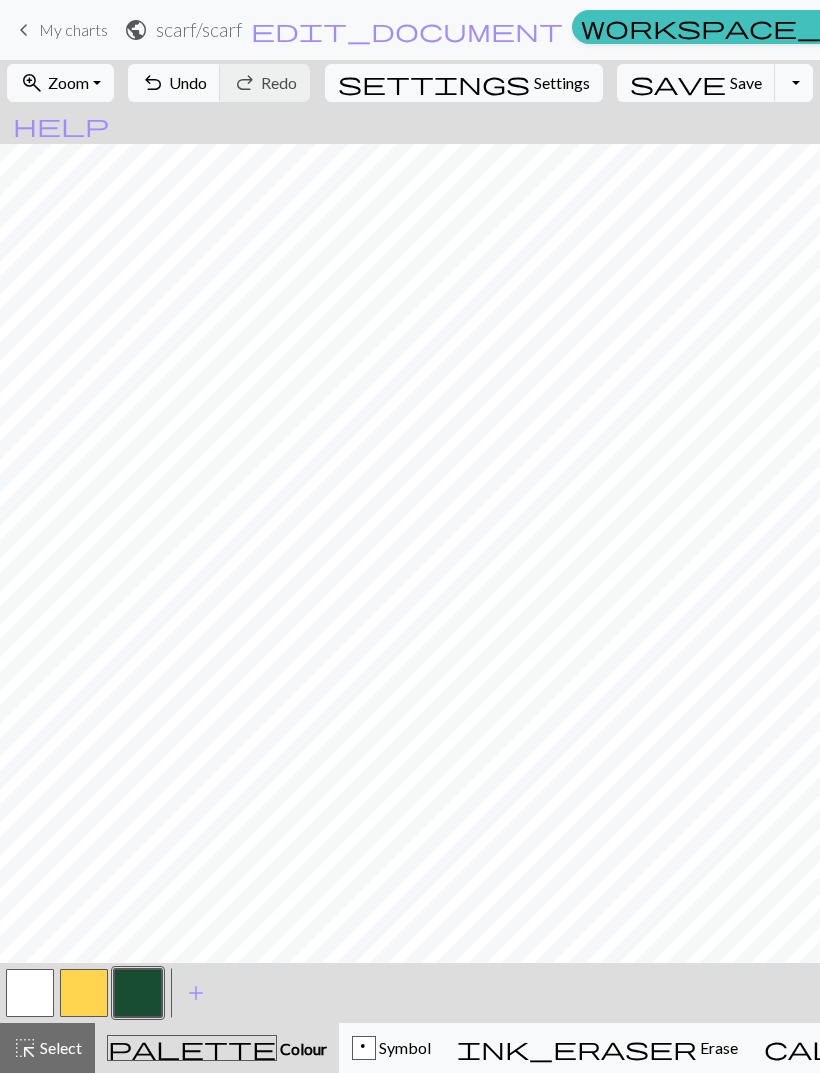 click at bounding box center (84, 993) 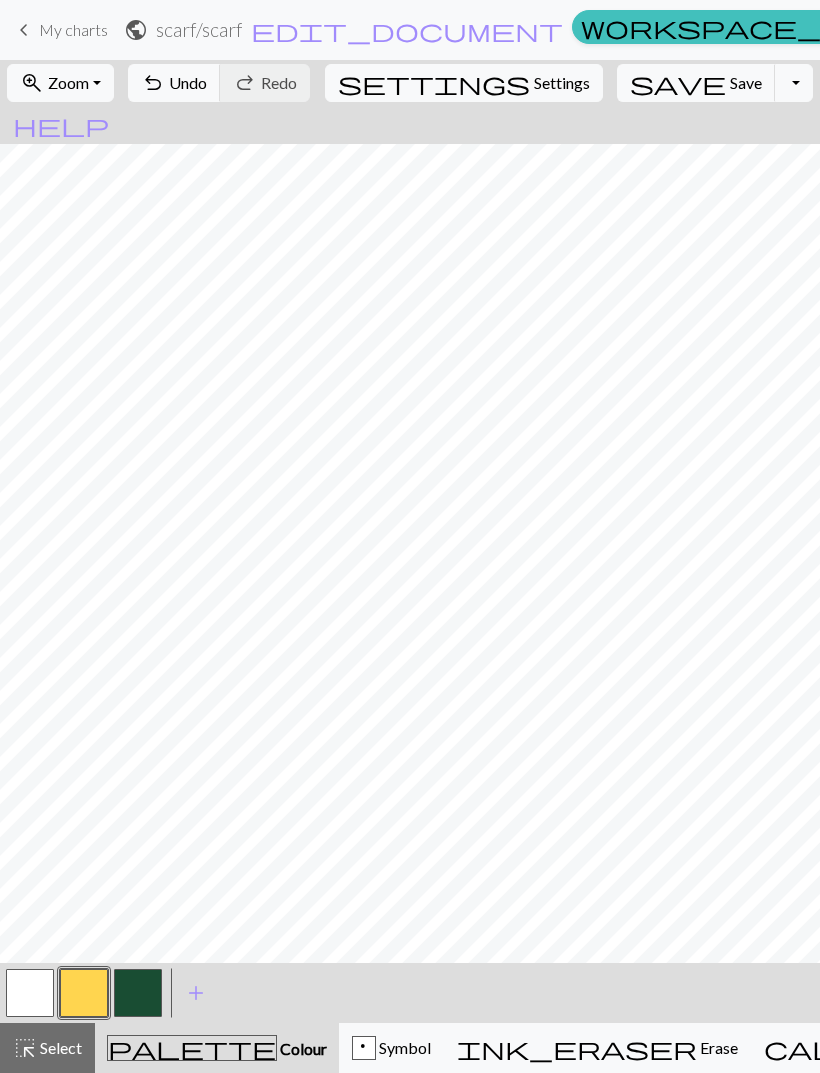 click at bounding box center (84, 993) 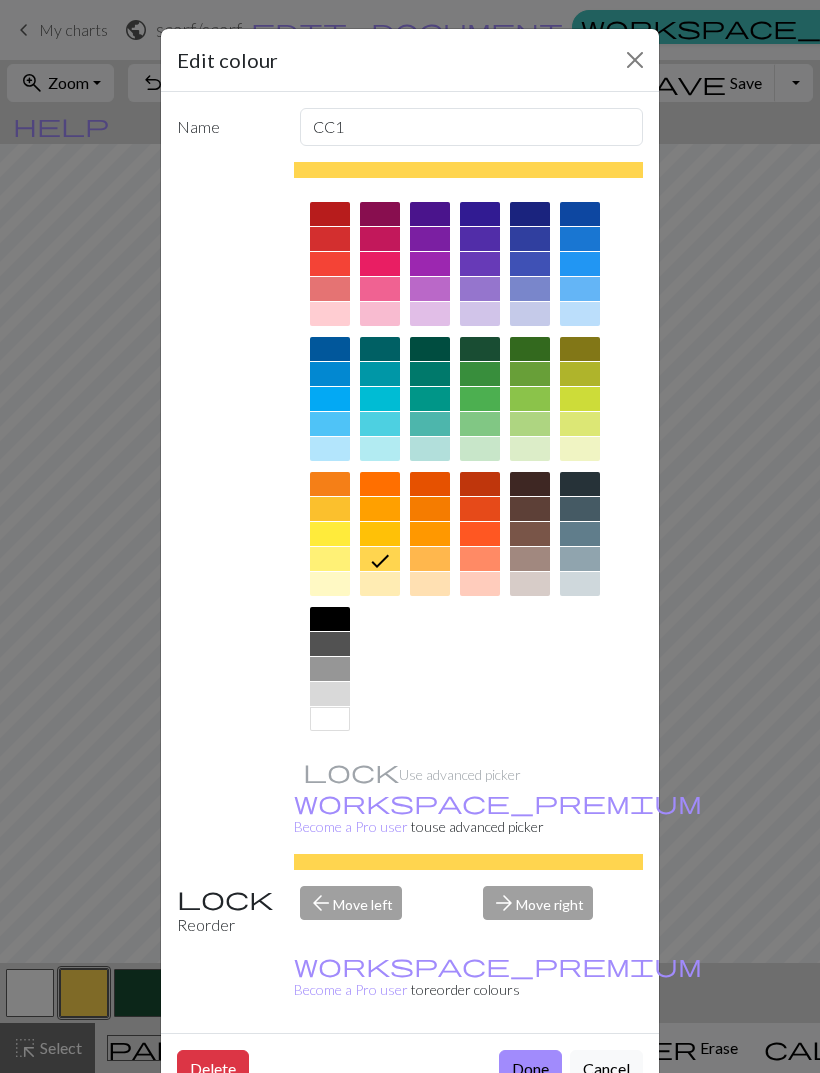 click at bounding box center (480, 484) 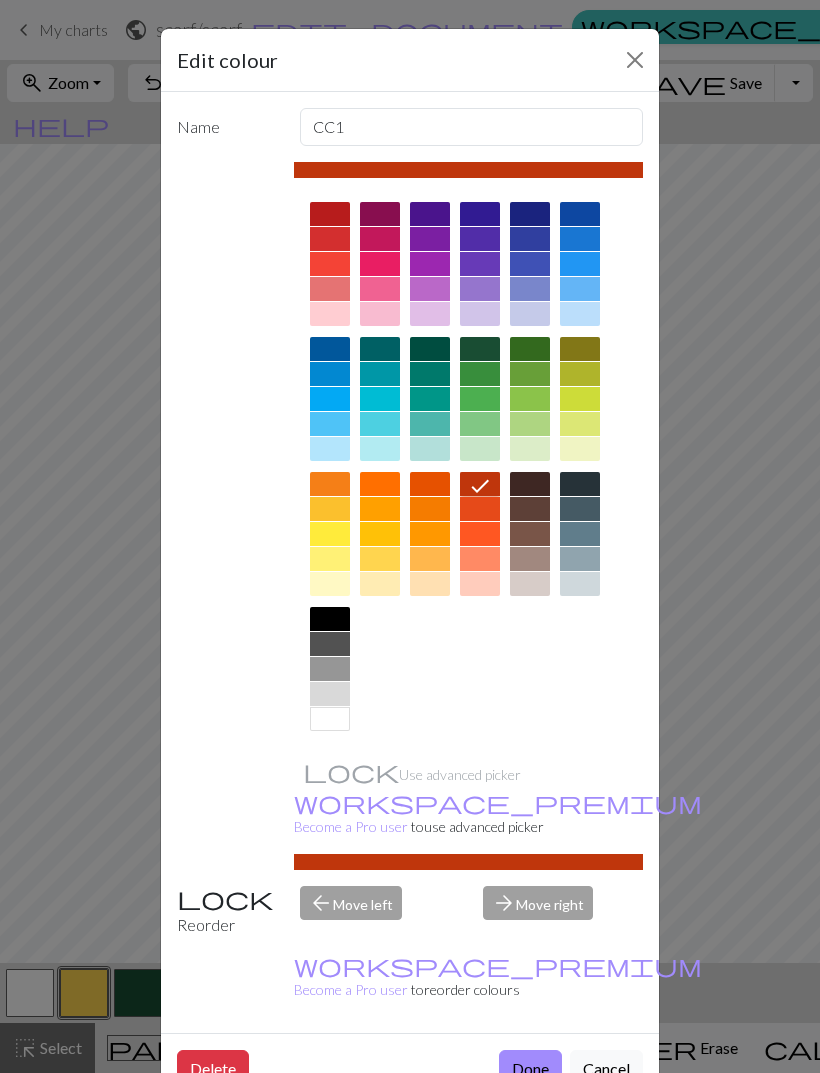 click on "Done" at bounding box center [530, 1069] 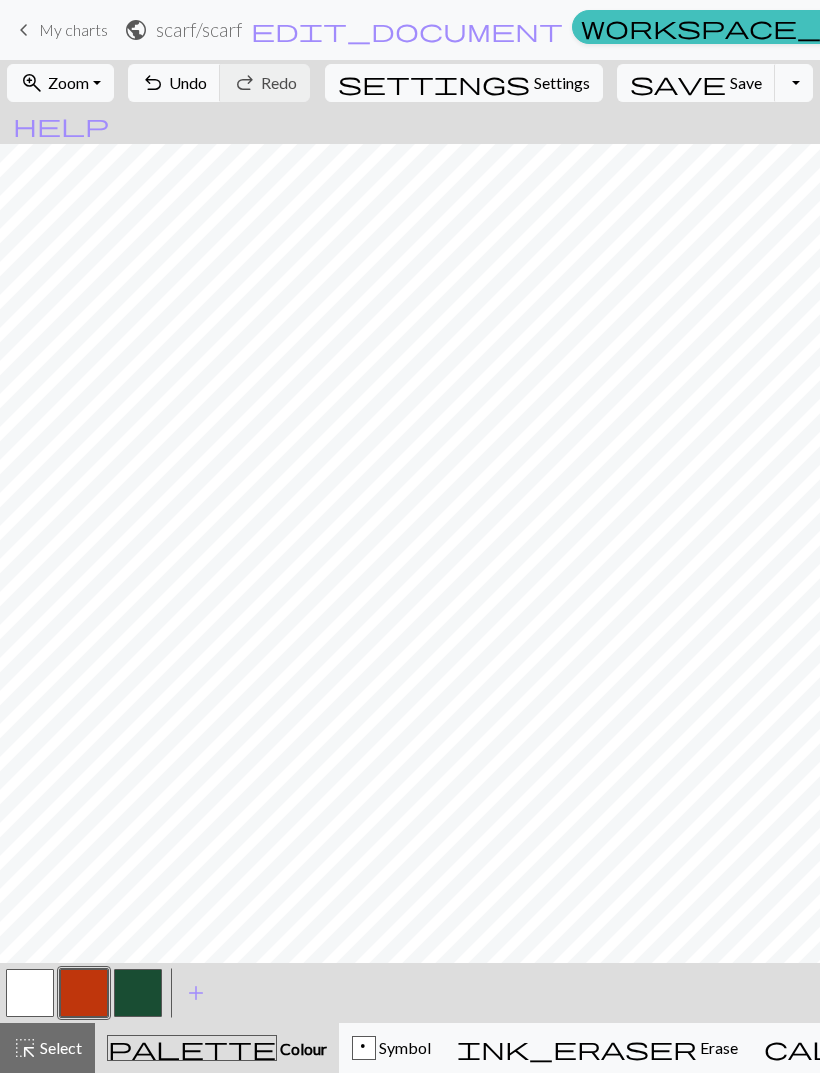 click at bounding box center [30, 993] 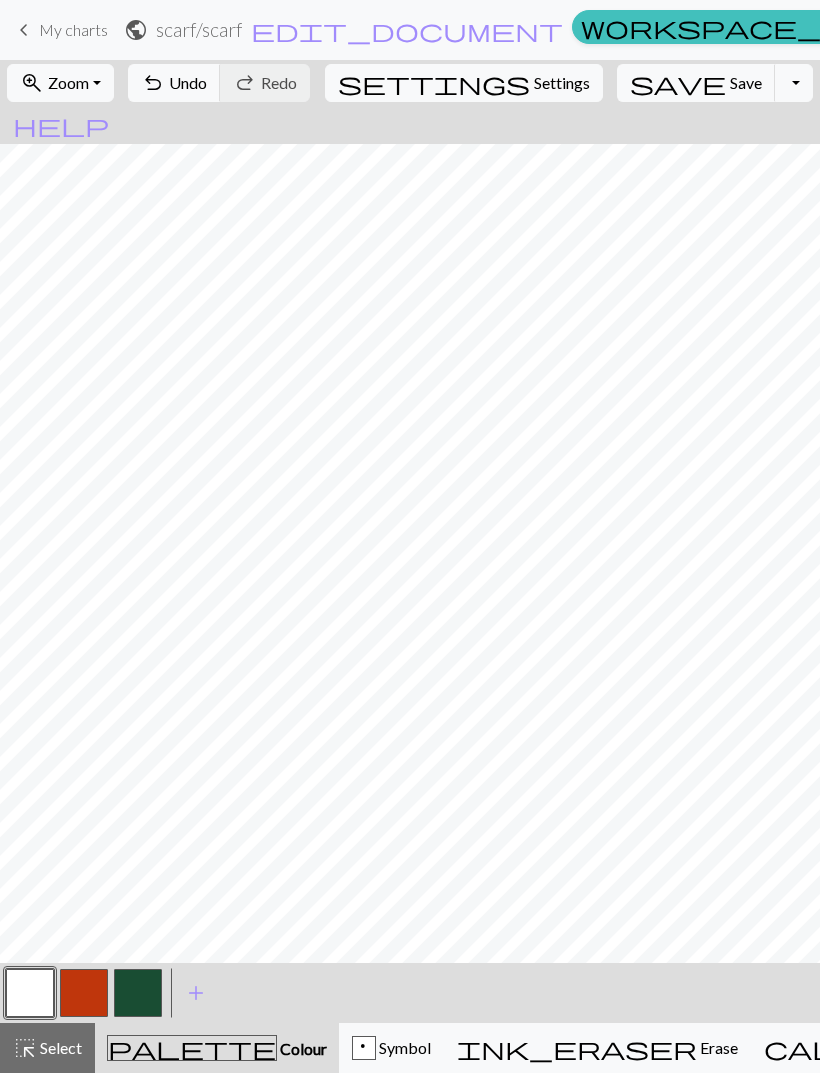 click on "add" at bounding box center (196, 993) 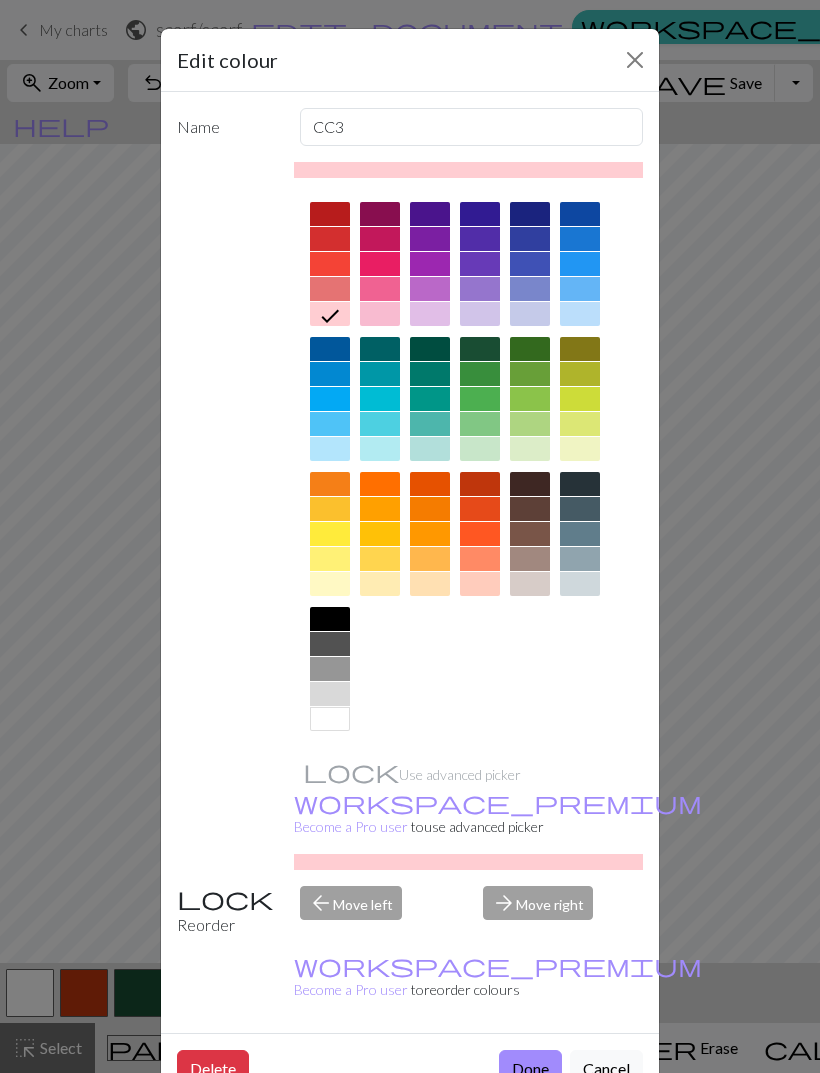 click at bounding box center [330, 619] 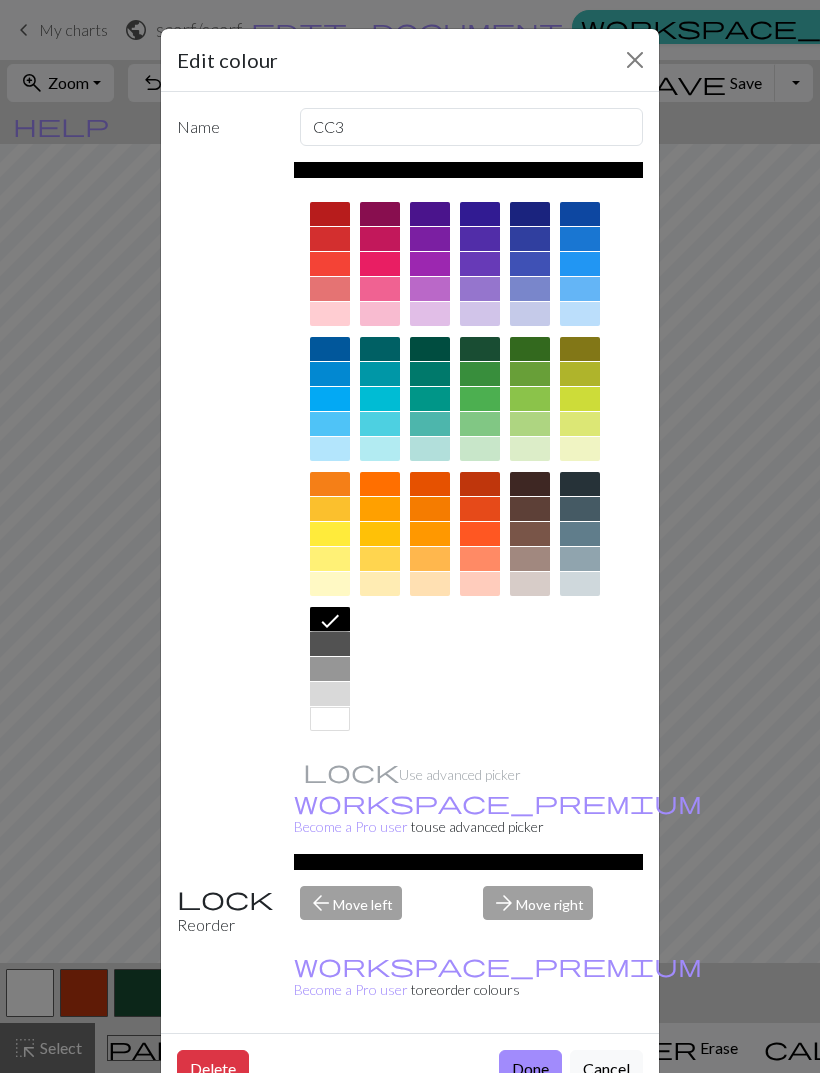 click on "Done" at bounding box center (530, 1069) 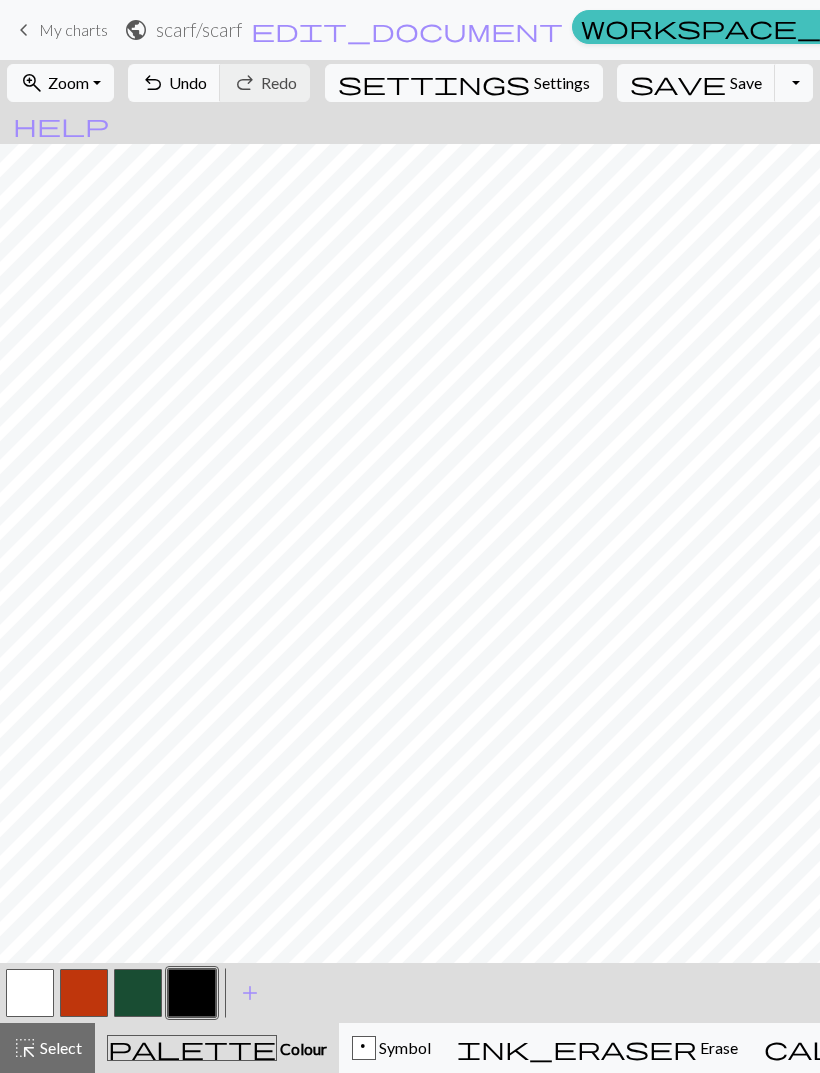 click on "Symbol" at bounding box center (403, 1047) 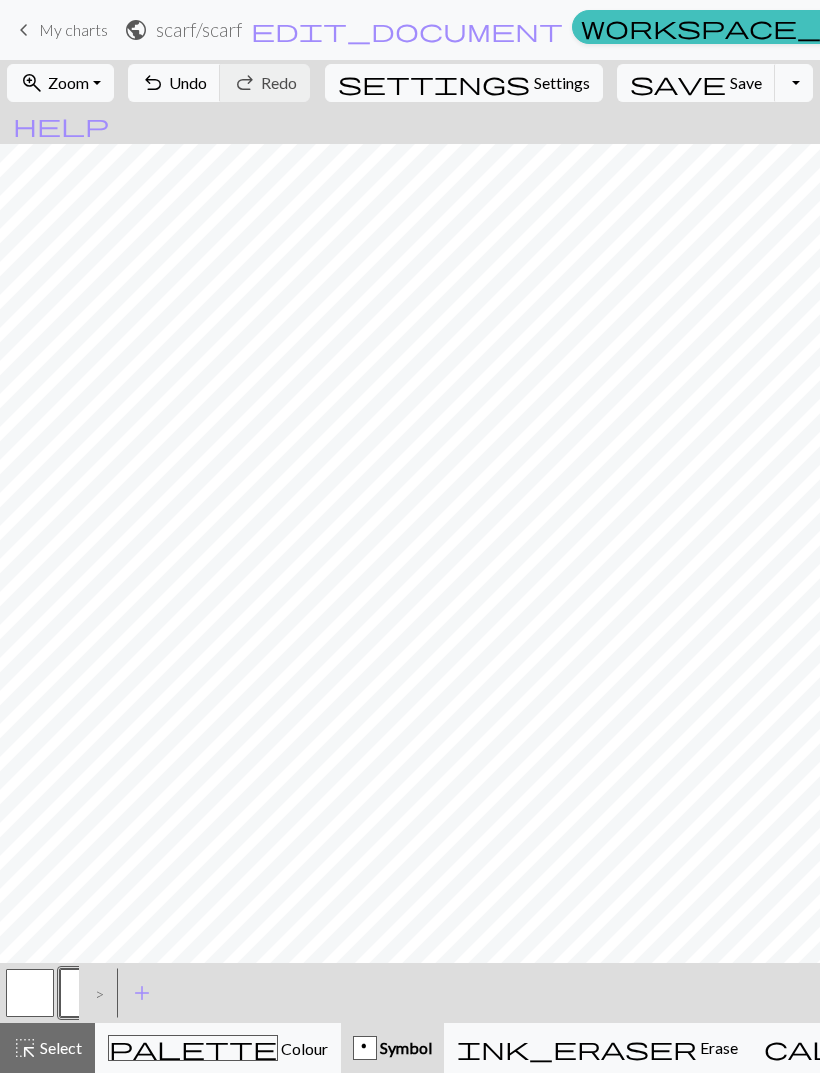 click at bounding box center [30, 993] 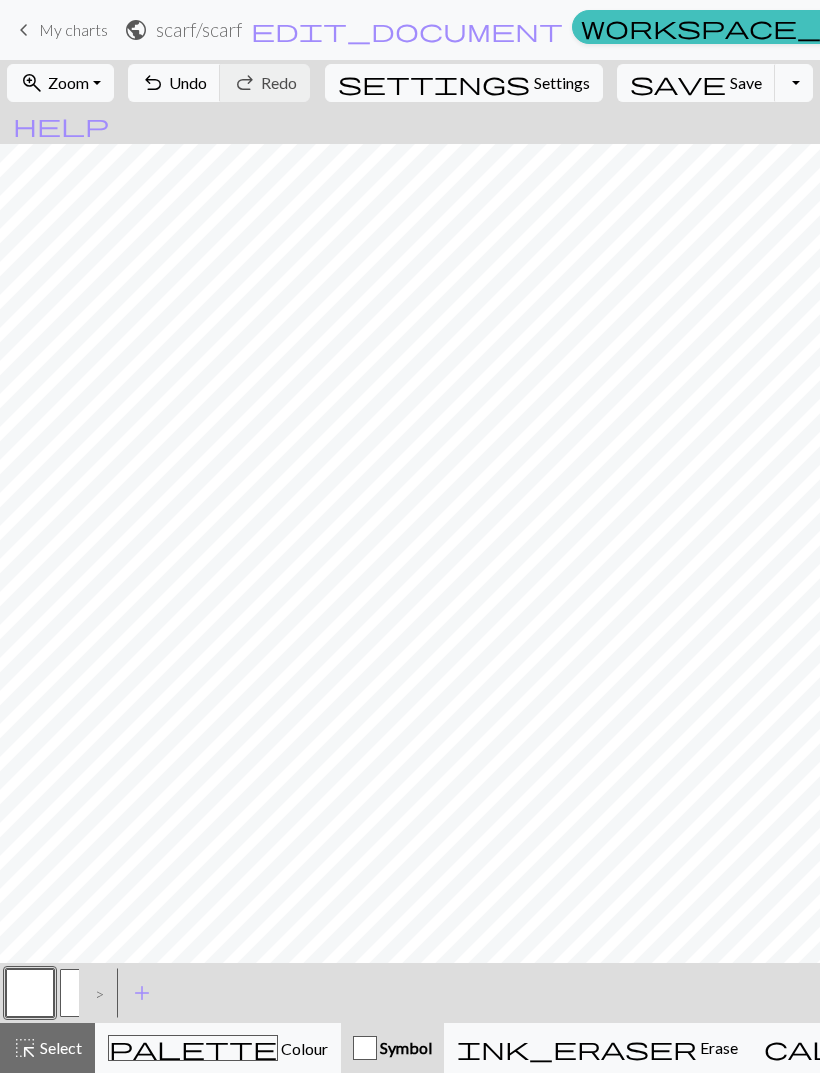 click at bounding box center [30, 993] 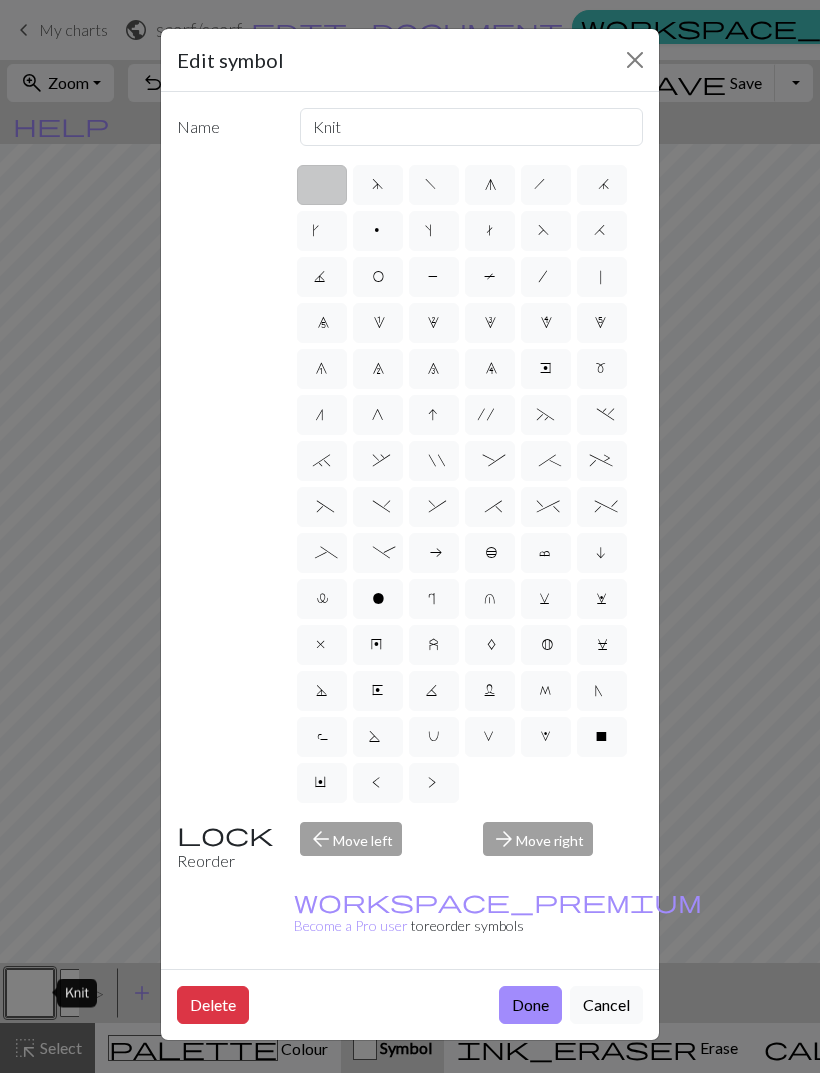 click on "Delete" at bounding box center [213, 1005] 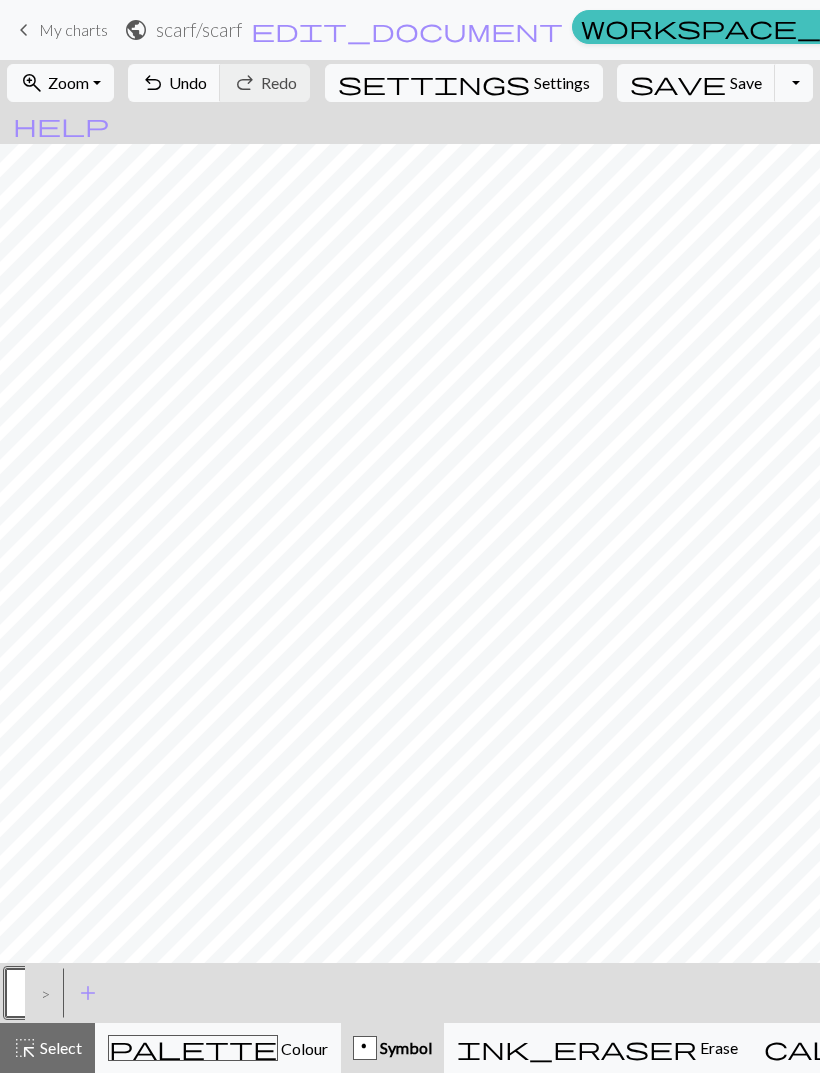click on "Colour" at bounding box center [303, 1048] 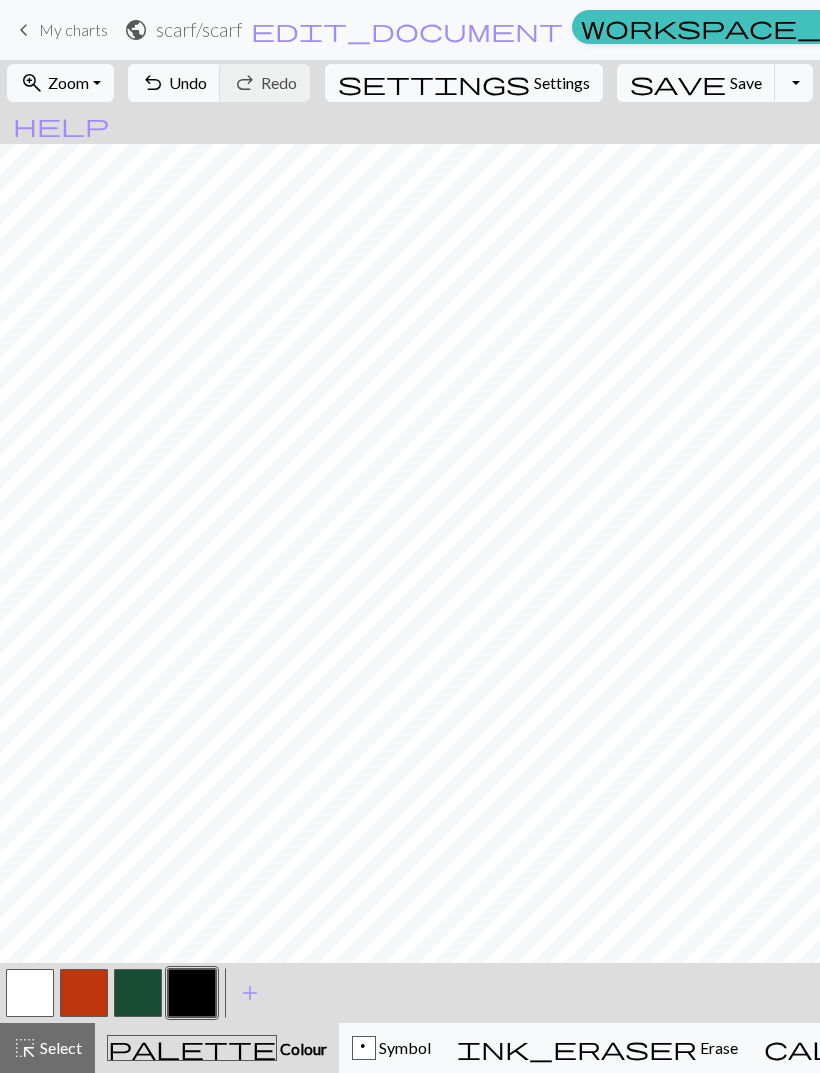scroll, scrollTop: 648, scrollLeft: 0, axis: vertical 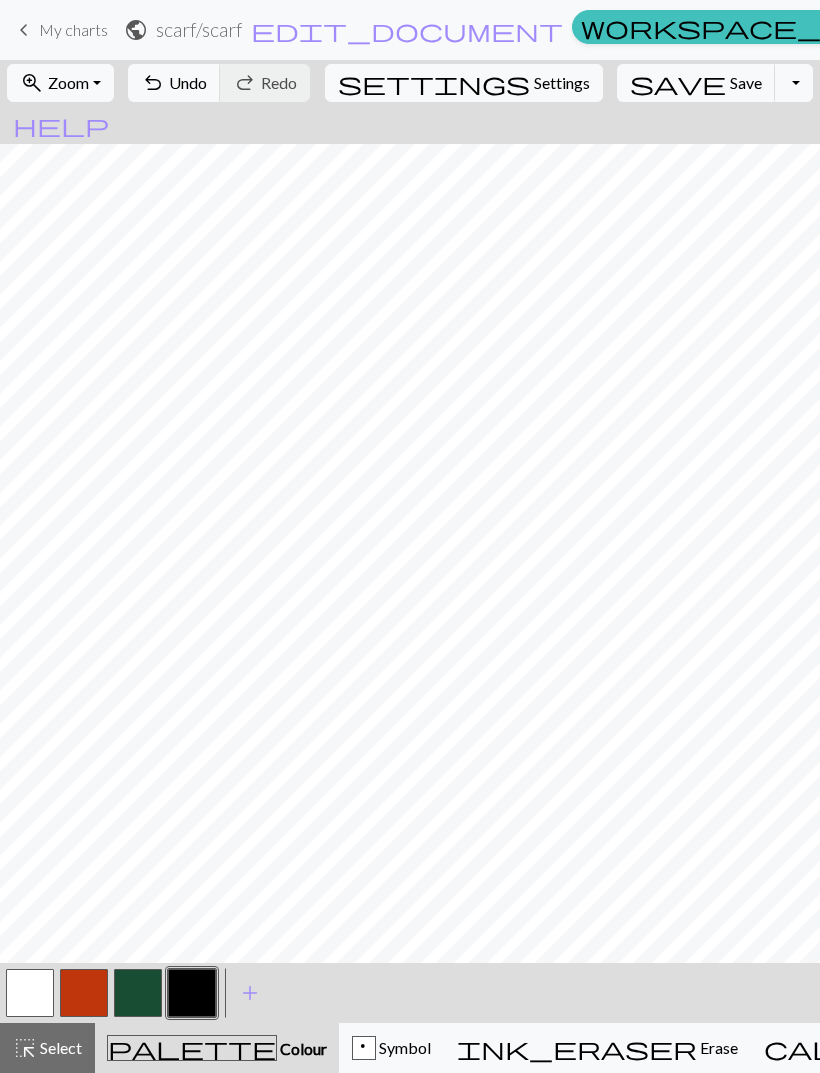 click on "undo" at bounding box center [153, 83] 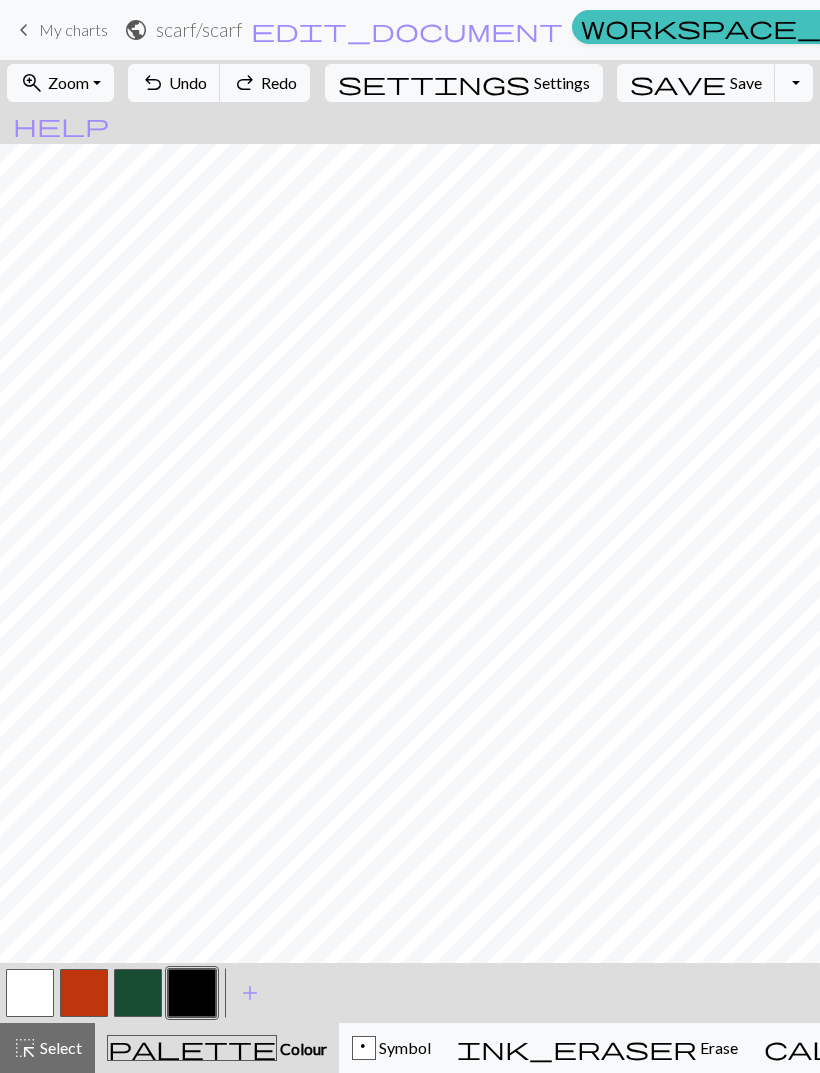 scroll, scrollTop: 1321, scrollLeft: 0, axis: vertical 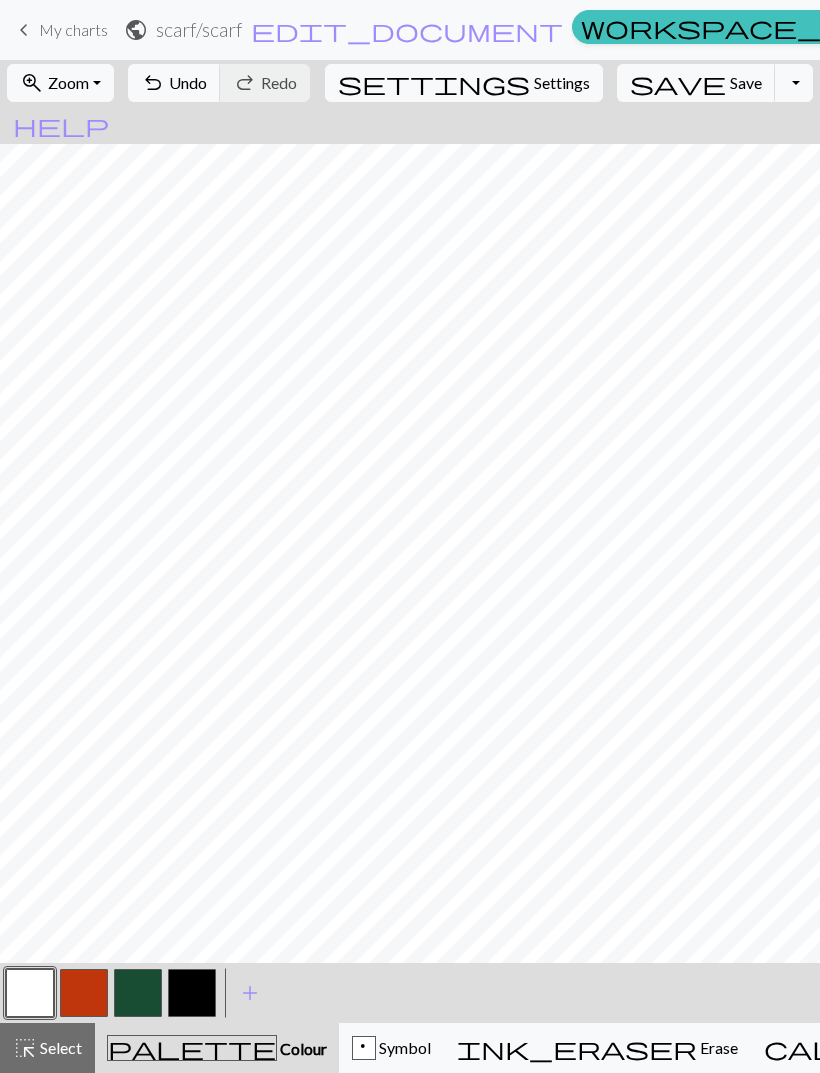 click at bounding box center [30, 993] 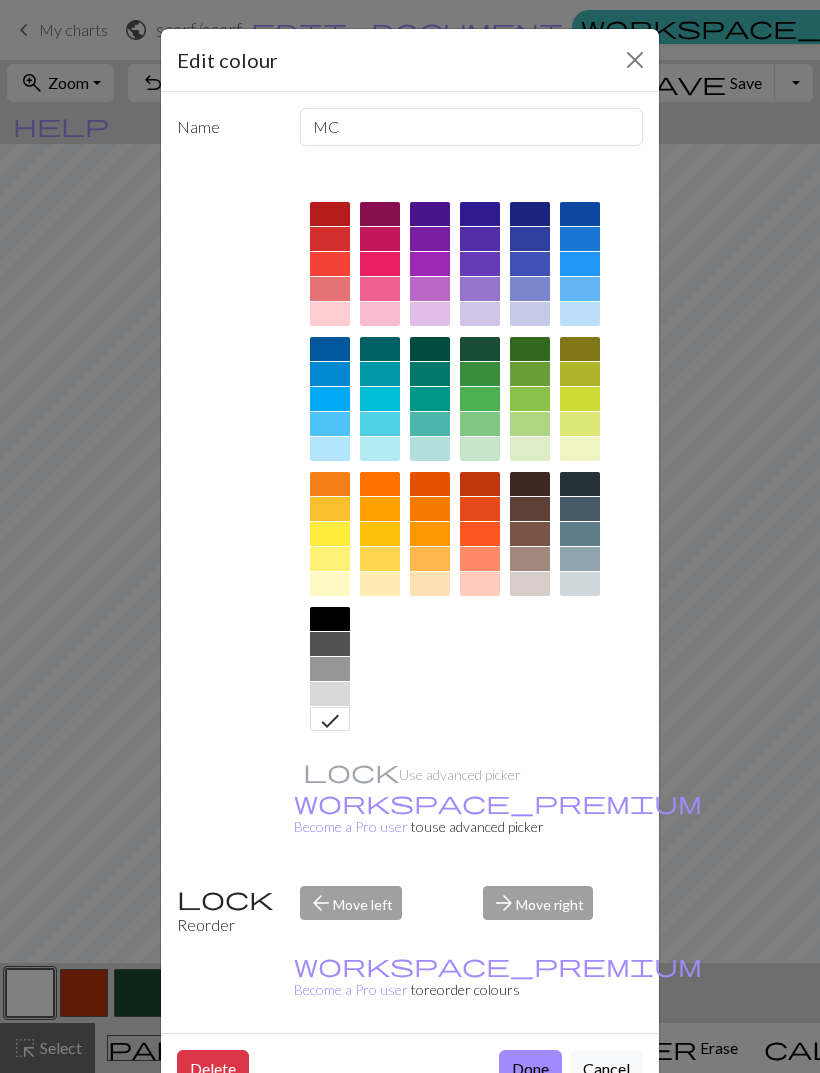 click on "Edit colour Name MC Use advanced picker workspace_premium Become a Pro user   to  use advanced picker Reorder arrow_back Move left arrow_forward Move right workspace_premium Become a Pro user   to  reorder colours Delete Done Cancel" at bounding box center (410, 536) 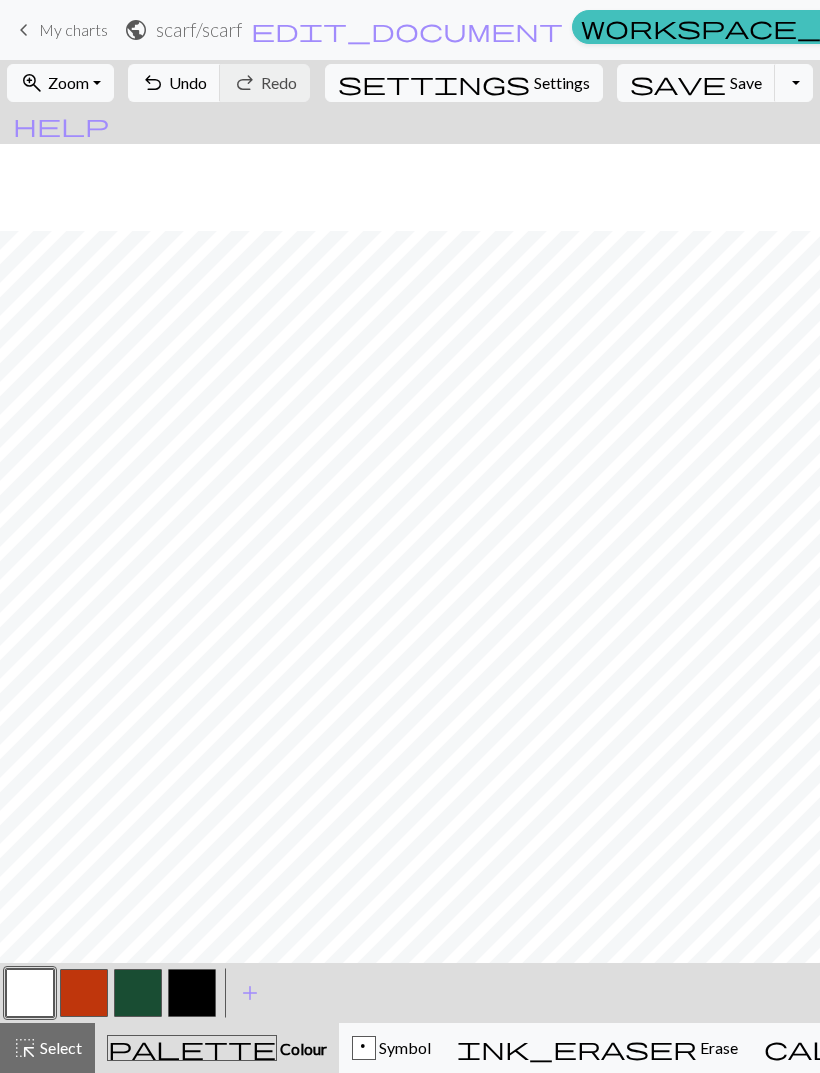 scroll, scrollTop: 1503, scrollLeft: 0, axis: vertical 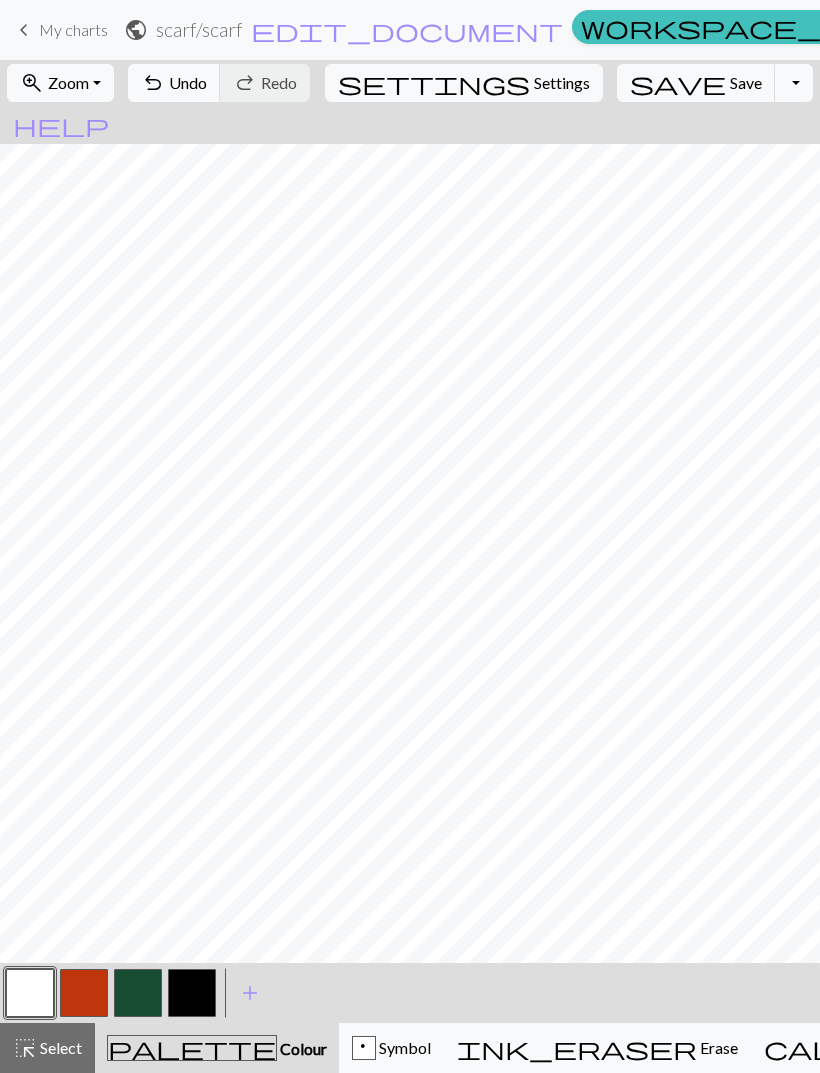 click at bounding box center [30, 993] 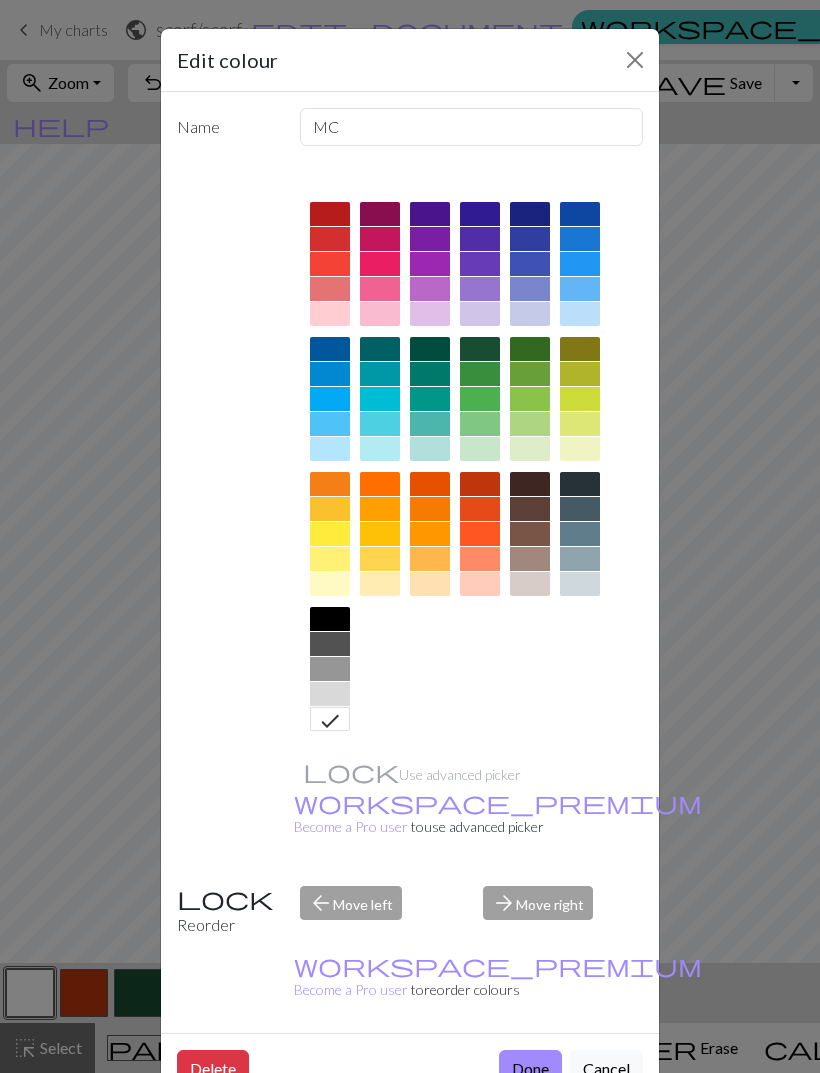 click at bounding box center (330, 694) 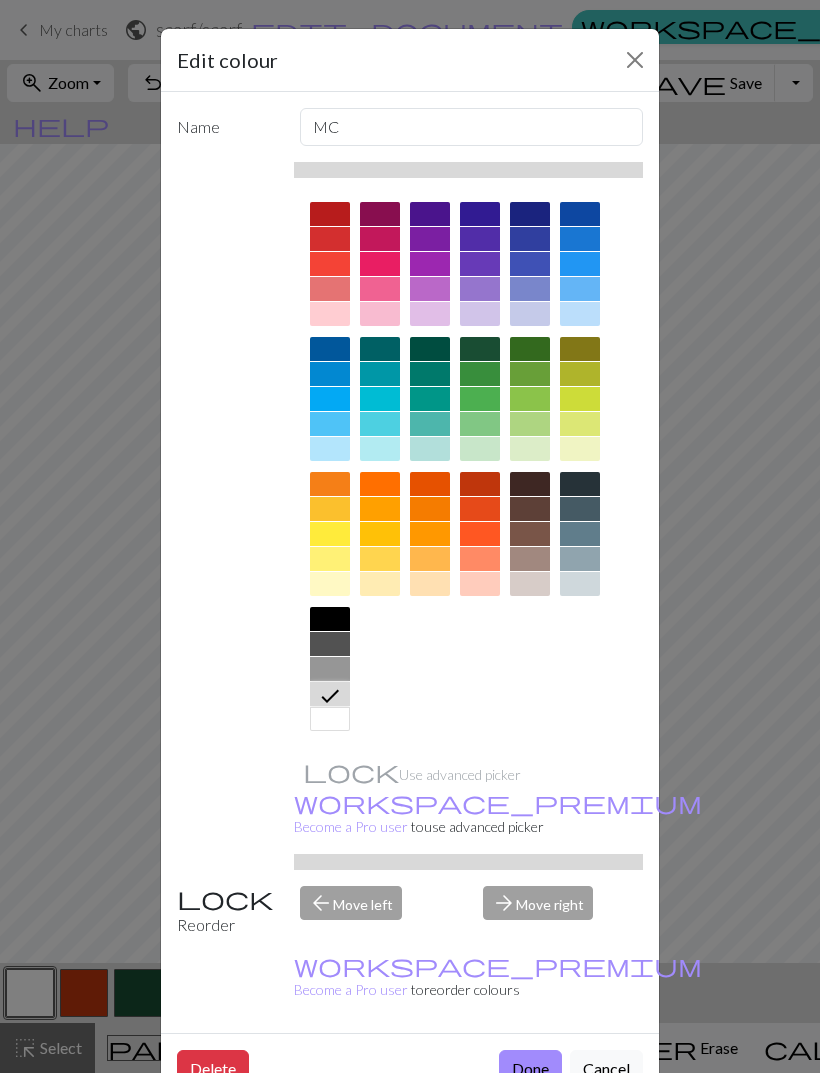 click on "Done" at bounding box center (530, 1069) 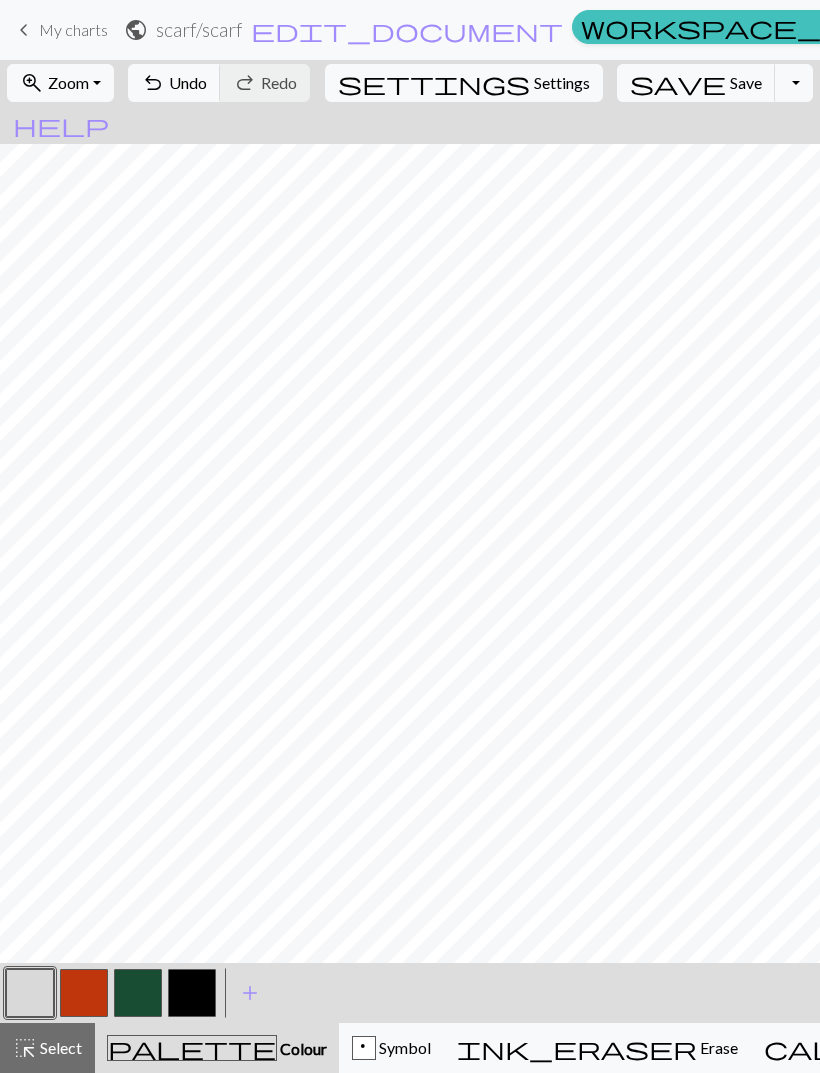 click on "Undo" at bounding box center (188, 82) 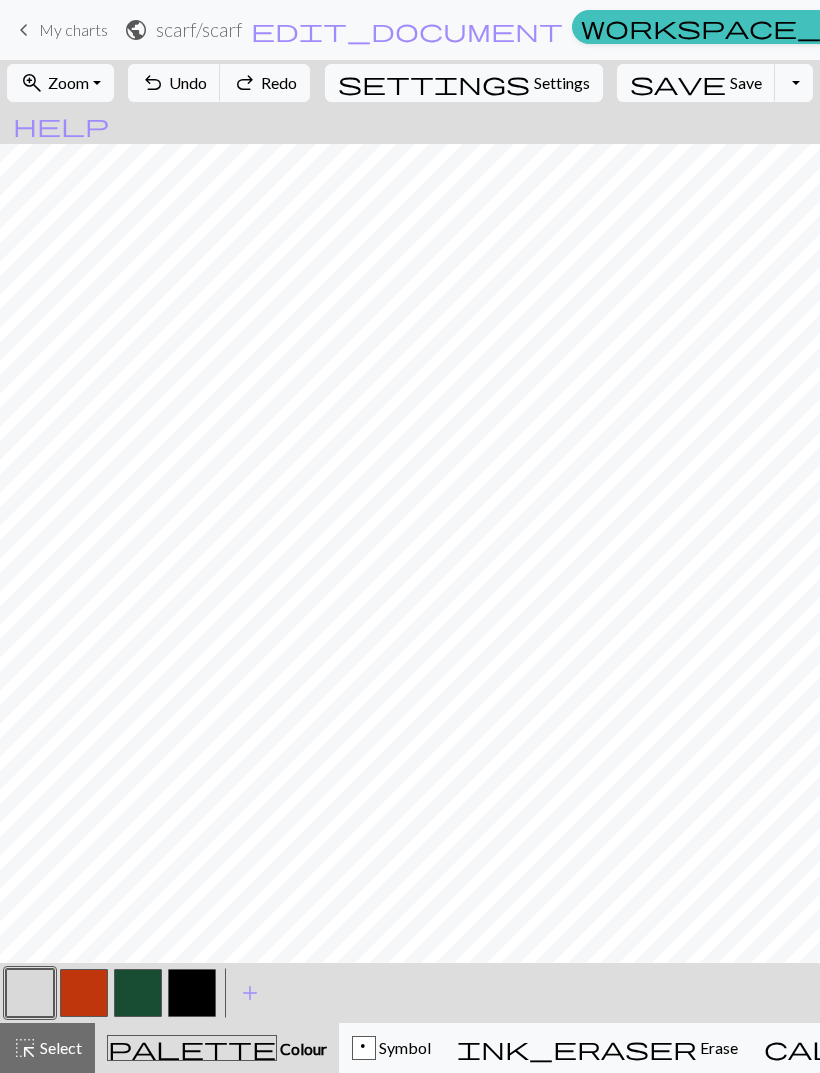 click on "Undo" at bounding box center (188, 82) 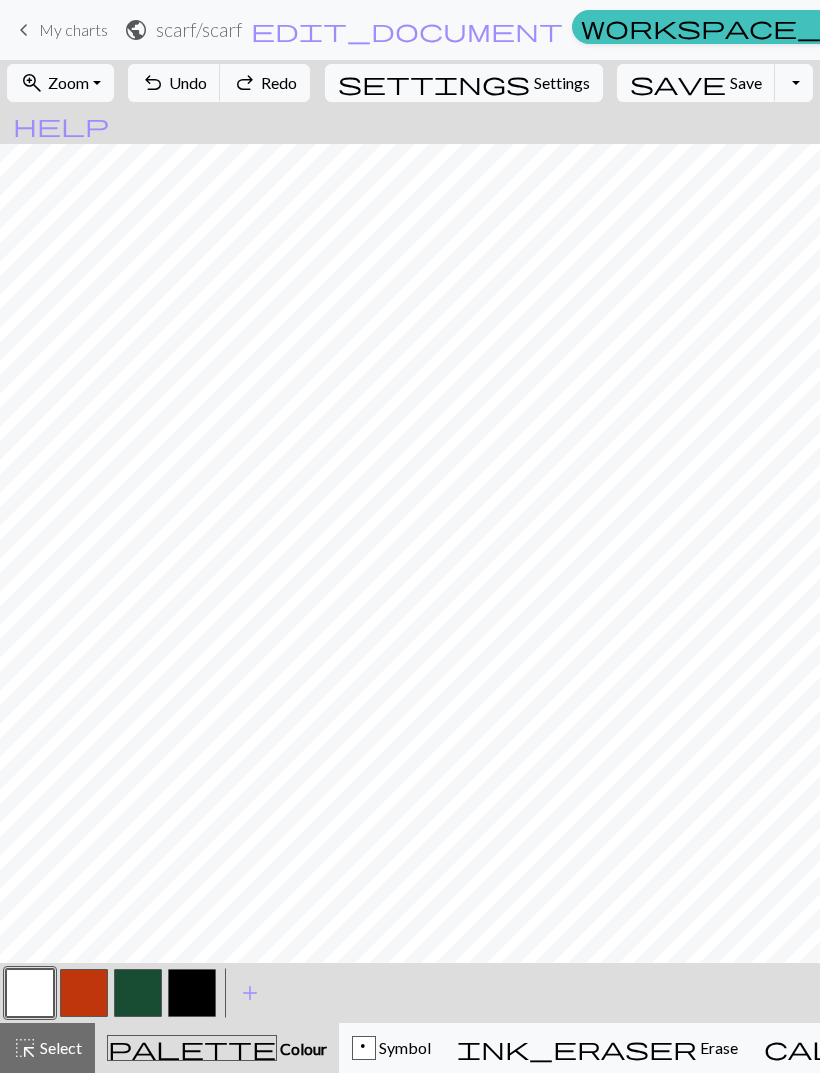 click on "undo" at bounding box center (153, 83) 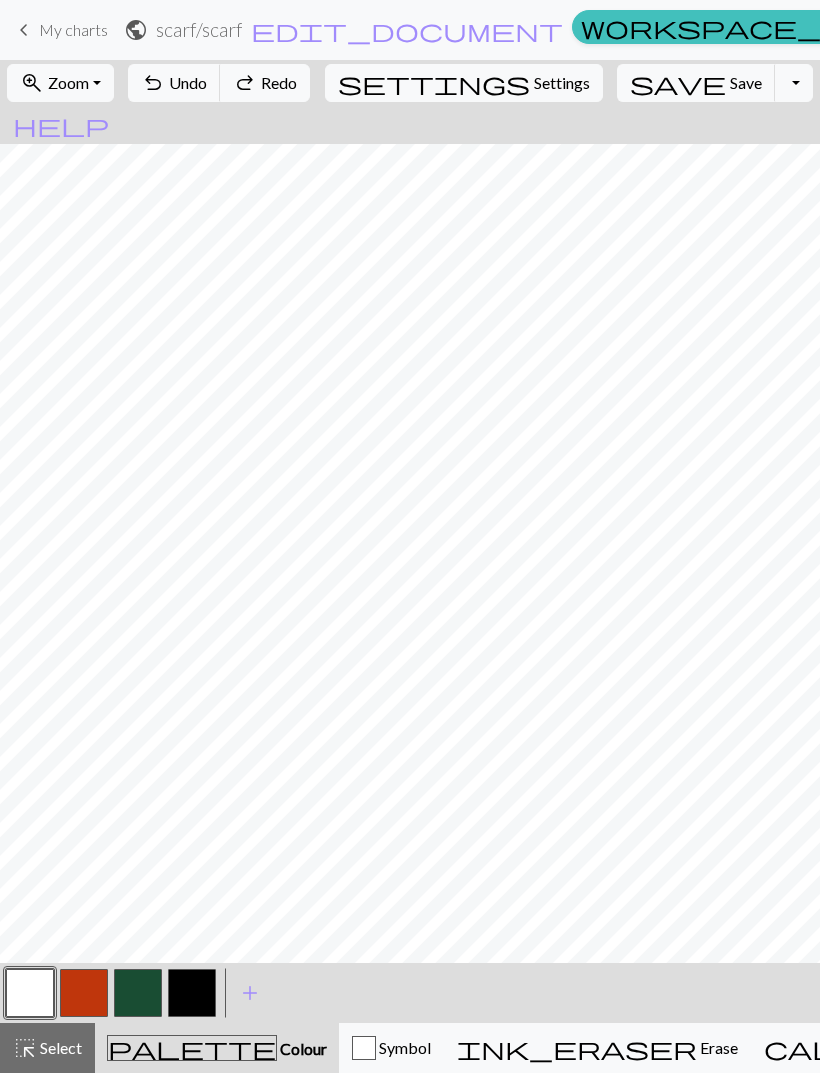 click on "undo" at bounding box center [153, 83] 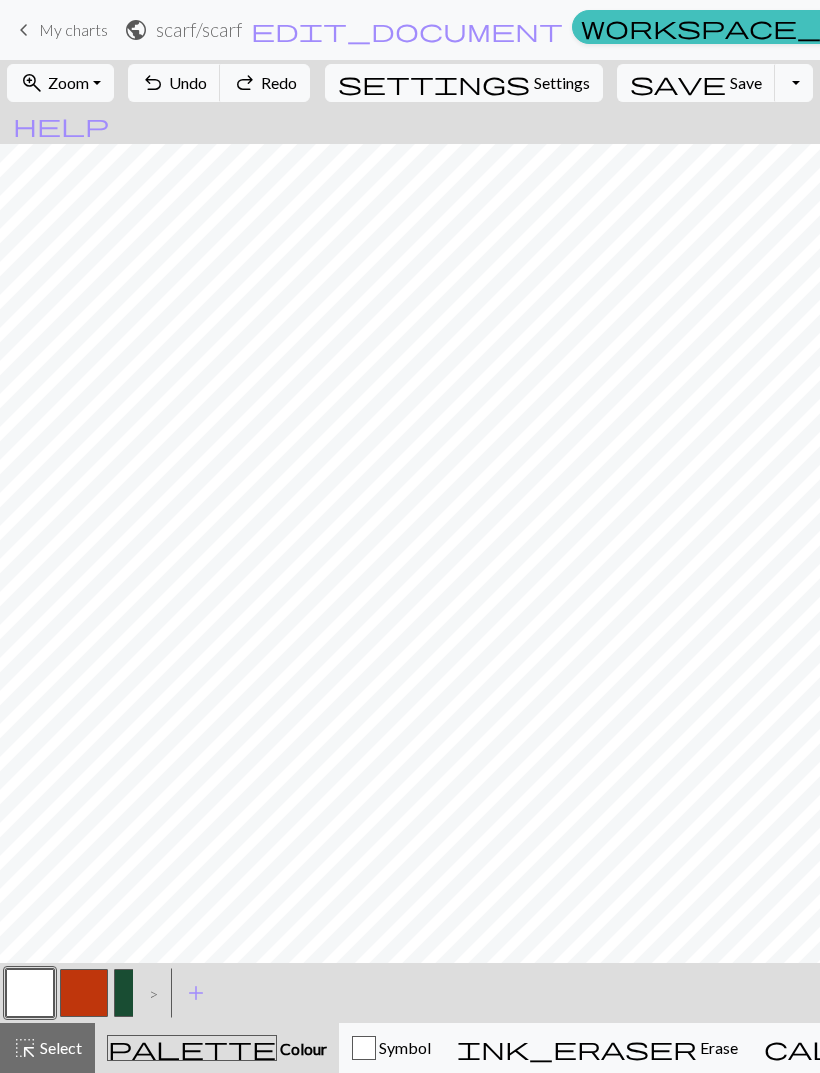 click on "Redo" at bounding box center (279, 82) 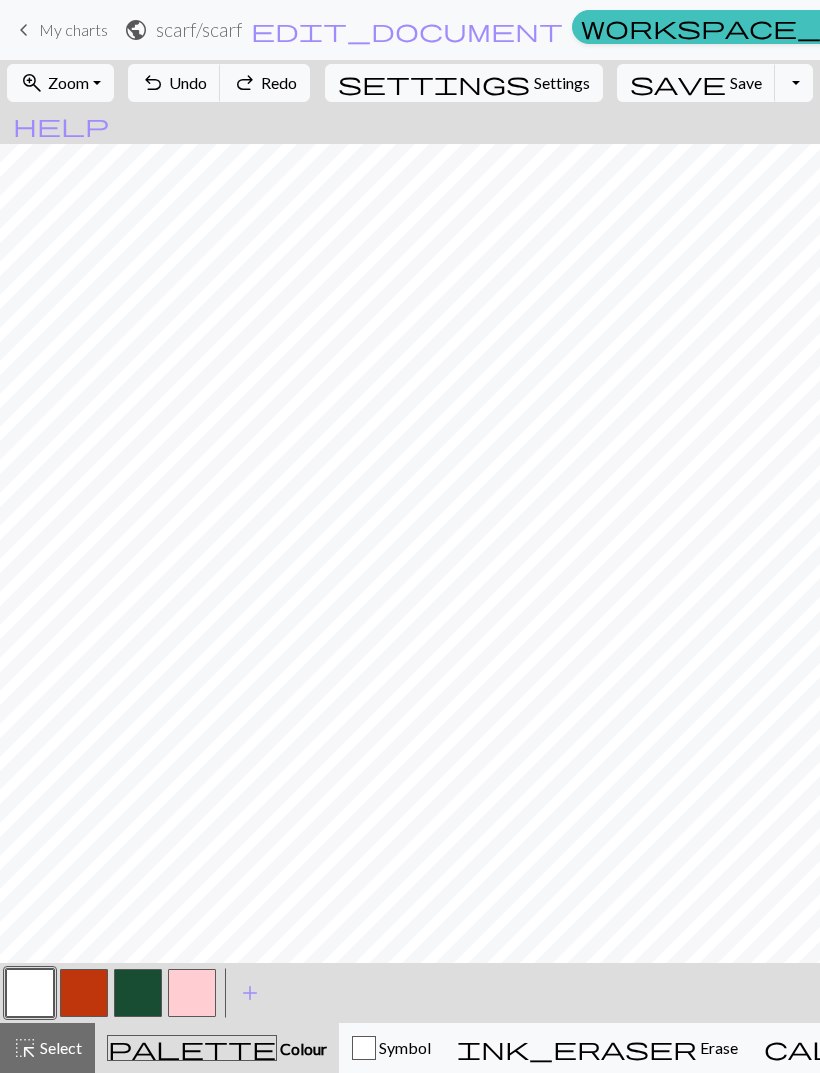 click on "Redo" at bounding box center (279, 82) 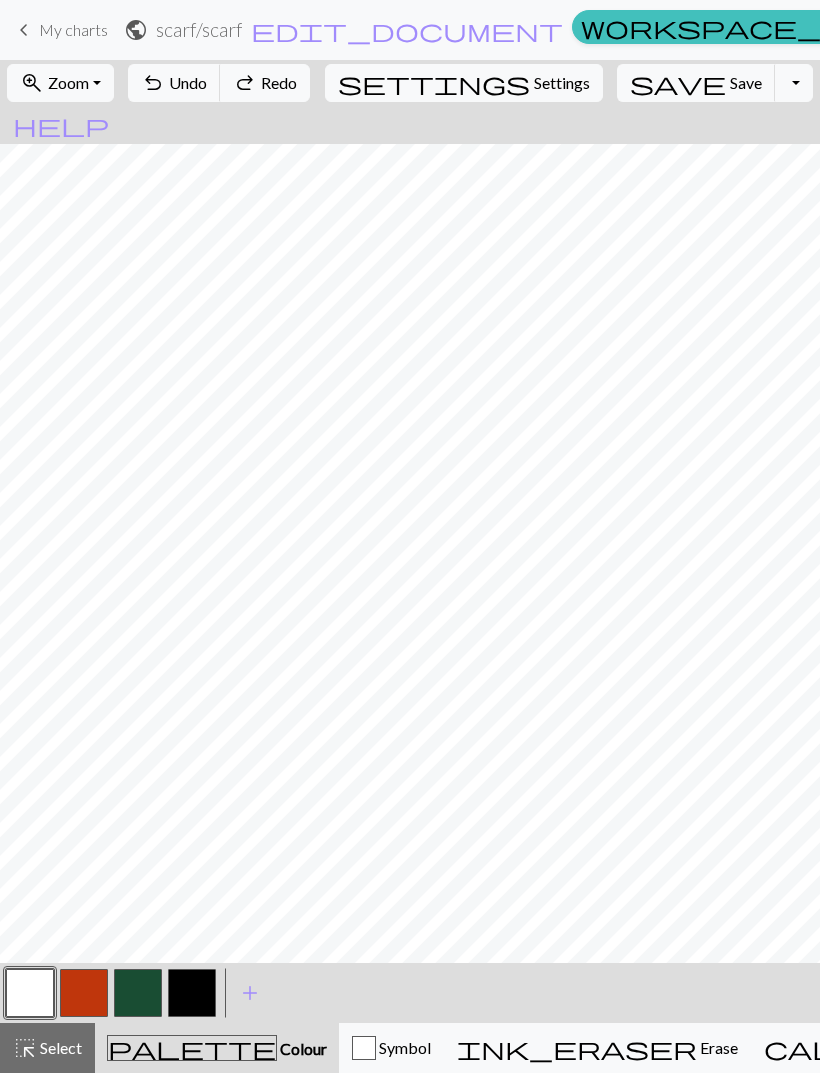 click on "Erase" at bounding box center [717, 1047] 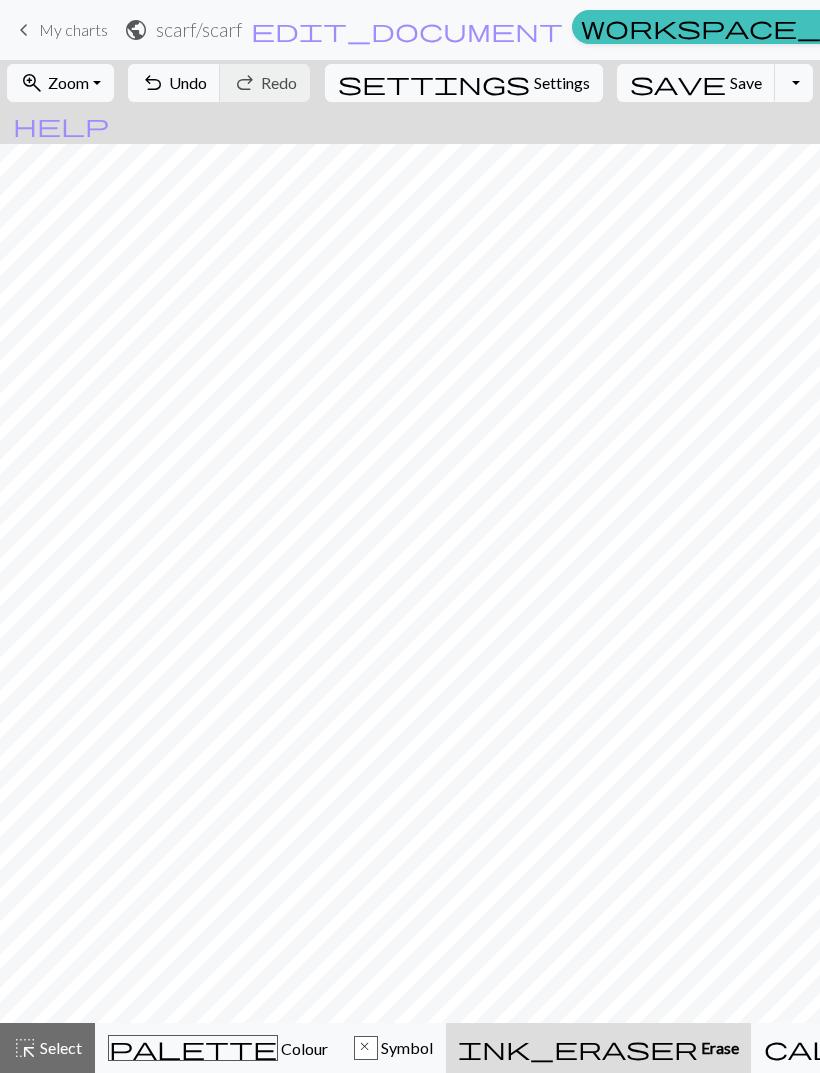 click on "Undo" at bounding box center (188, 82) 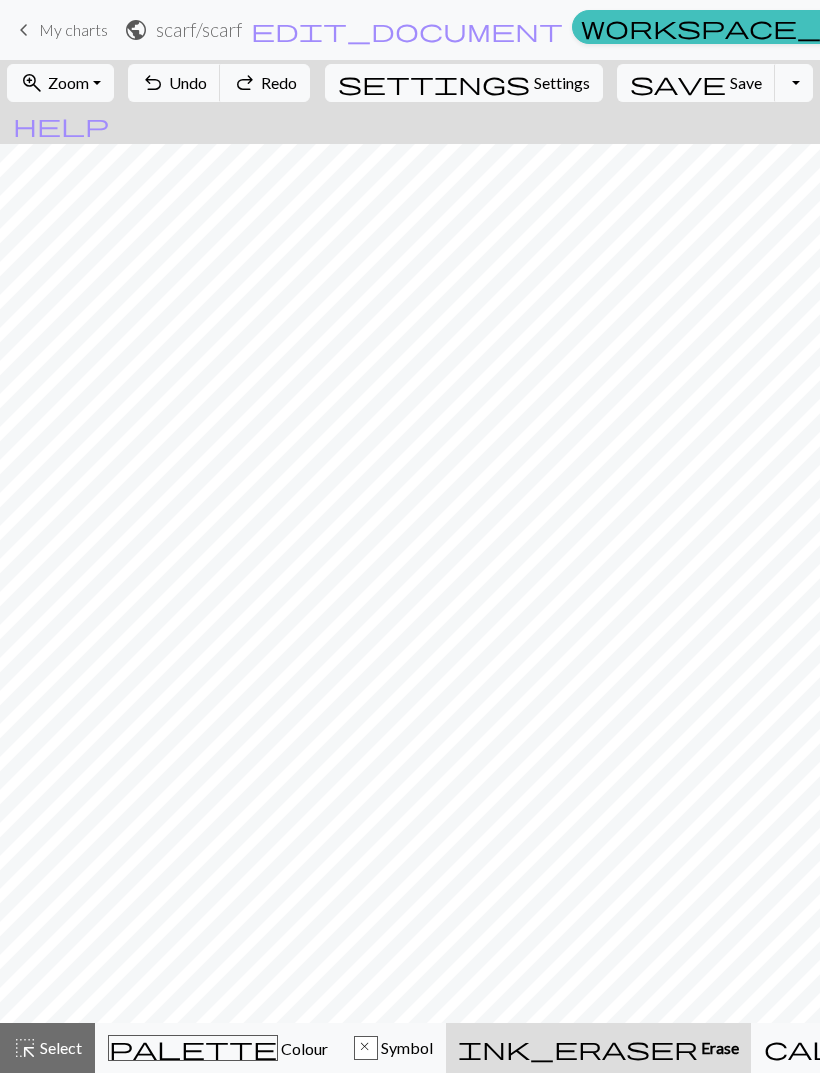 click on "Colour" at bounding box center [303, 1048] 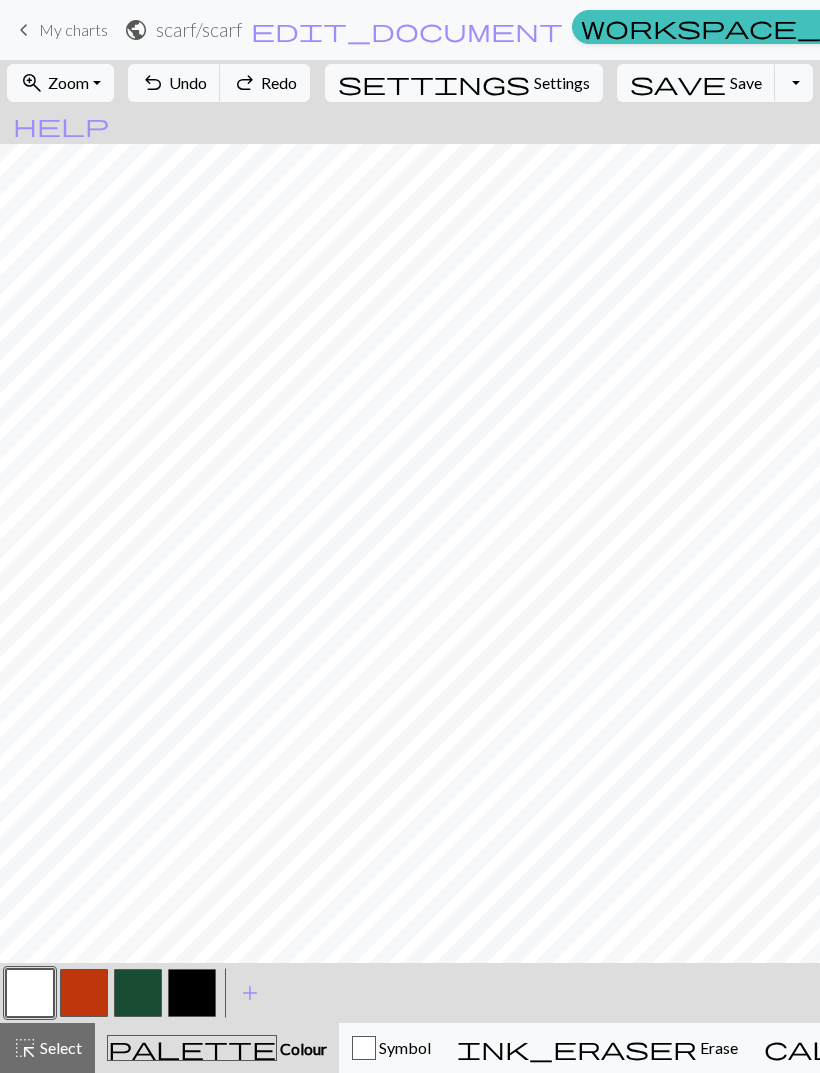click at bounding box center (30, 993) 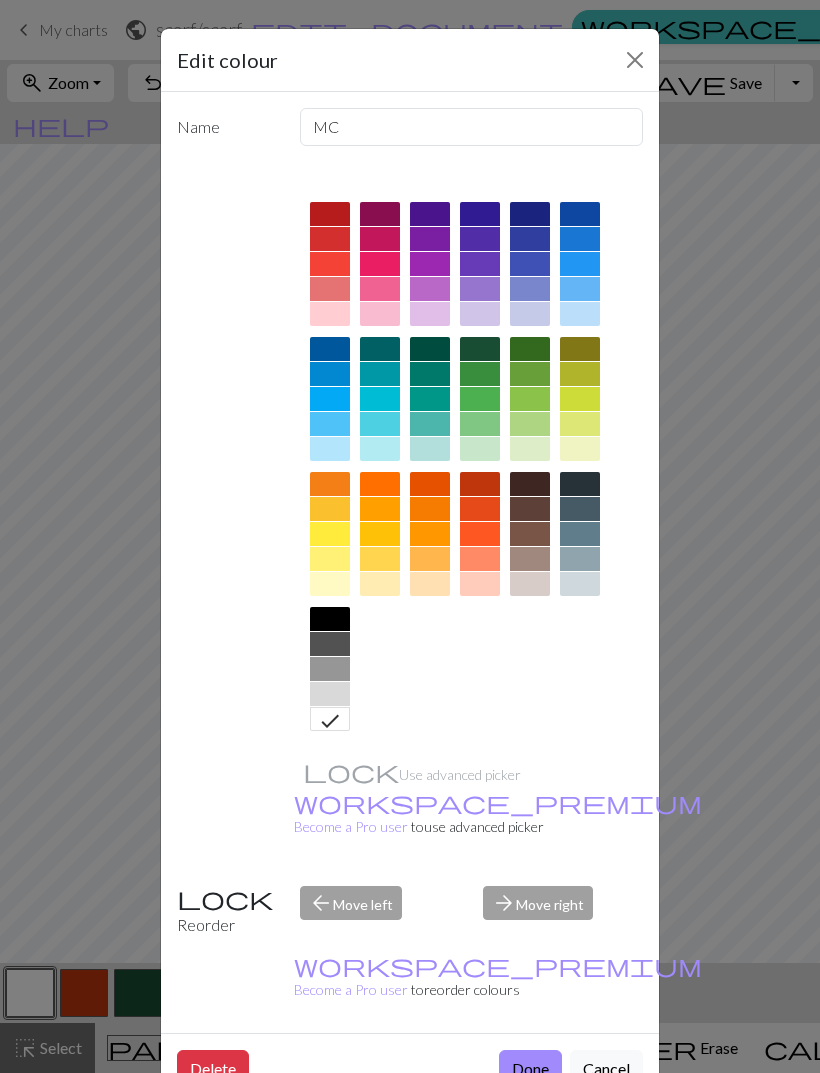 click on "Edit colour Name MC Use advanced picker workspace_premium Become a Pro user   to  use advanced picker Reorder arrow_back Move left arrow_forward Move right workspace_premium Become a Pro user   to  reorder colours Delete Done Cancel" at bounding box center (410, 536) 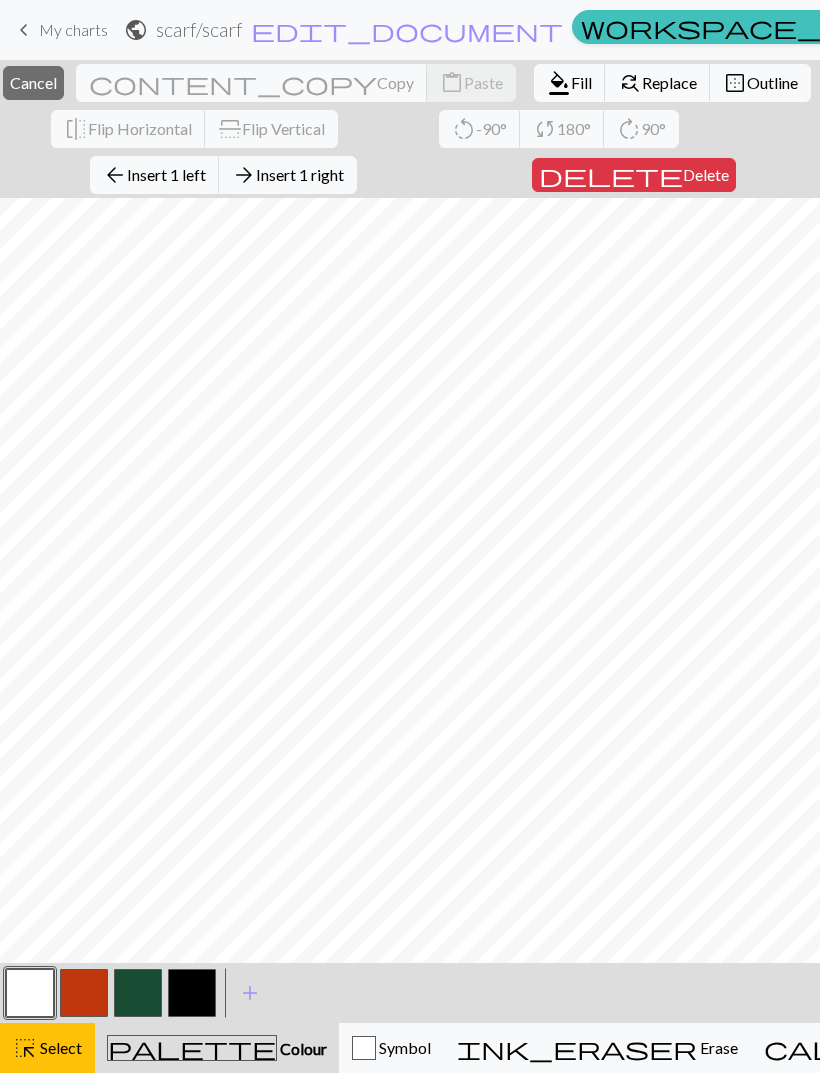 click on "highlight_alt   Select   Select" at bounding box center (47, 1048) 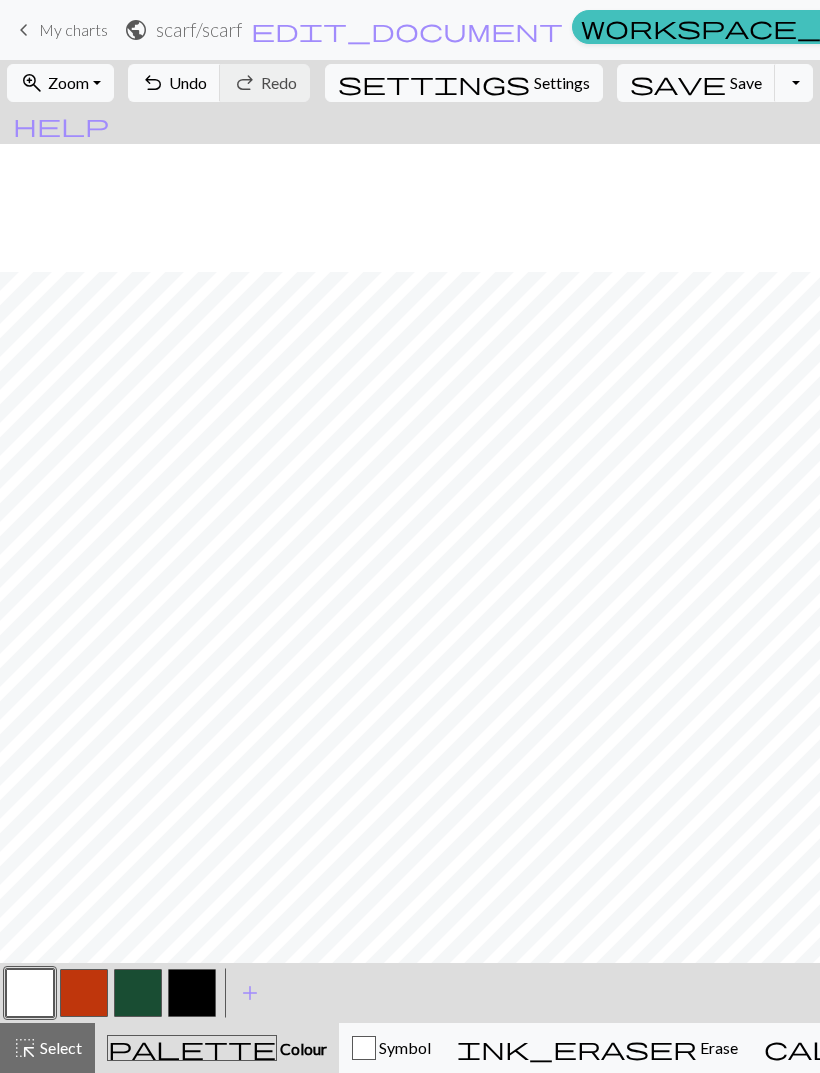 scroll, scrollTop: 2051, scrollLeft: 0, axis: vertical 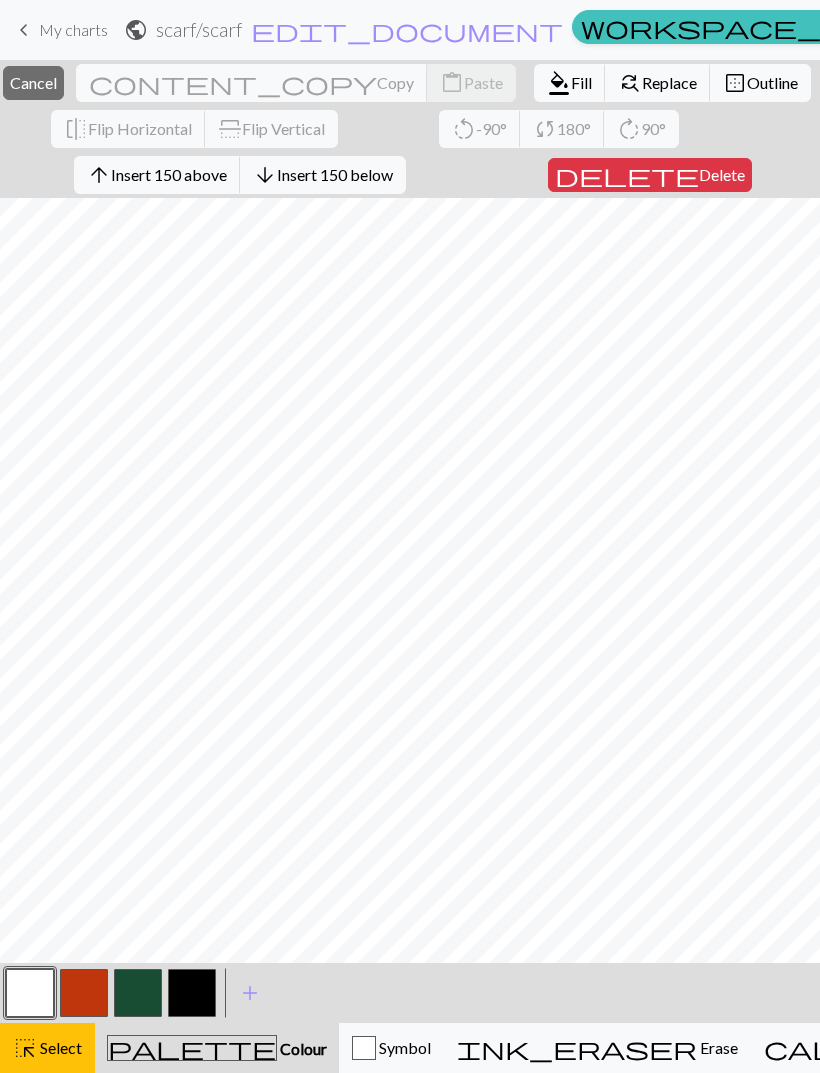 click on "Insert 150 below" at bounding box center (335, 174) 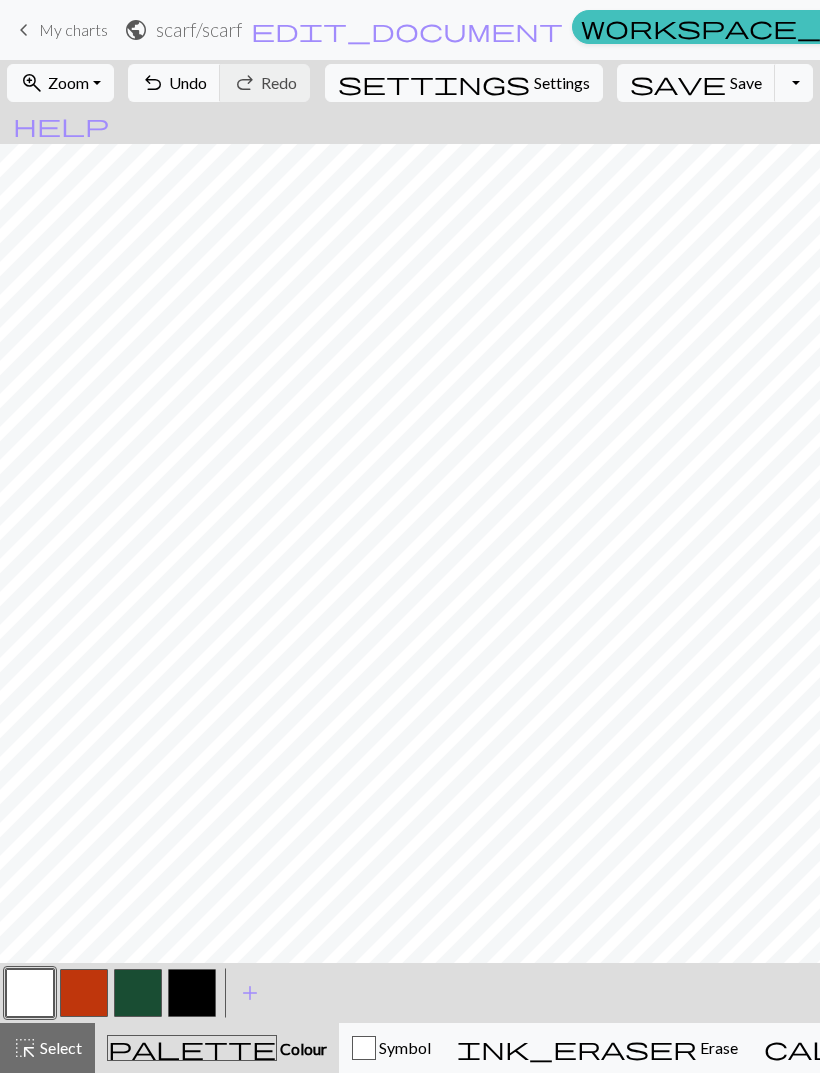 click on "Undo" at bounding box center [188, 82] 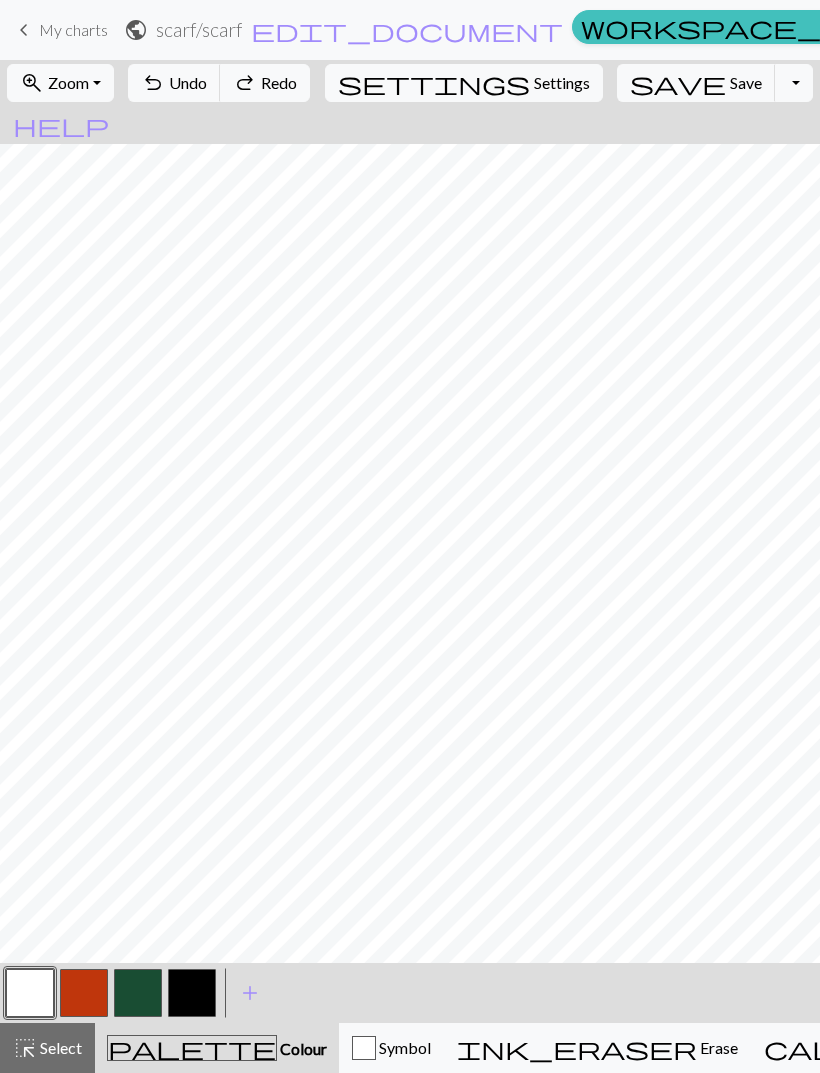 scroll, scrollTop: 2507, scrollLeft: 0, axis: vertical 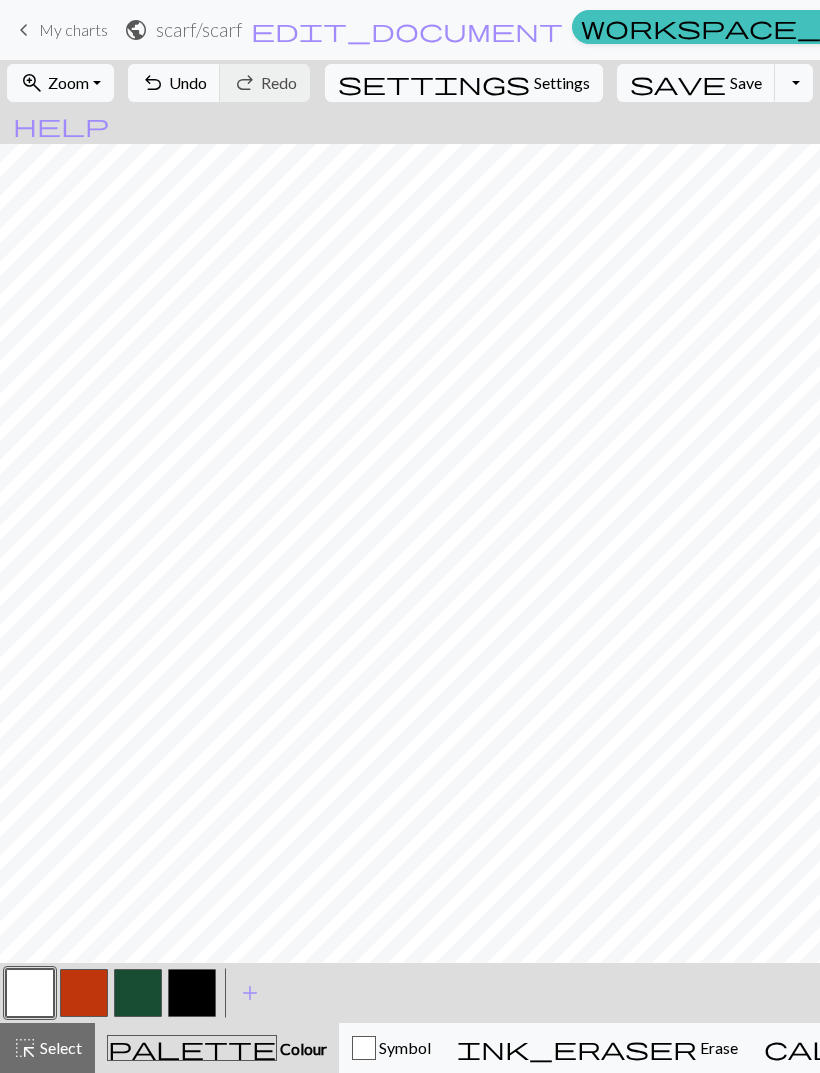 click at bounding box center [30, 993] 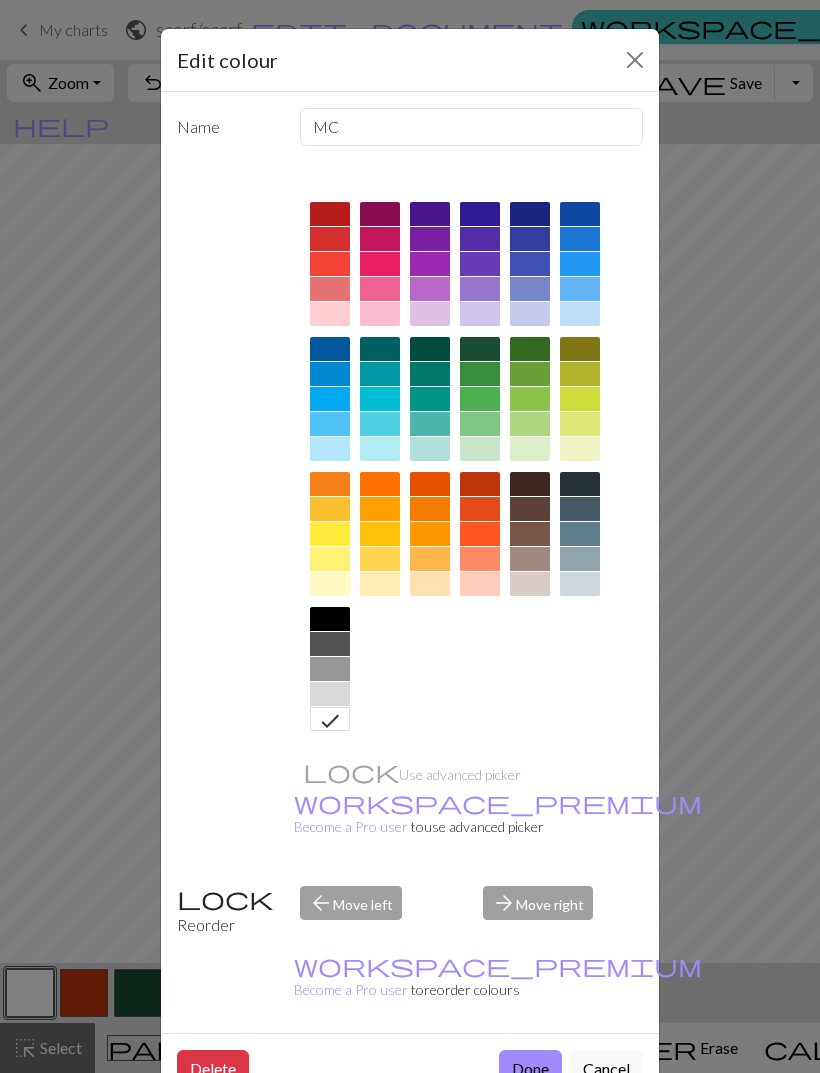 click at bounding box center [330, 694] 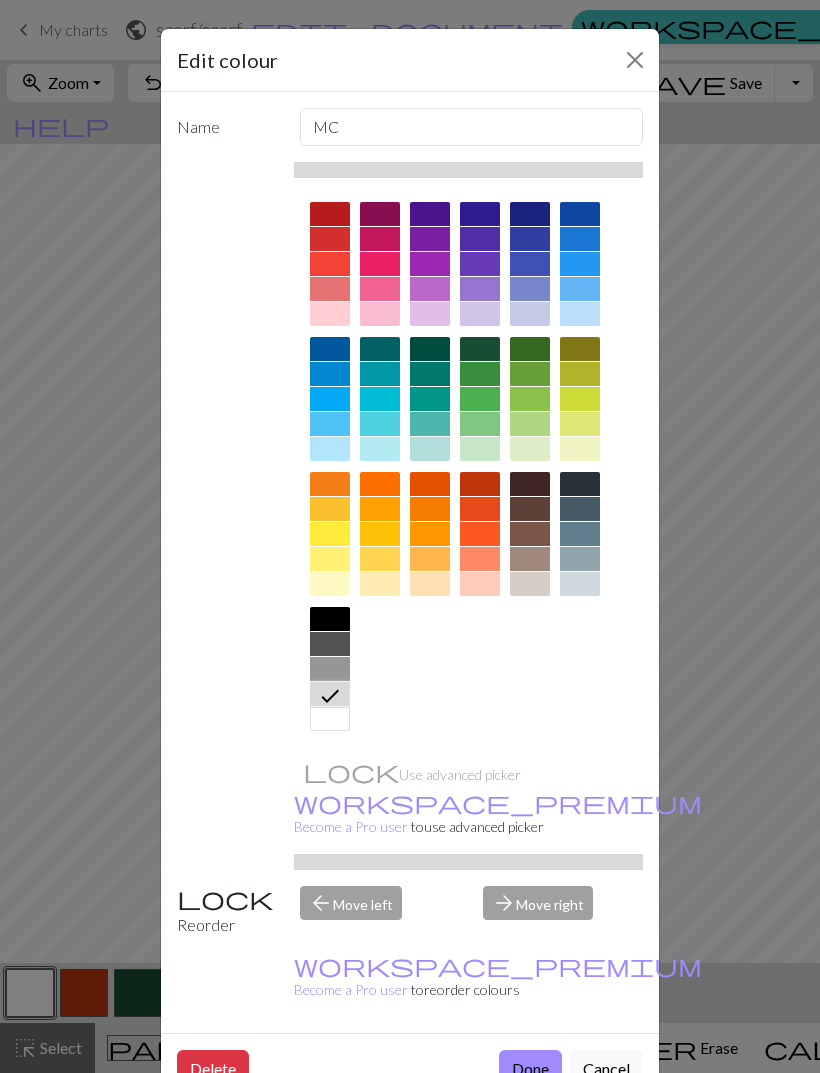 click on "Done" at bounding box center [530, 1069] 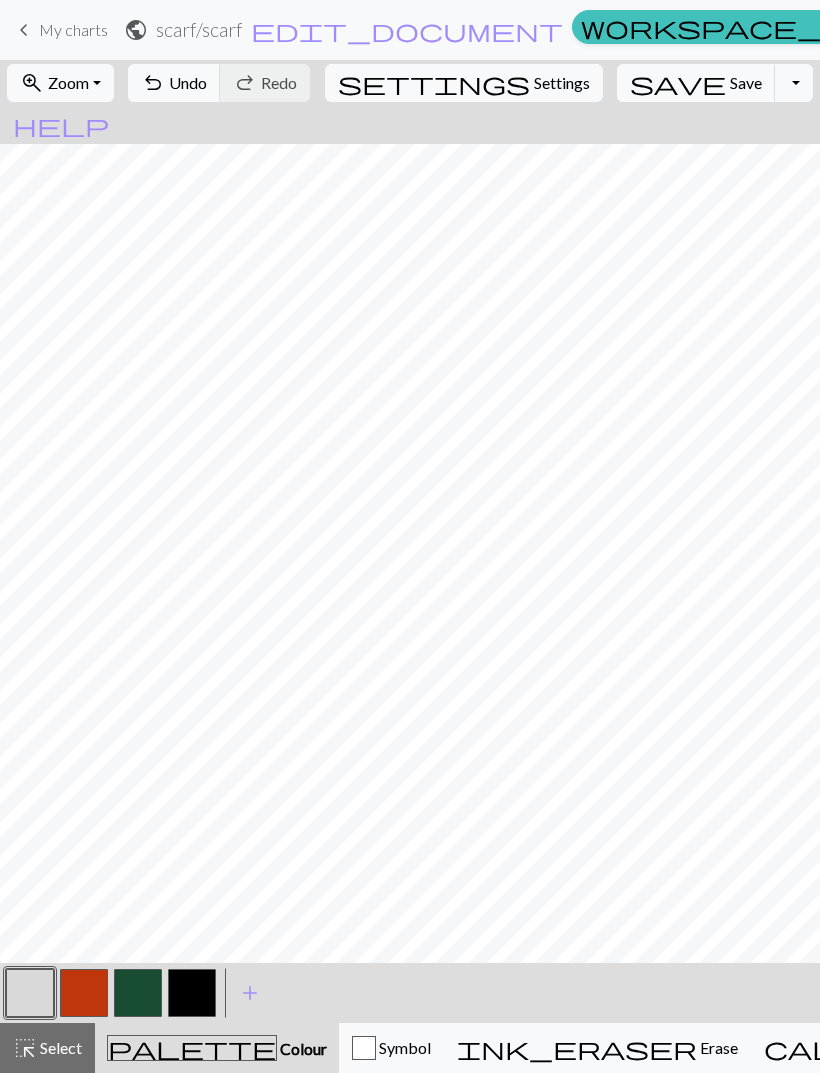 click on "Select" at bounding box center [59, 1047] 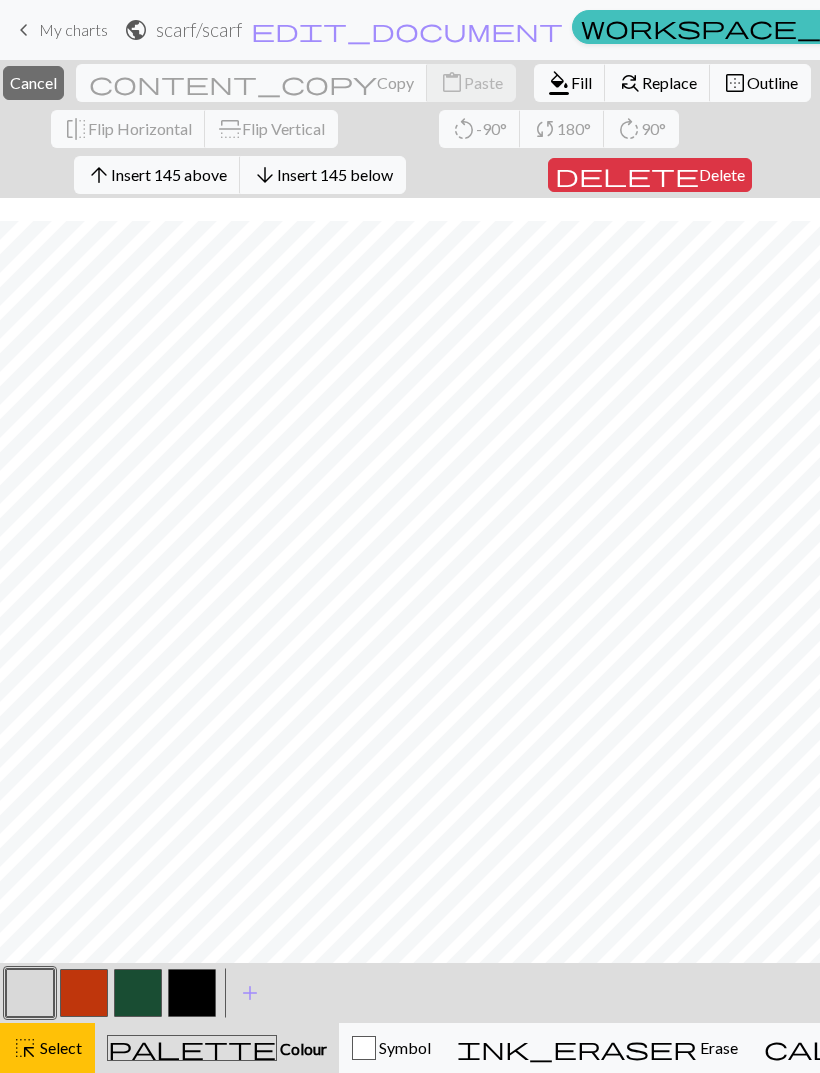scroll, scrollTop: 1960, scrollLeft: 0, axis: vertical 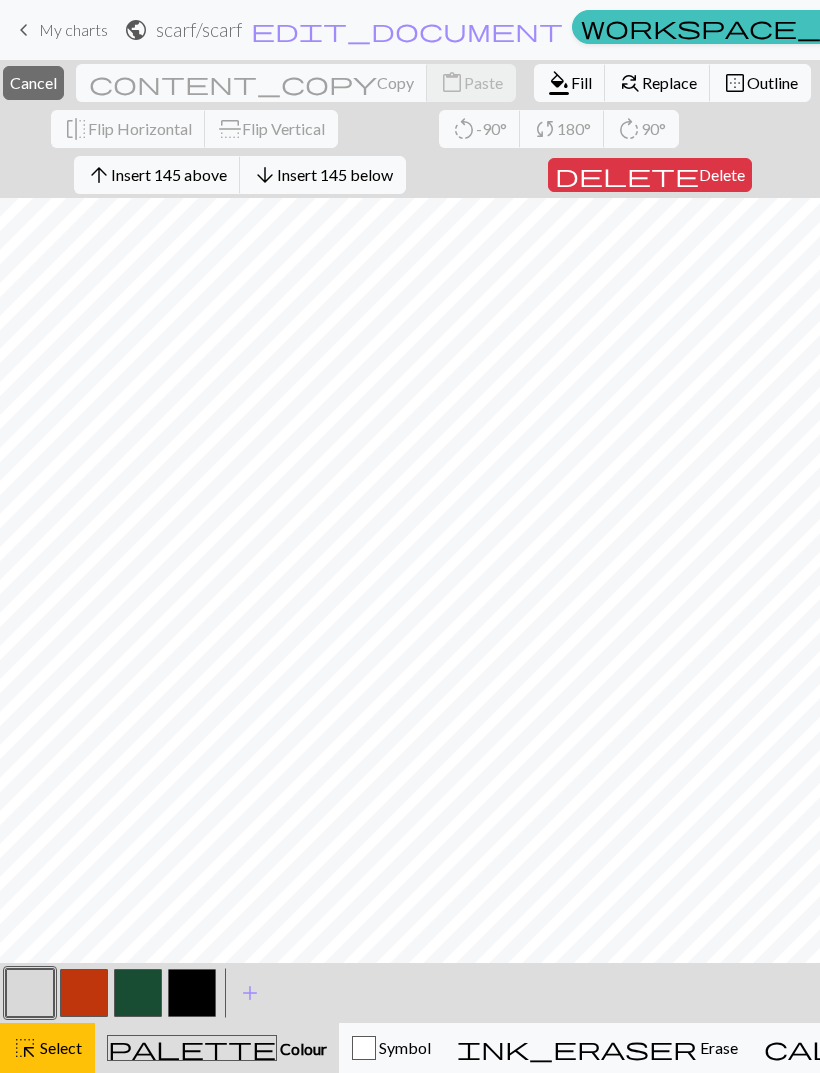 click on "Select" at bounding box center [59, 1047] 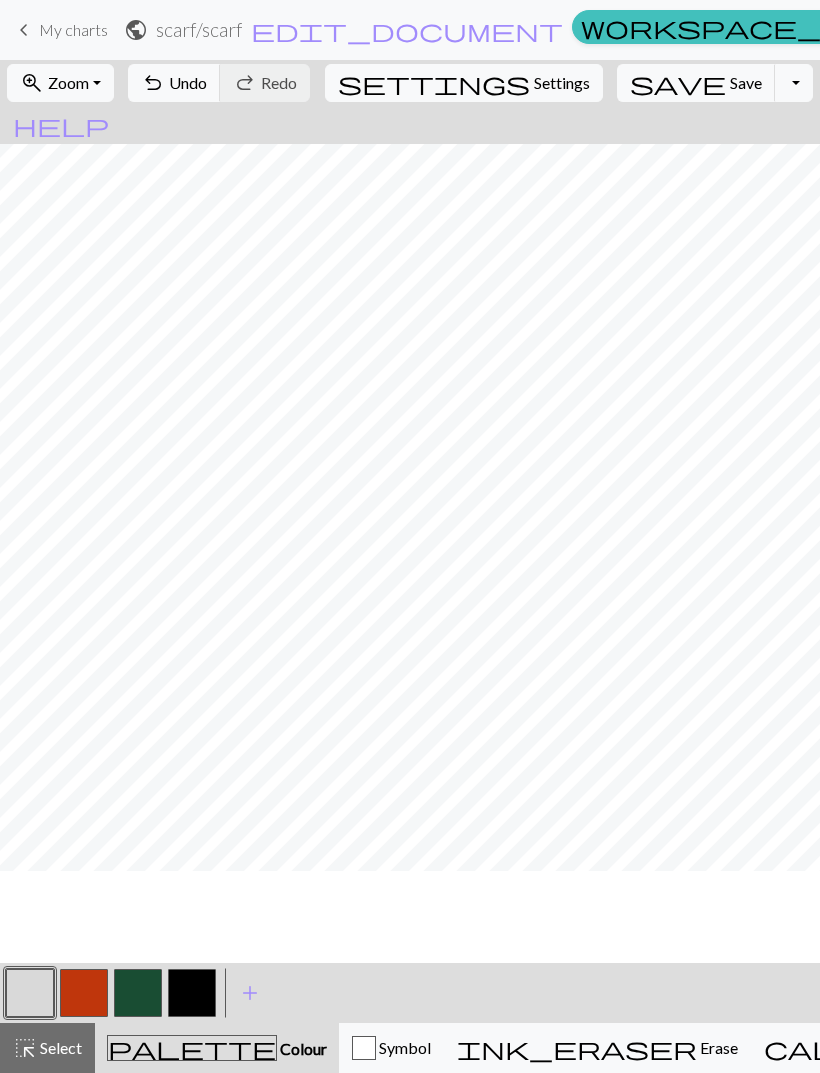 scroll, scrollTop: 1868, scrollLeft: 0, axis: vertical 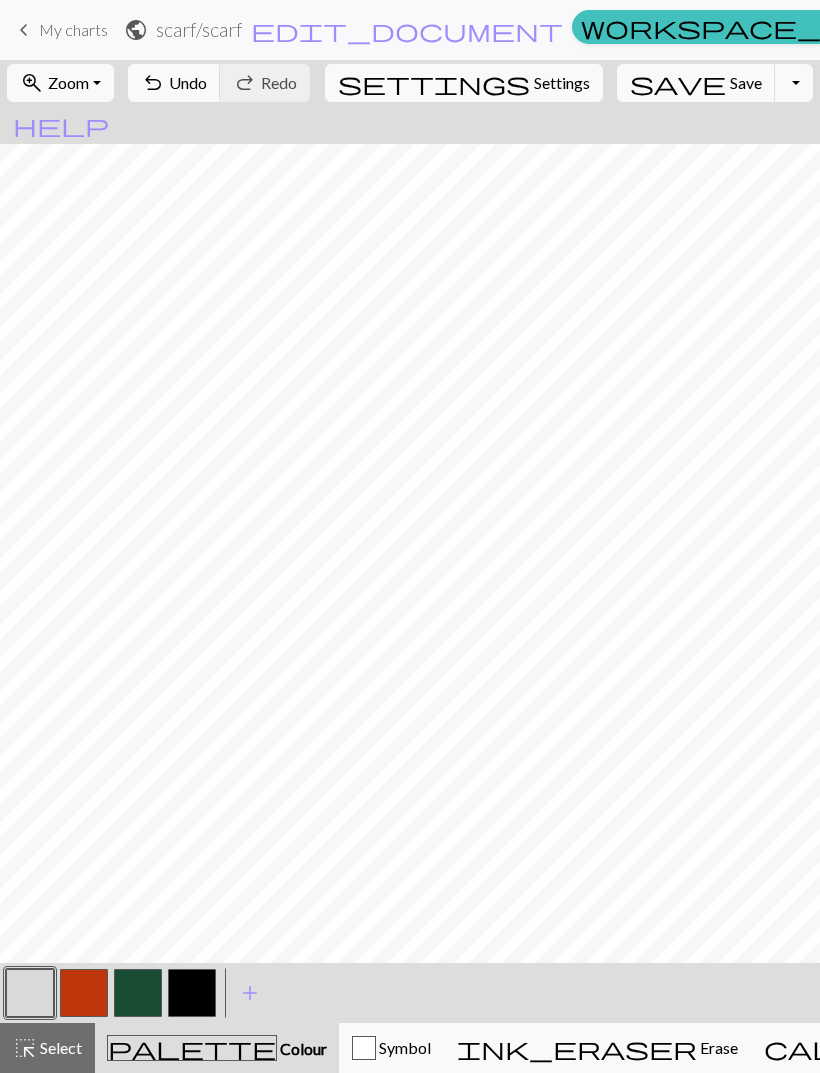 click on "highlight_alt   Select   Select" at bounding box center [47, 1048] 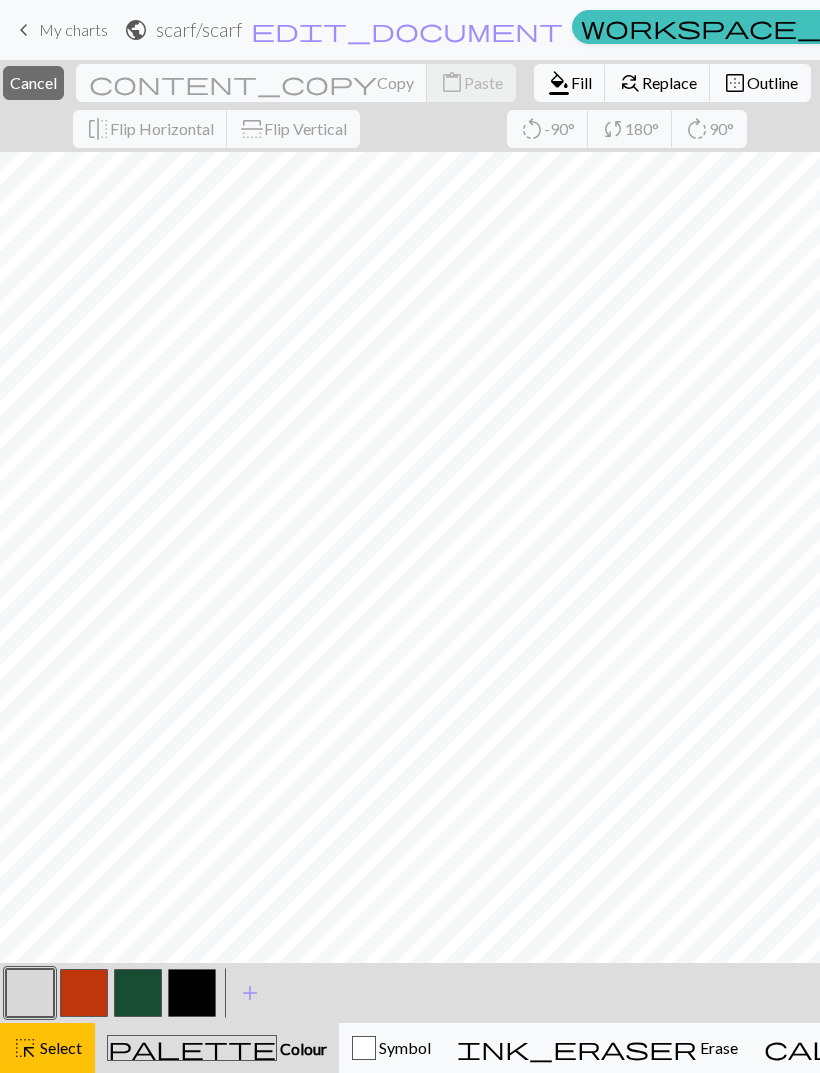 scroll, scrollTop: 1914, scrollLeft: 0, axis: vertical 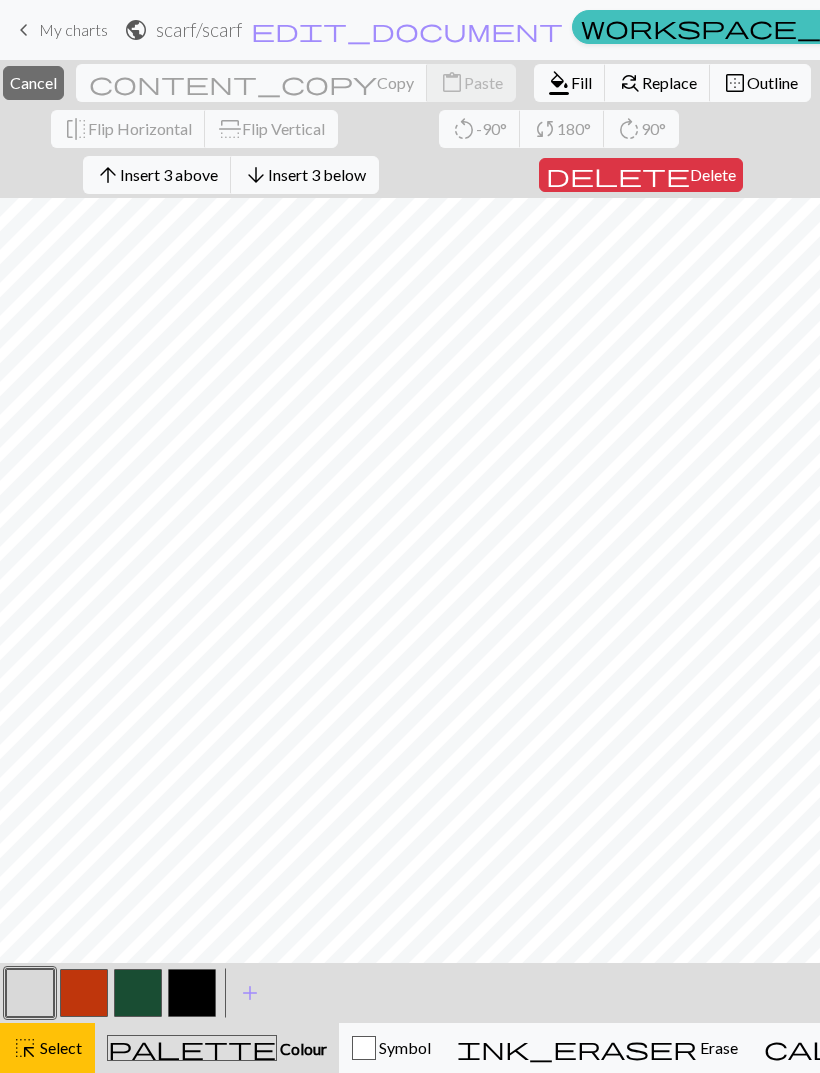 click at bounding box center [30, 993] 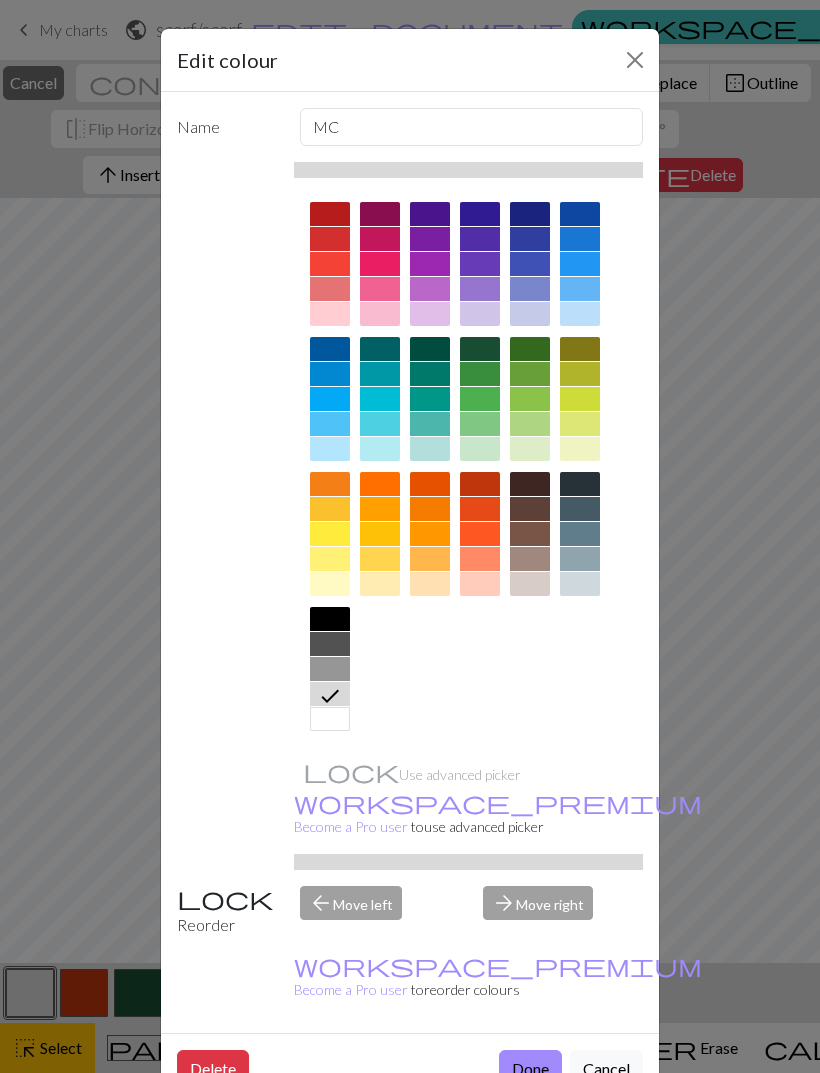 click on "Done" at bounding box center (530, 1069) 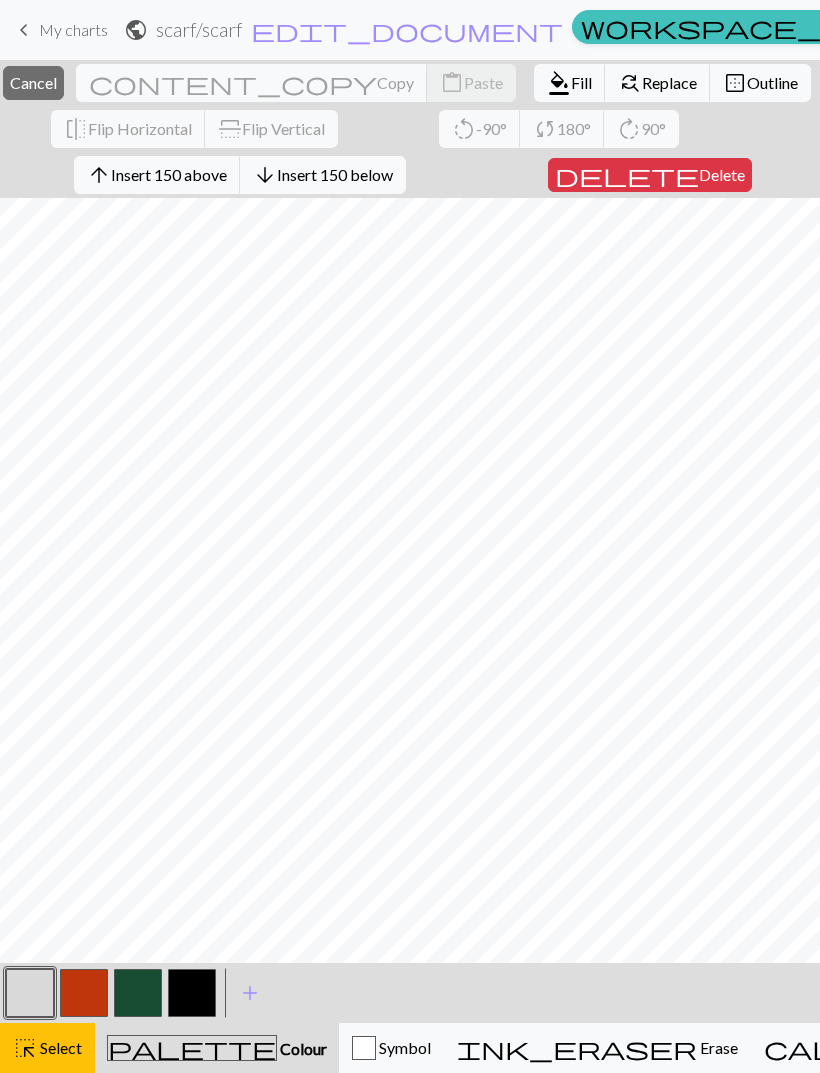 click on "Insert 150 above" at bounding box center [169, 174] 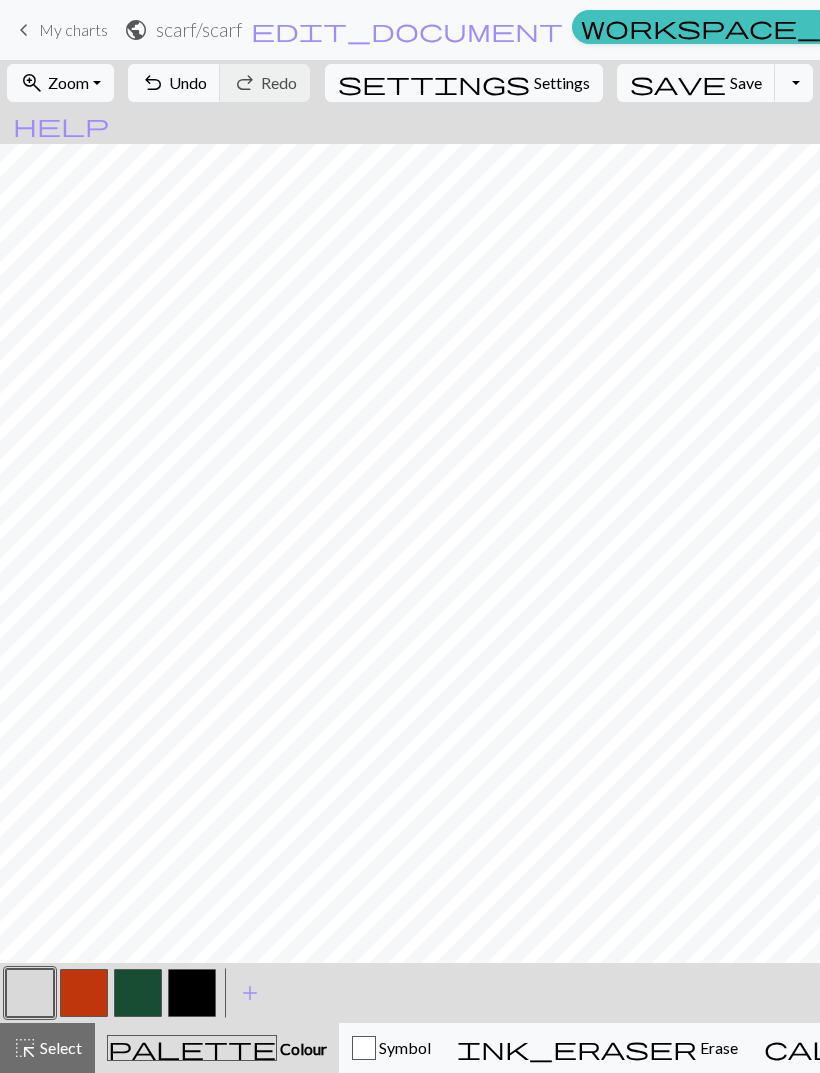 scroll, scrollTop: 4508, scrollLeft: 0, axis: vertical 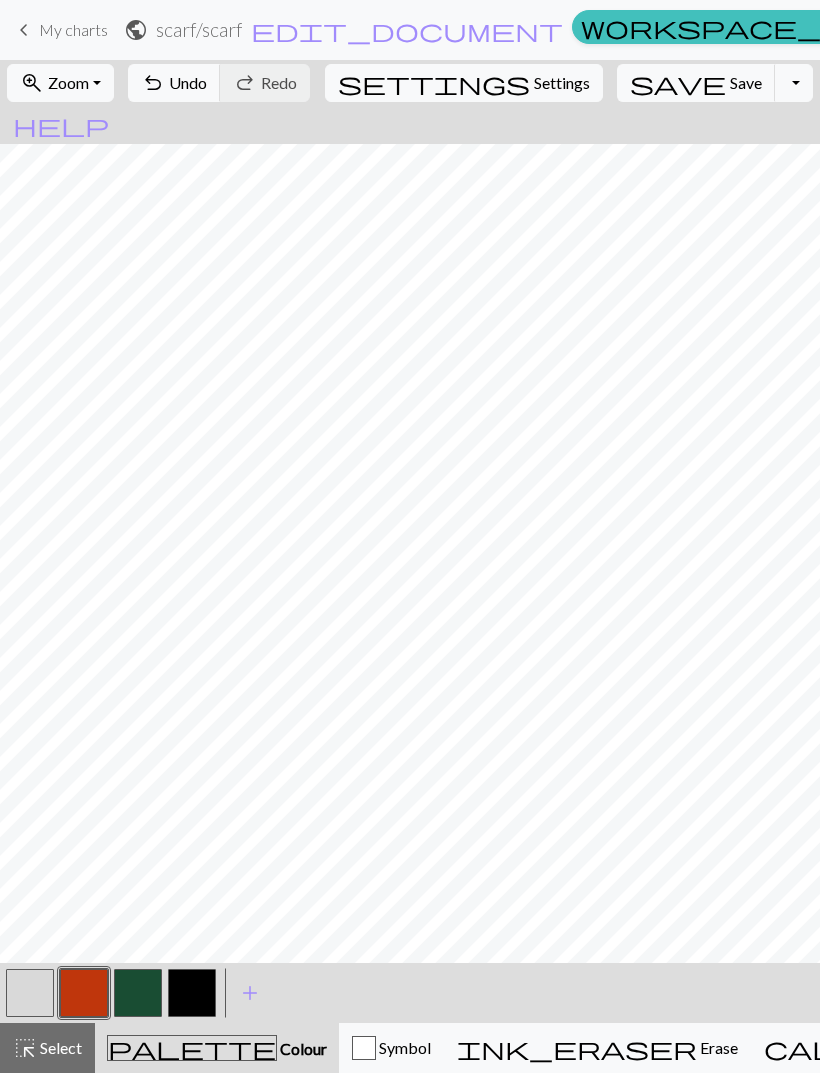 click at bounding box center (192, 993) 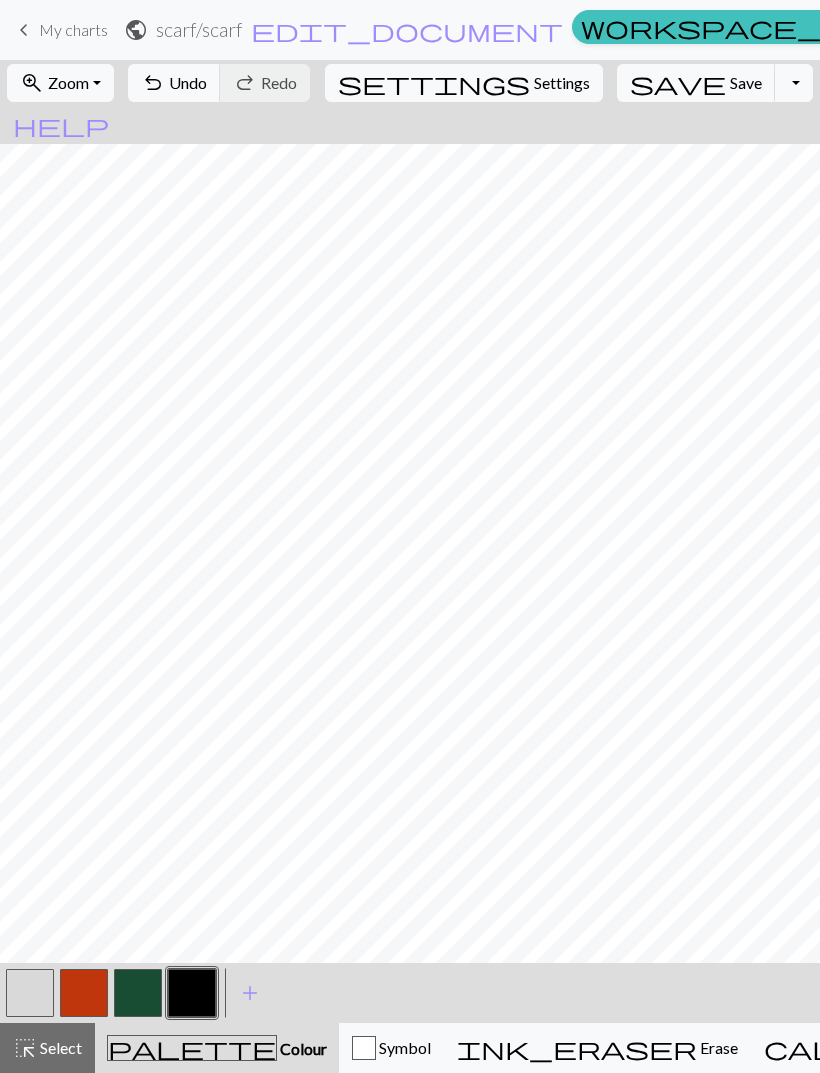 click on "highlight_alt   Select   Select" at bounding box center [47, 1048] 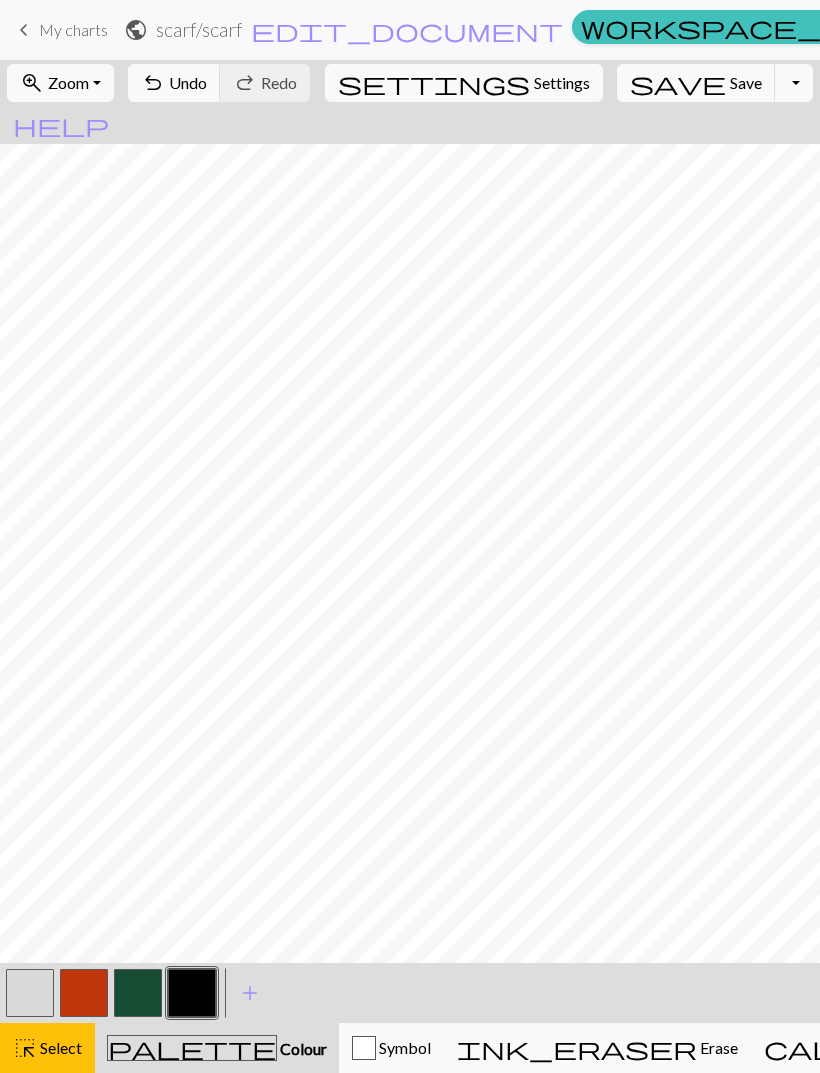 click on "Undo" at bounding box center (188, 82) 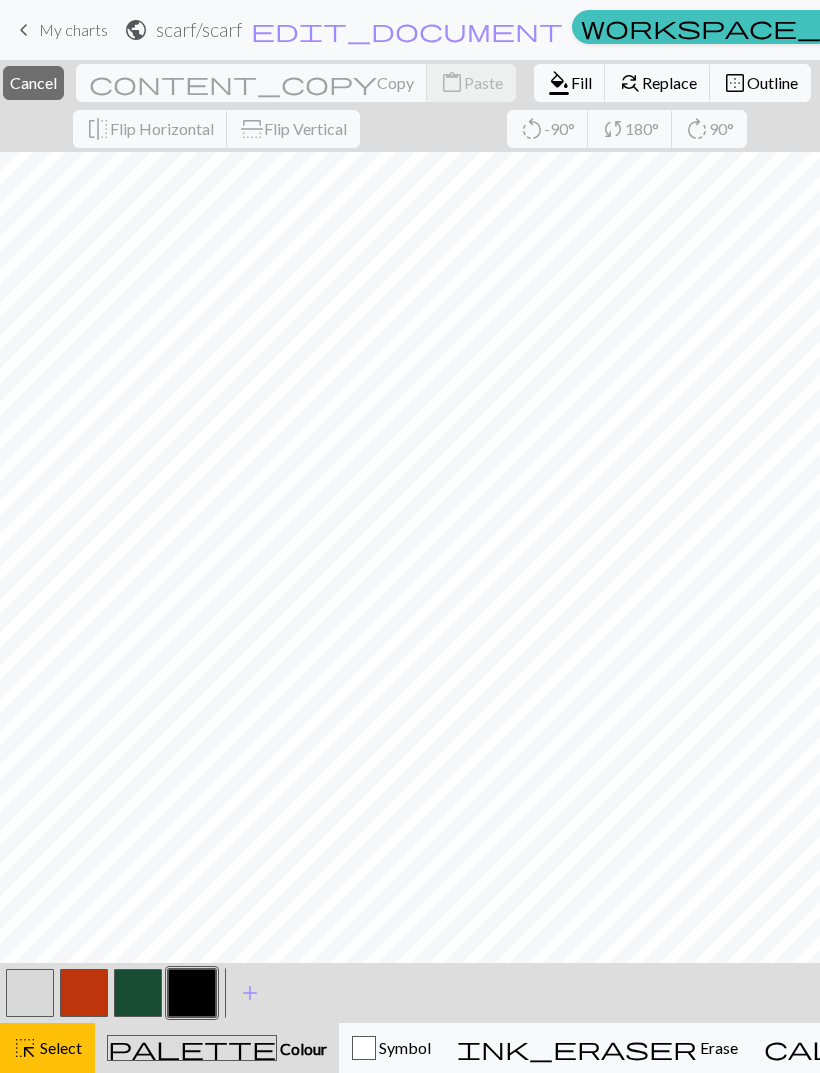 click at bounding box center [192, 993] 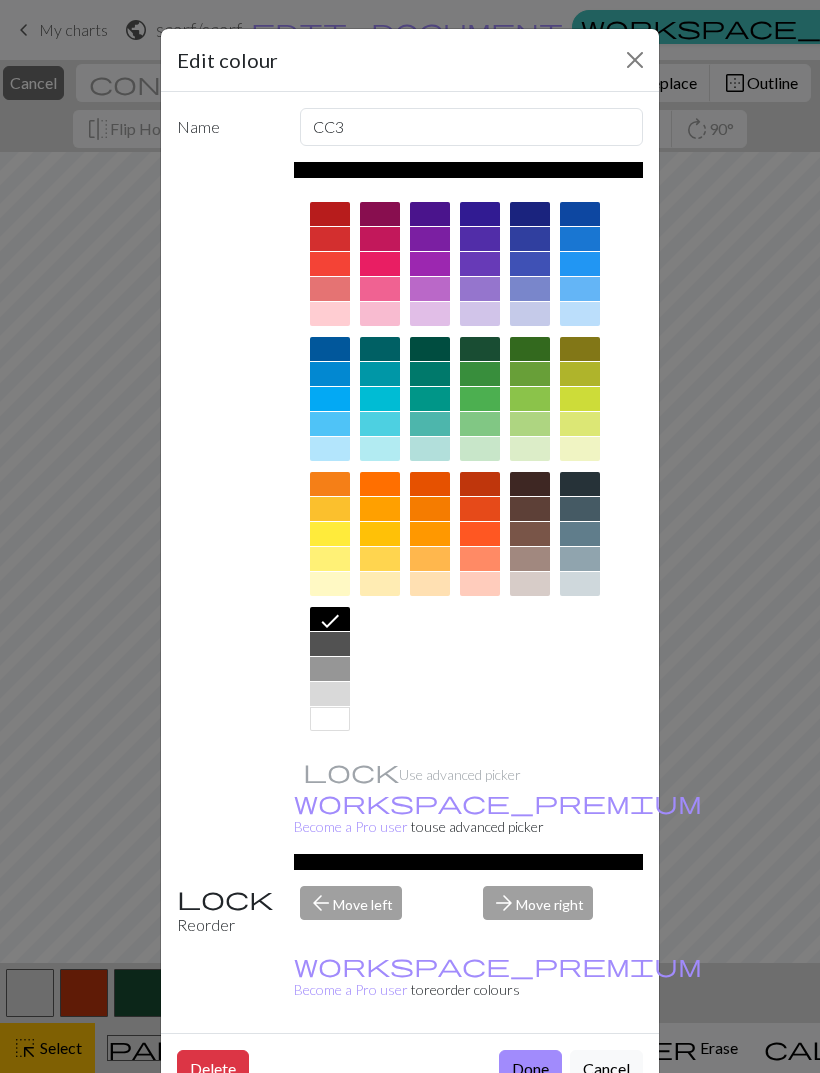 click on "Edit colour Name CC3 Use advanced picker workspace_premium Become a Pro user   to  use advanced picker Reorder arrow_back Move left arrow_forward Move right workspace_premium Become a Pro user   to  reorder colours Delete Done Cancel" at bounding box center (410, 536) 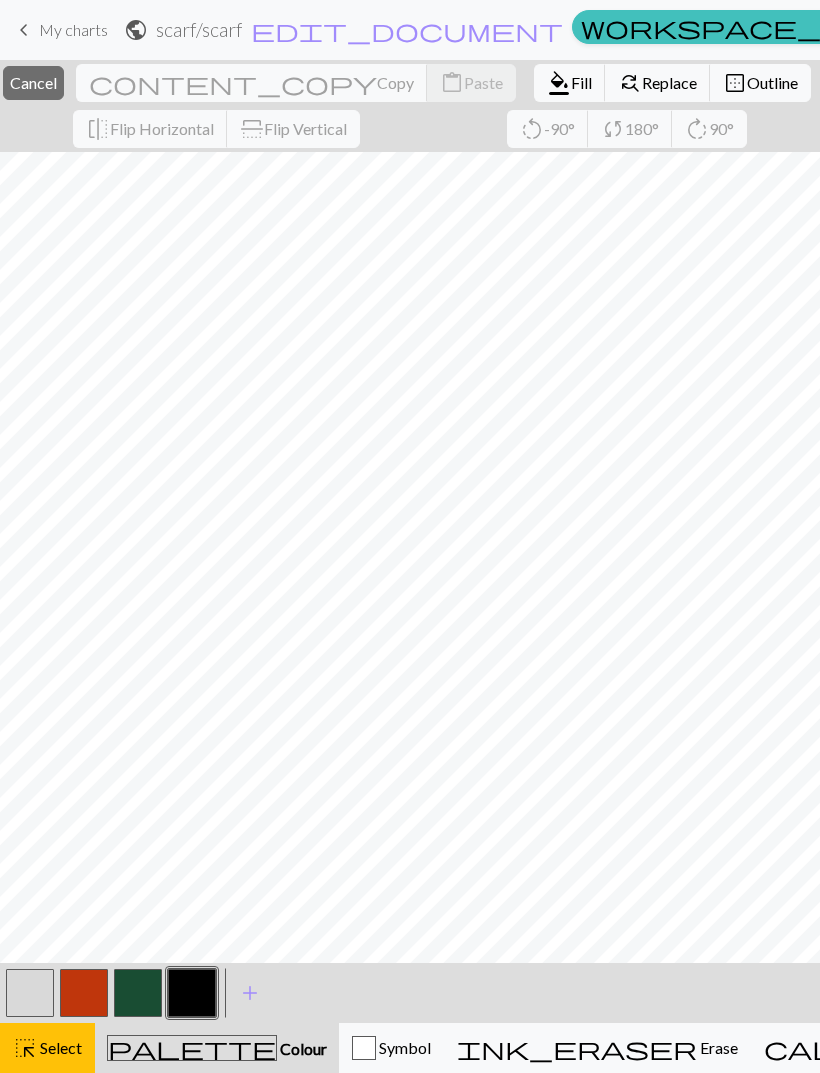 click on "Colour" at bounding box center (302, 1048) 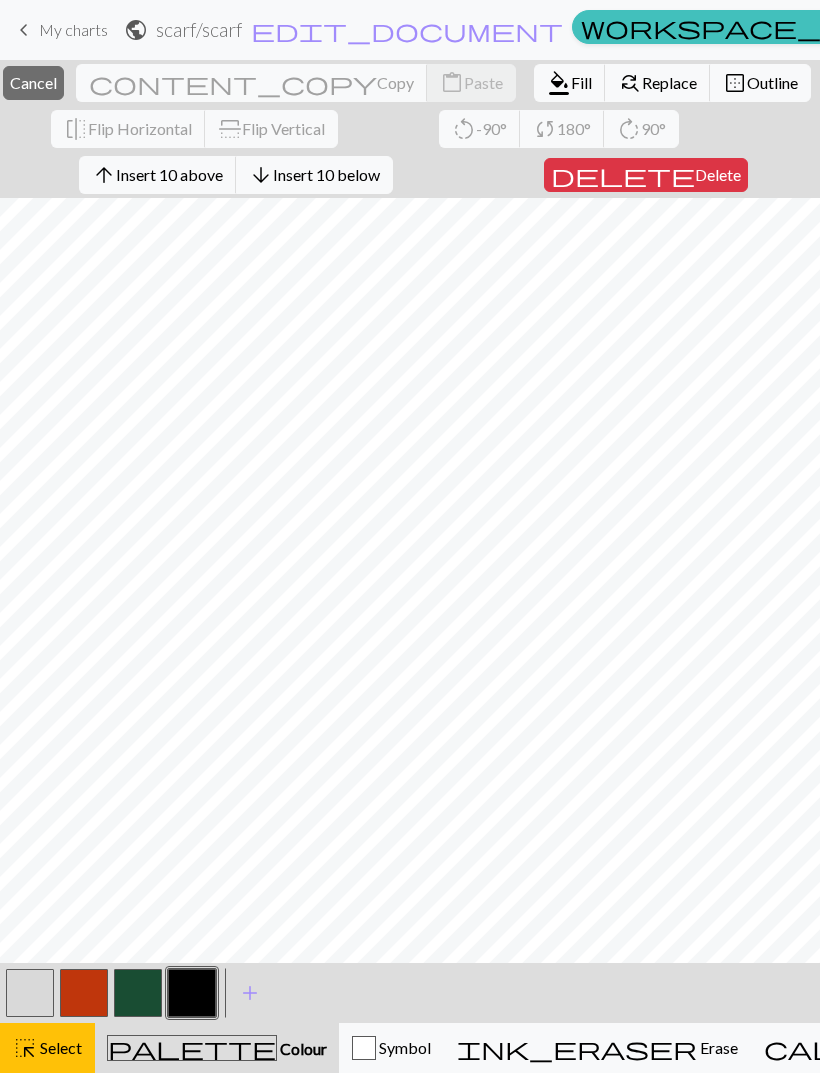 click on "Select" at bounding box center (59, 1047) 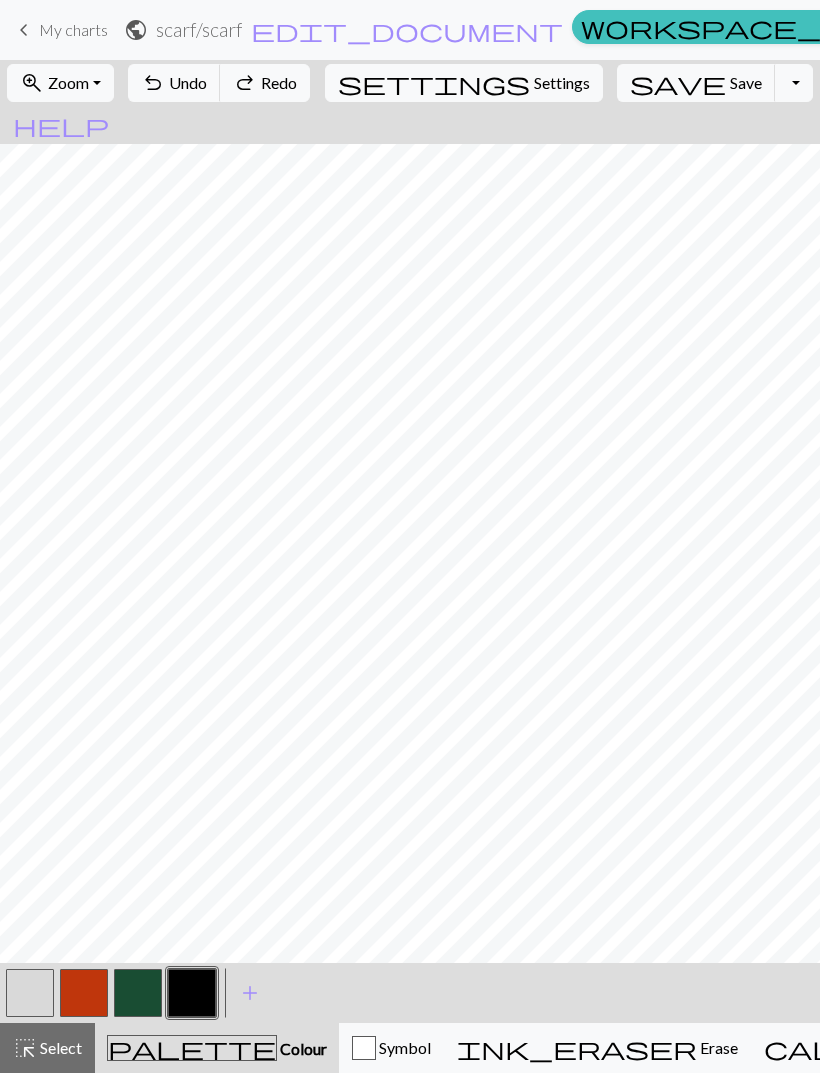 click on "Colour" at bounding box center [302, 1048] 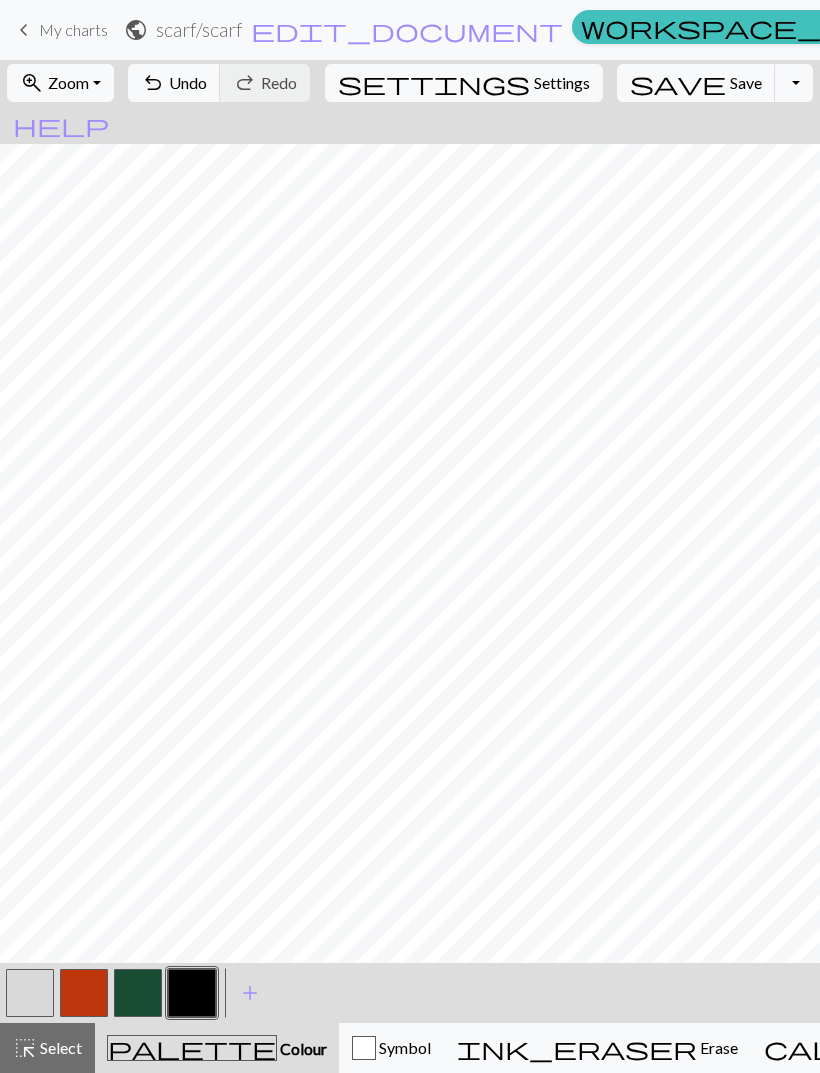 click on "Erase" at bounding box center [717, 1047] 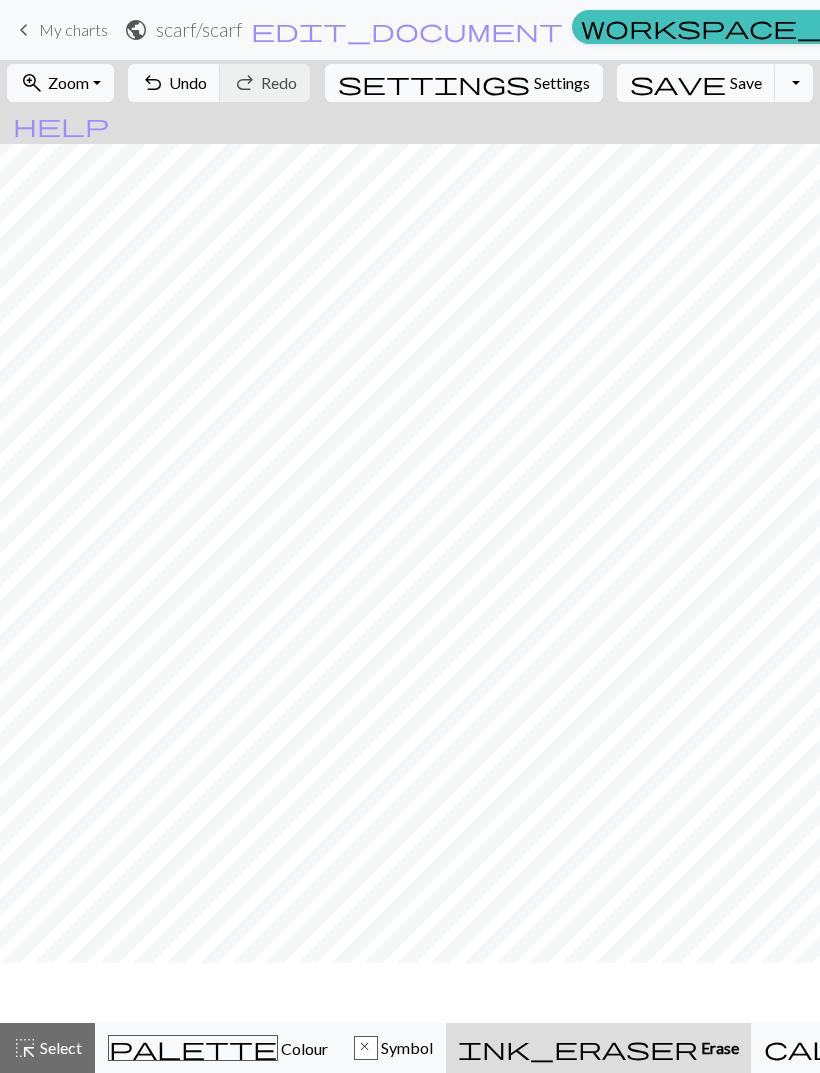scroll, scrollTop: 4448, scrollLeft: 0, axis: vertical 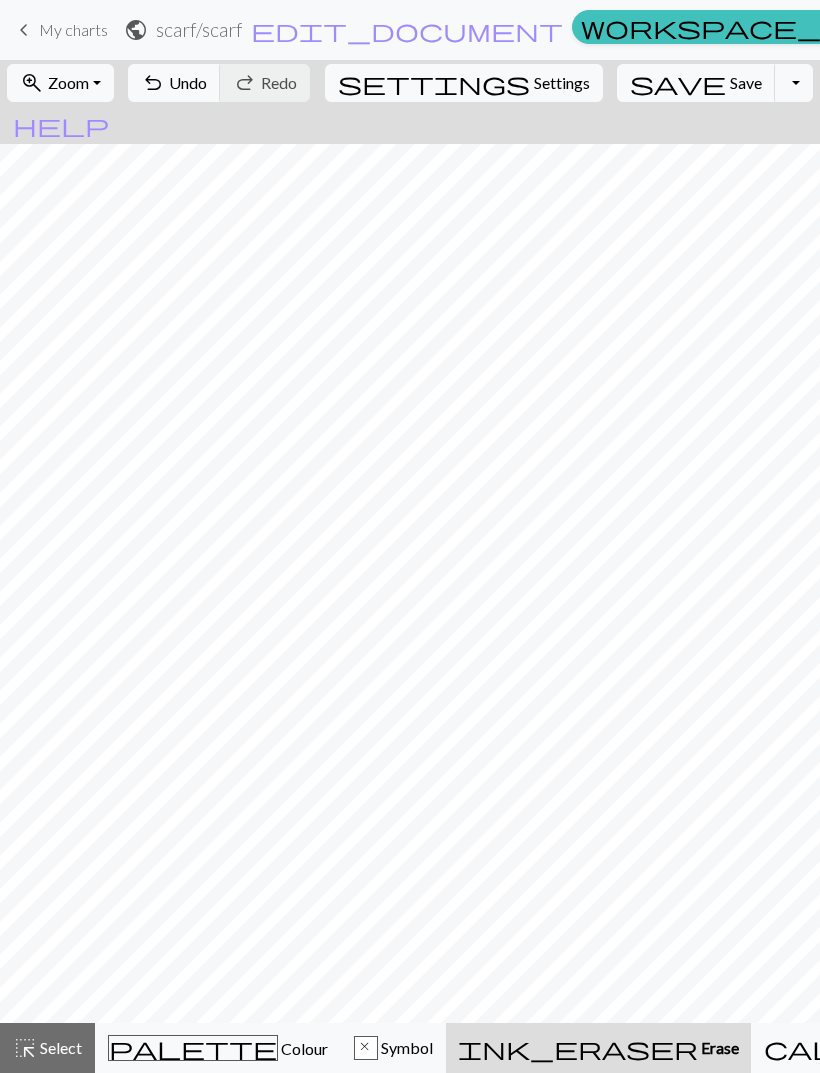 click on "palette   Colour   Colour" at bounding box center [218, 1048] 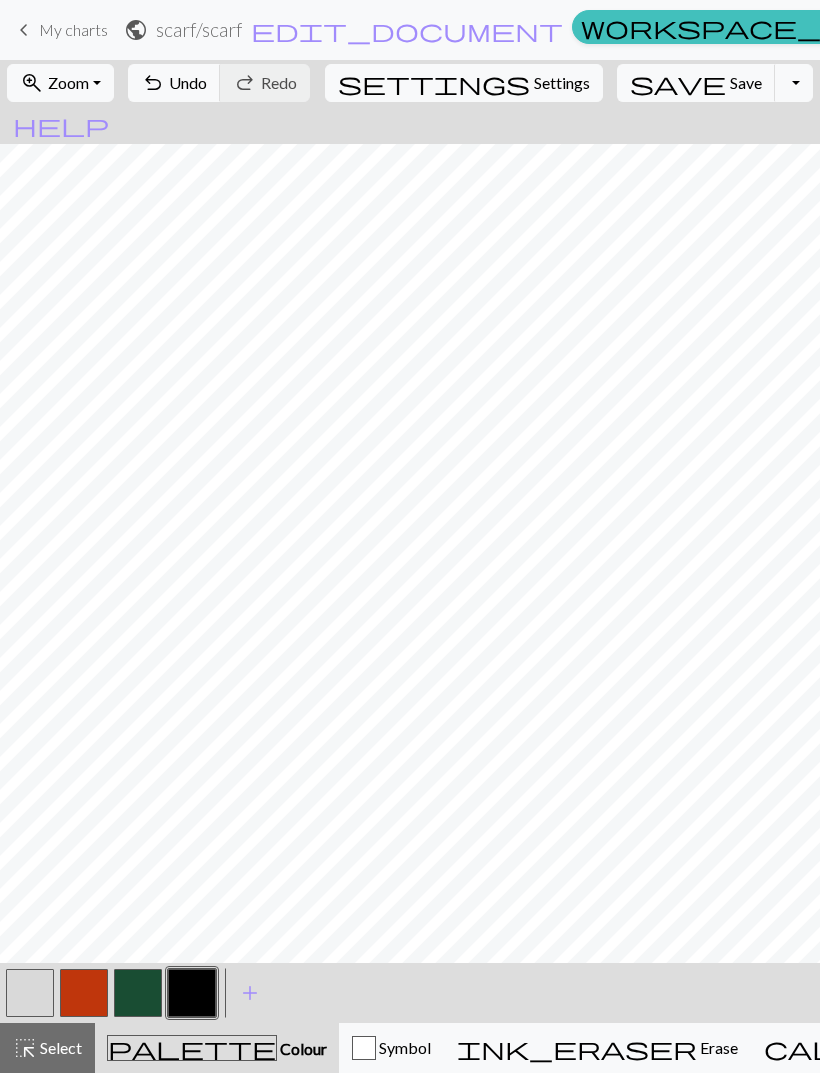 click at bounding box center (192, 993) 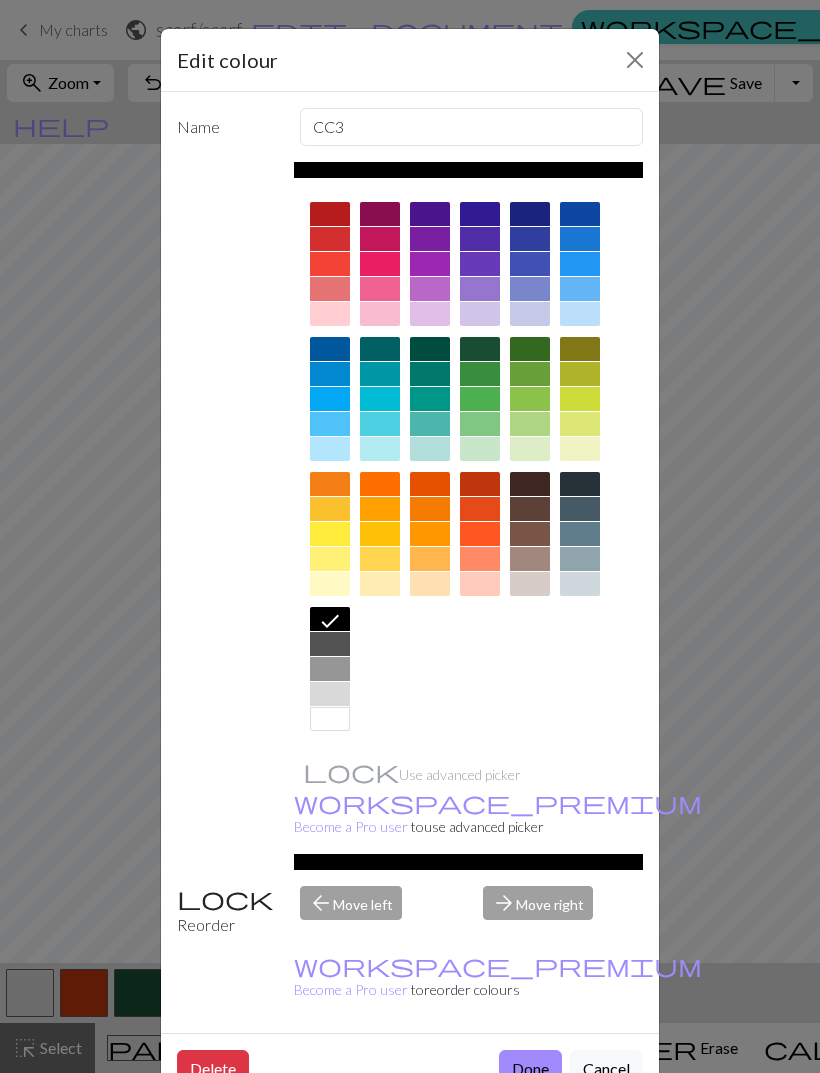 click on "Edit colour Name CC3 Use advanced picker workspace_premium Become a Pro user   to  use advanced picker Reorder arrow_back Move left arrow_forward Move right workspace_premium Become a Pro user   to  reorder colours Delete Done Cancel" at bounding box center (410, 536) 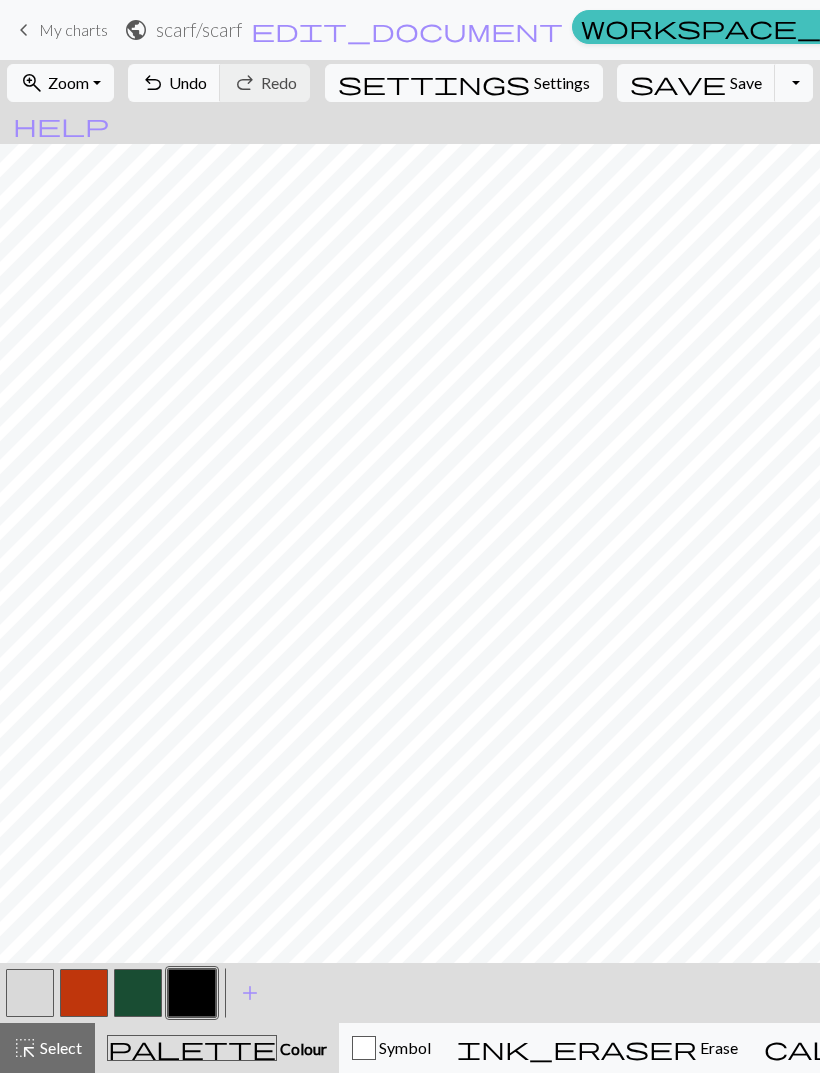 scroll, scrollTop: 4508, scrollLeft: 0, axis: vertical 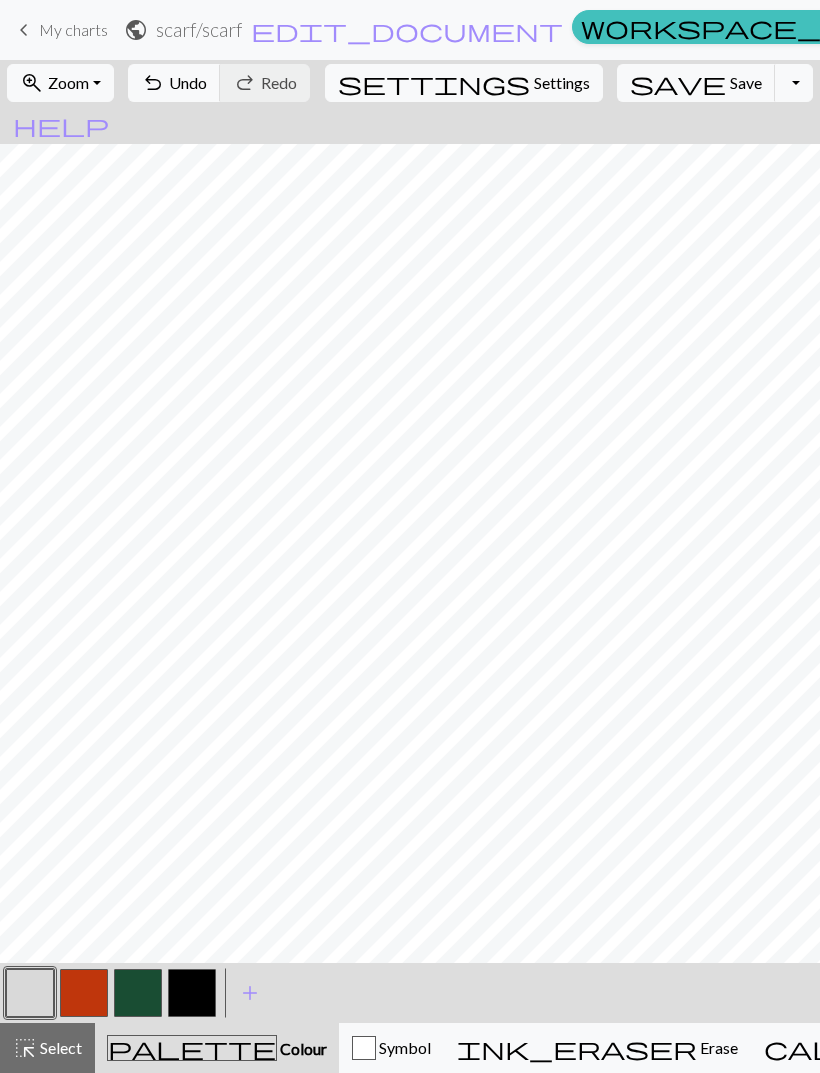 click at bounding box center [192, 993] 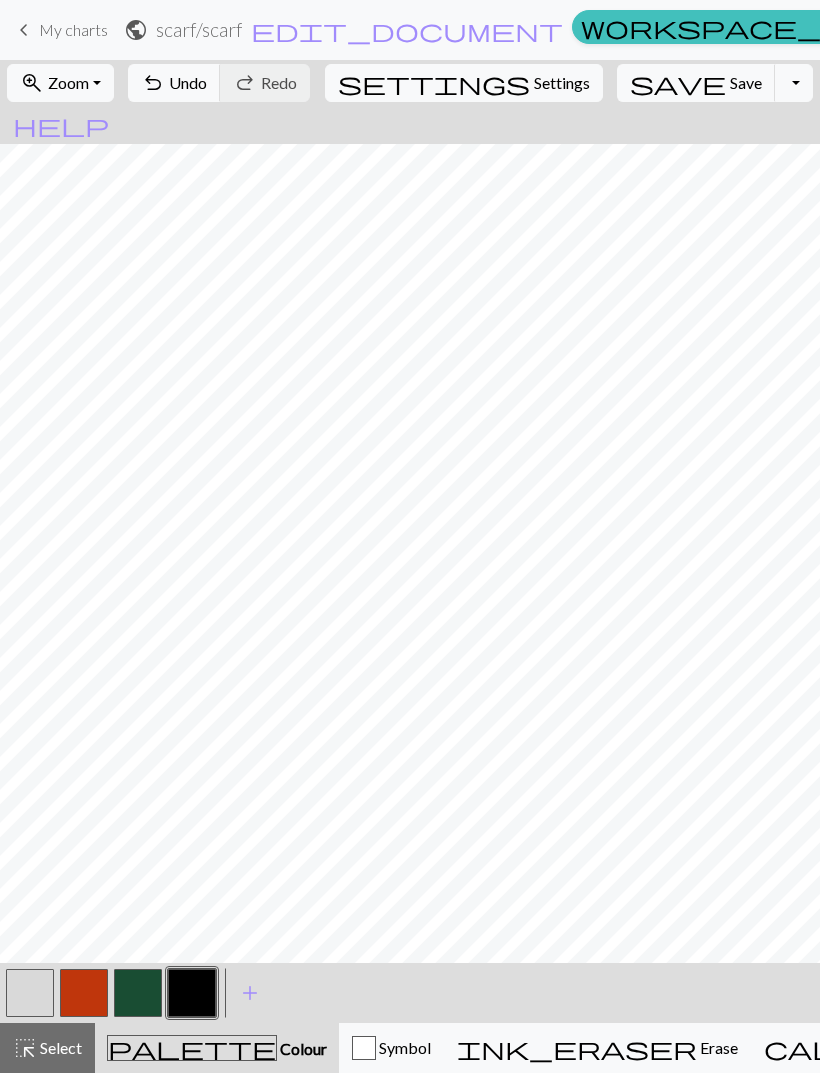 click at bounding box center [30, 993] 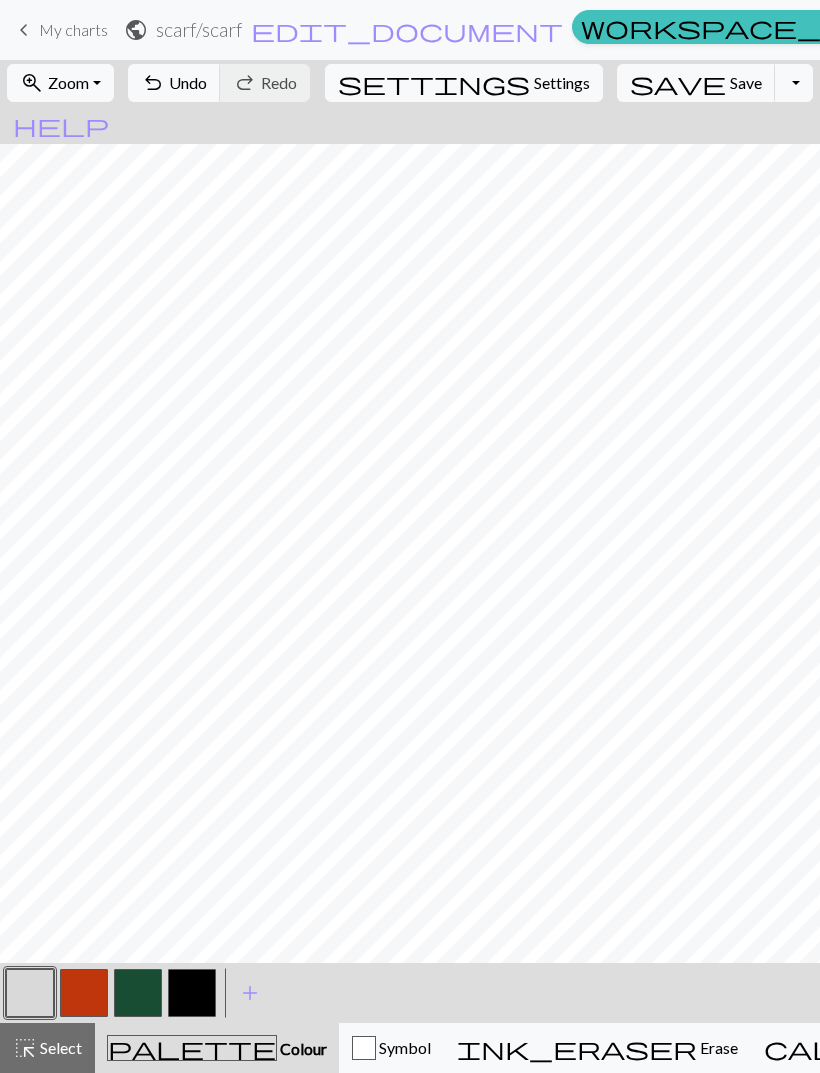 click at bounding box center [192, 993] 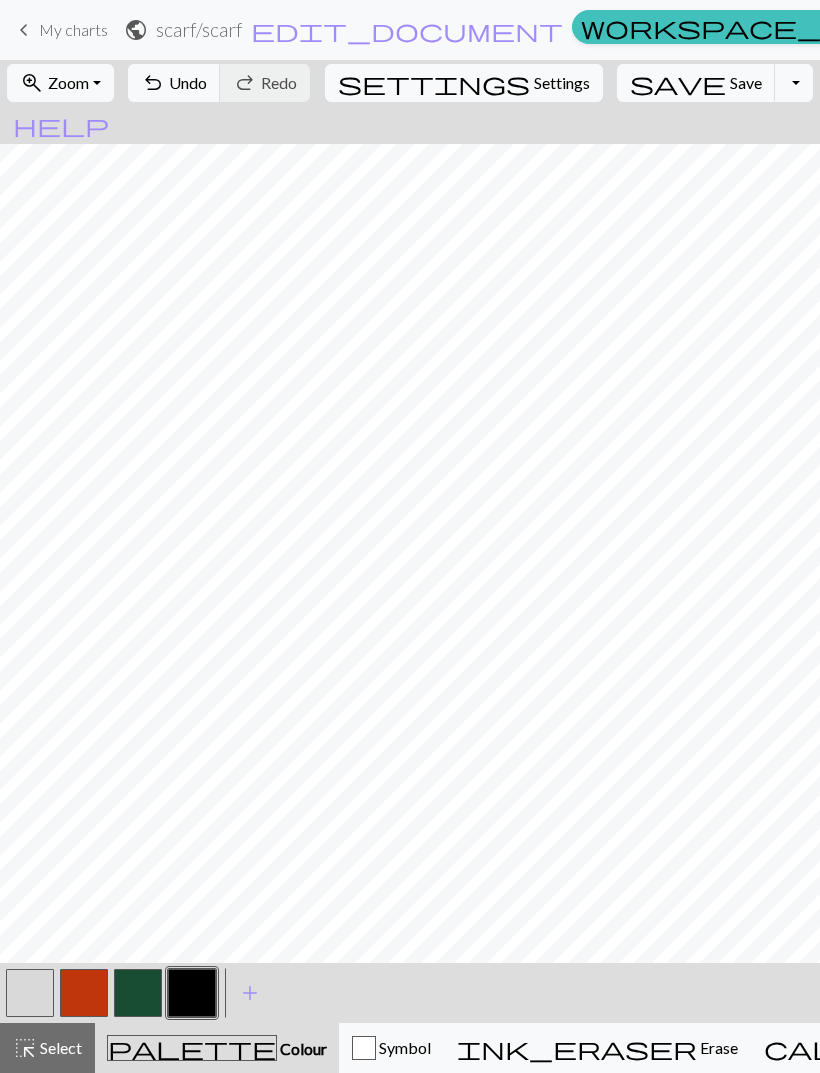 click at bounding box center [30, 993] 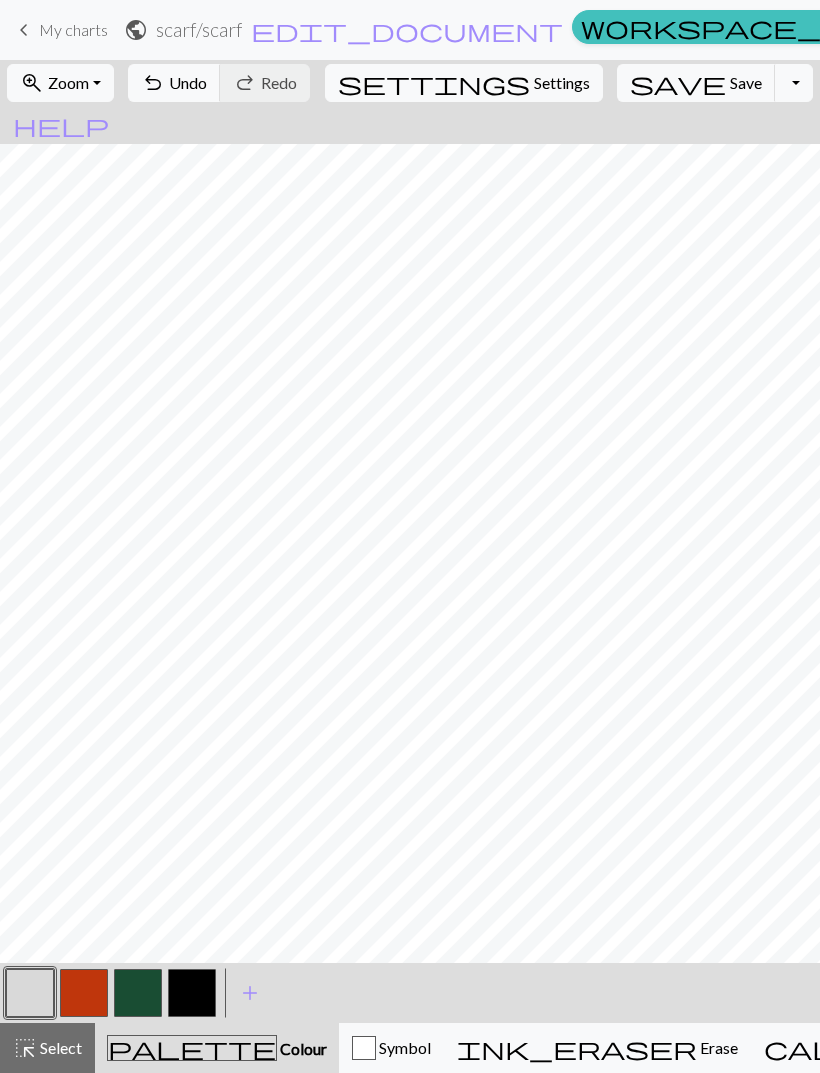 click at bounding box center [192, 993] 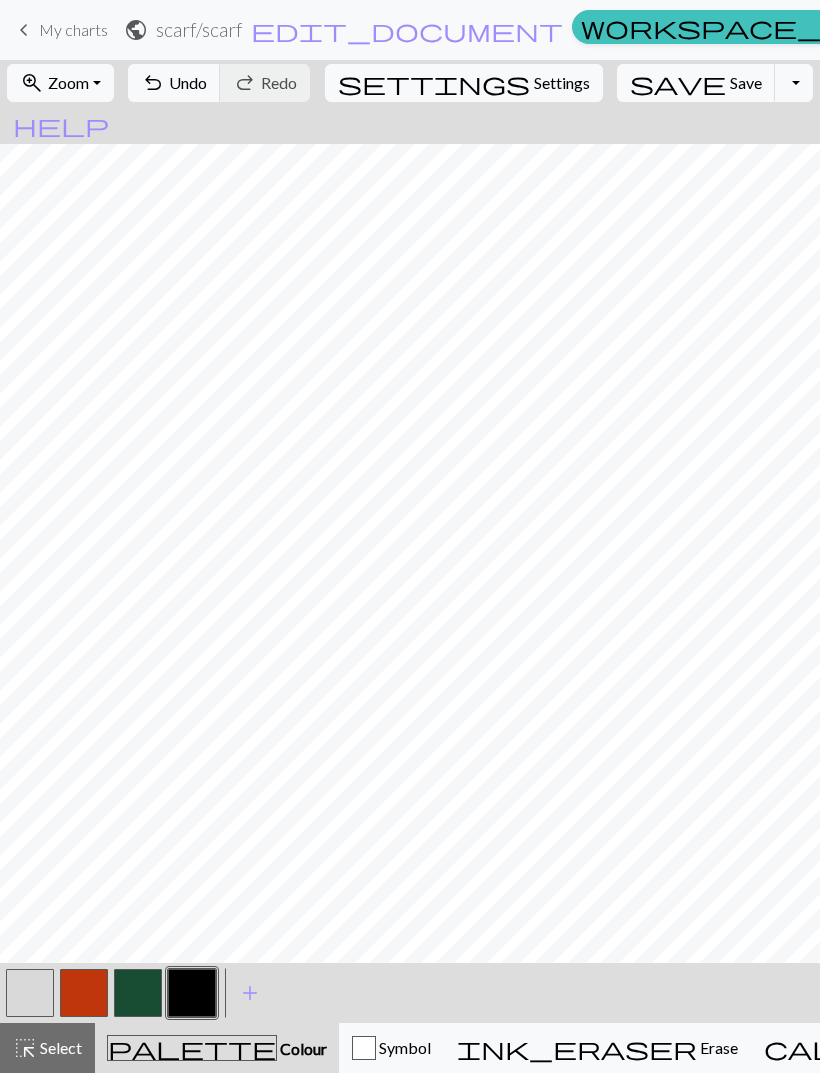 click at bounding box center (30, 993) 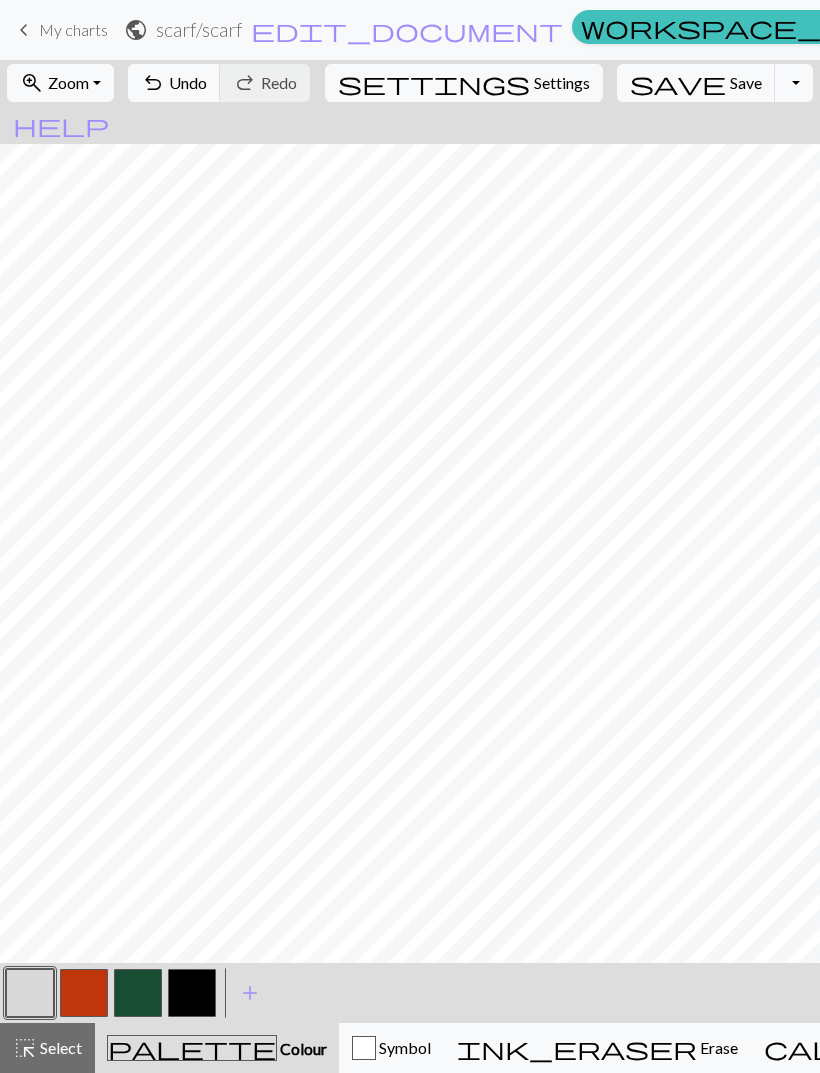 click at bounding box center (192, 993) 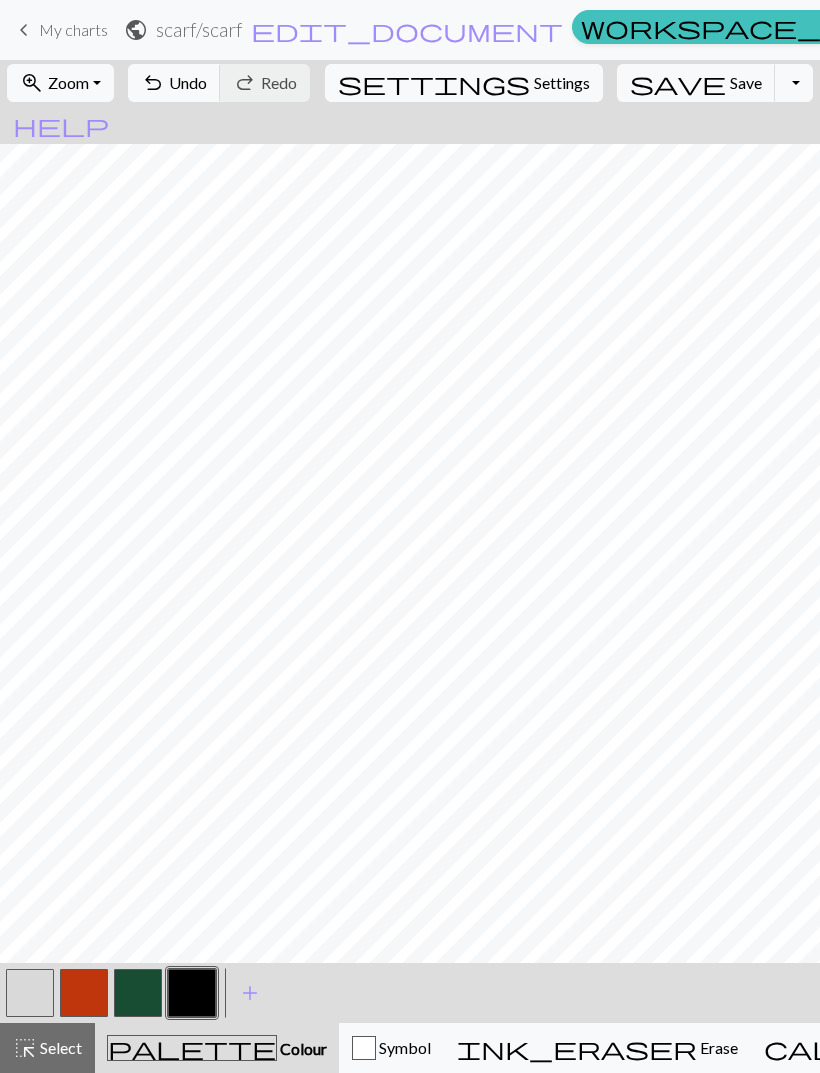 click on "undo" at bounding box center (153, 83) 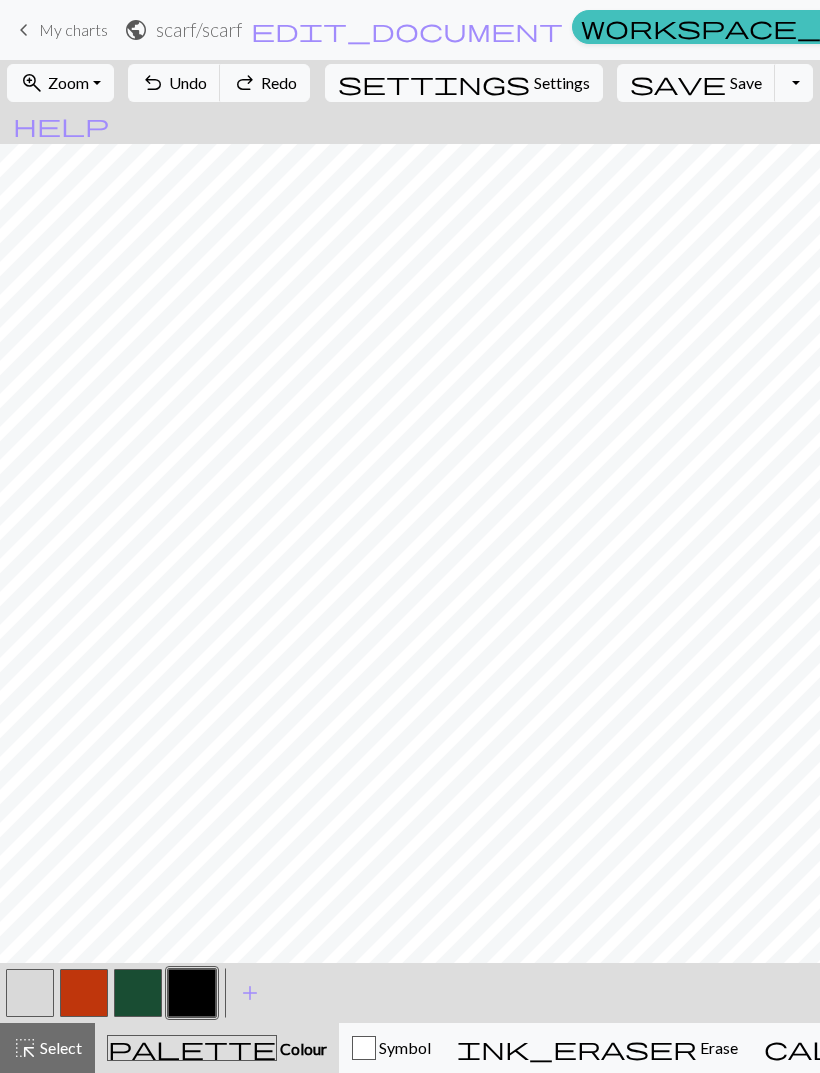 click on "Undo" at bounding box center (188, 82) 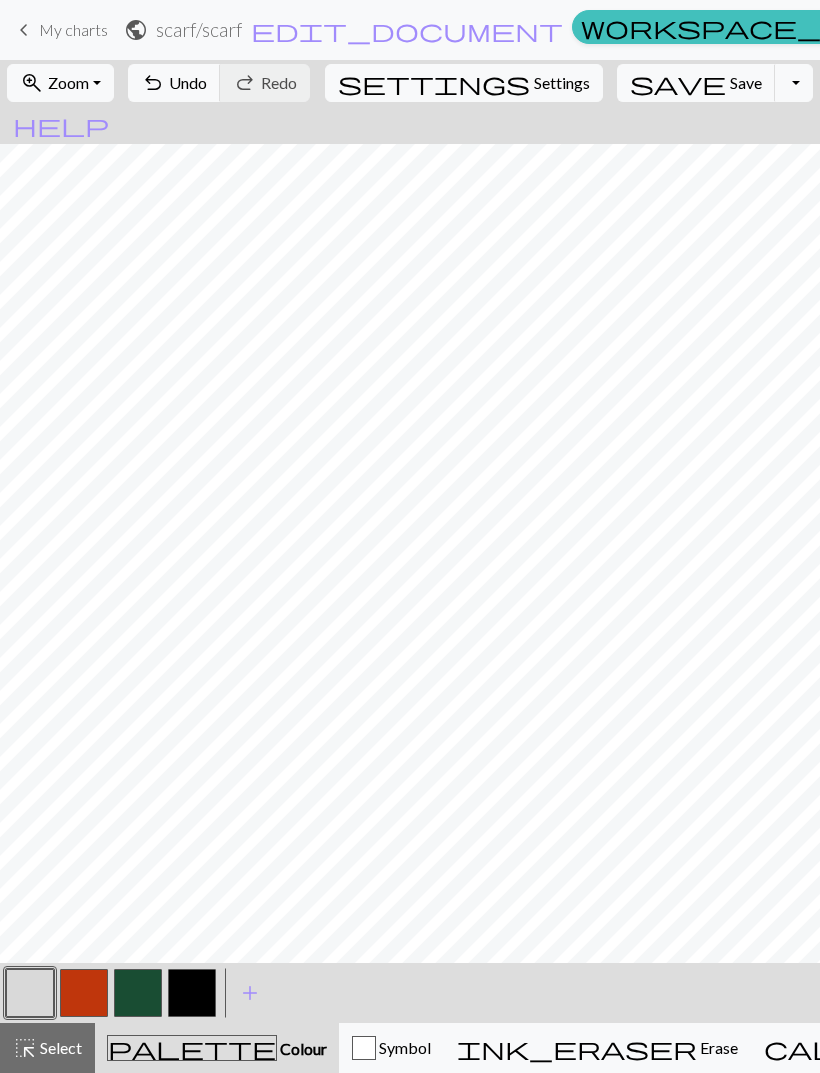 click at bounding box center (192, 993) 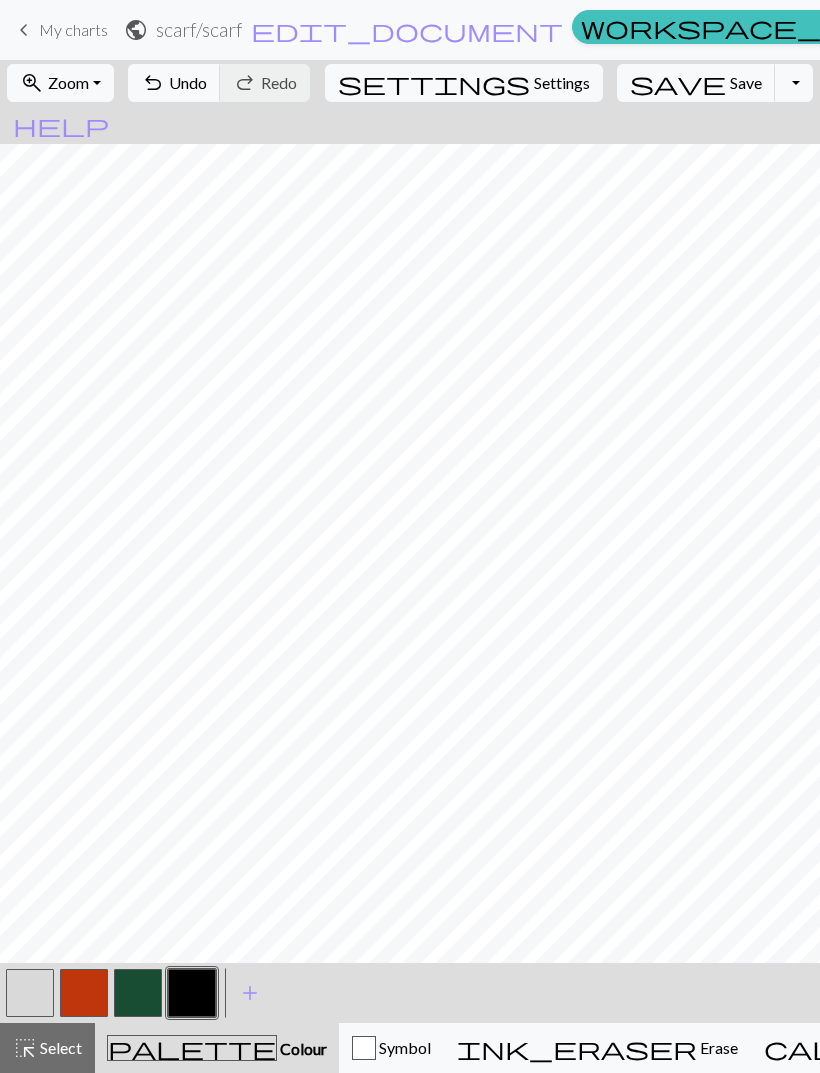 click on "ink_eraser" at bounding box center [577, 1048] 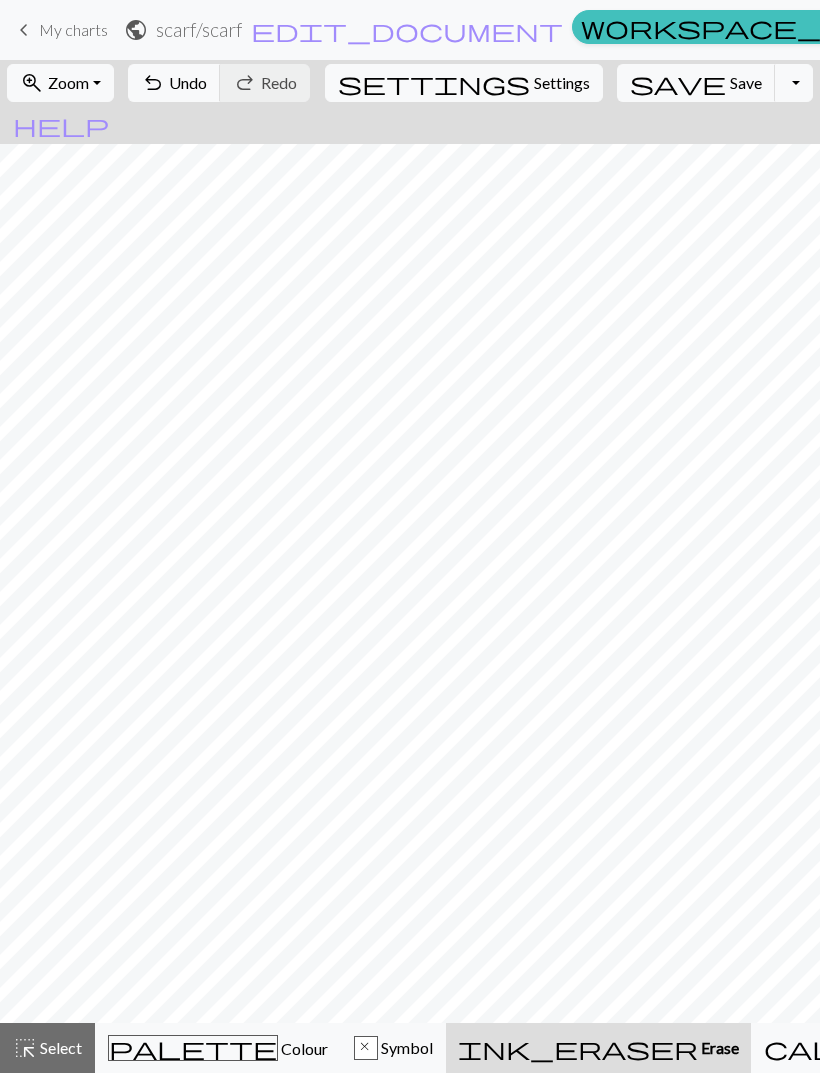 click on "Undo" at bounding box center (188, 82) 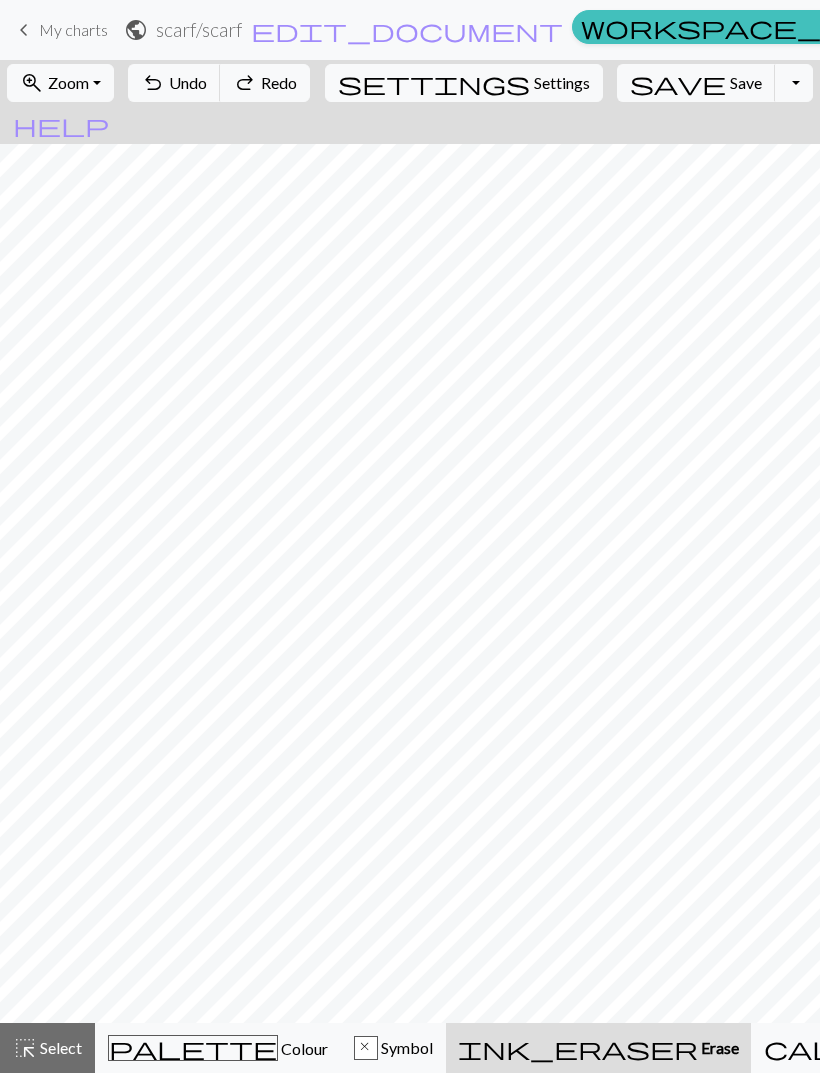 click on "Undo" at bounding box center (188, 82) 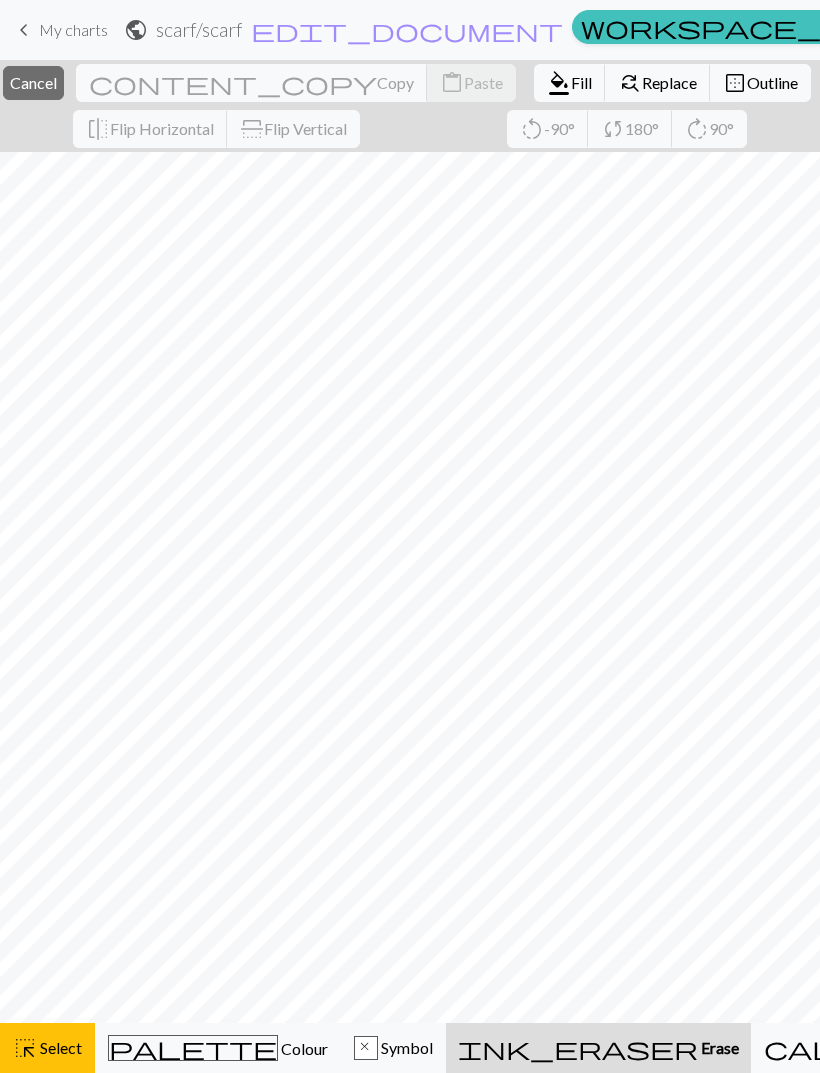 click on "Colour" at bounding box center [303, 1048] 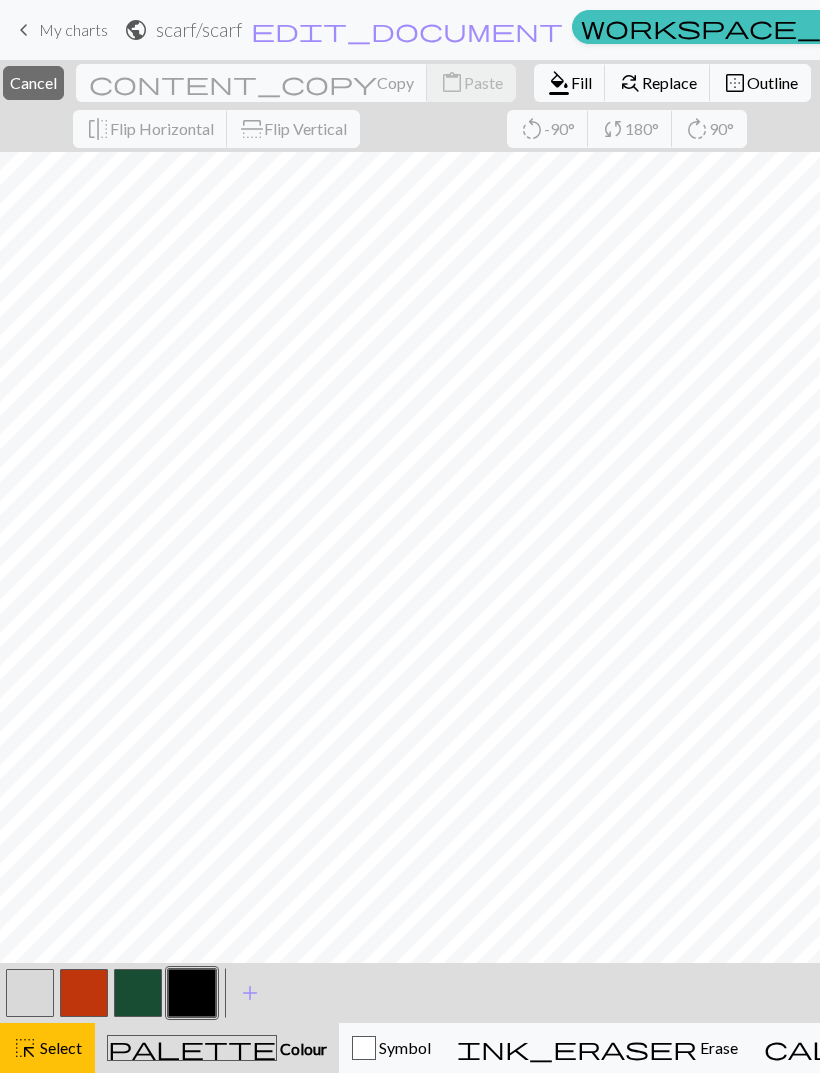 click at bounding box center [30, 993] 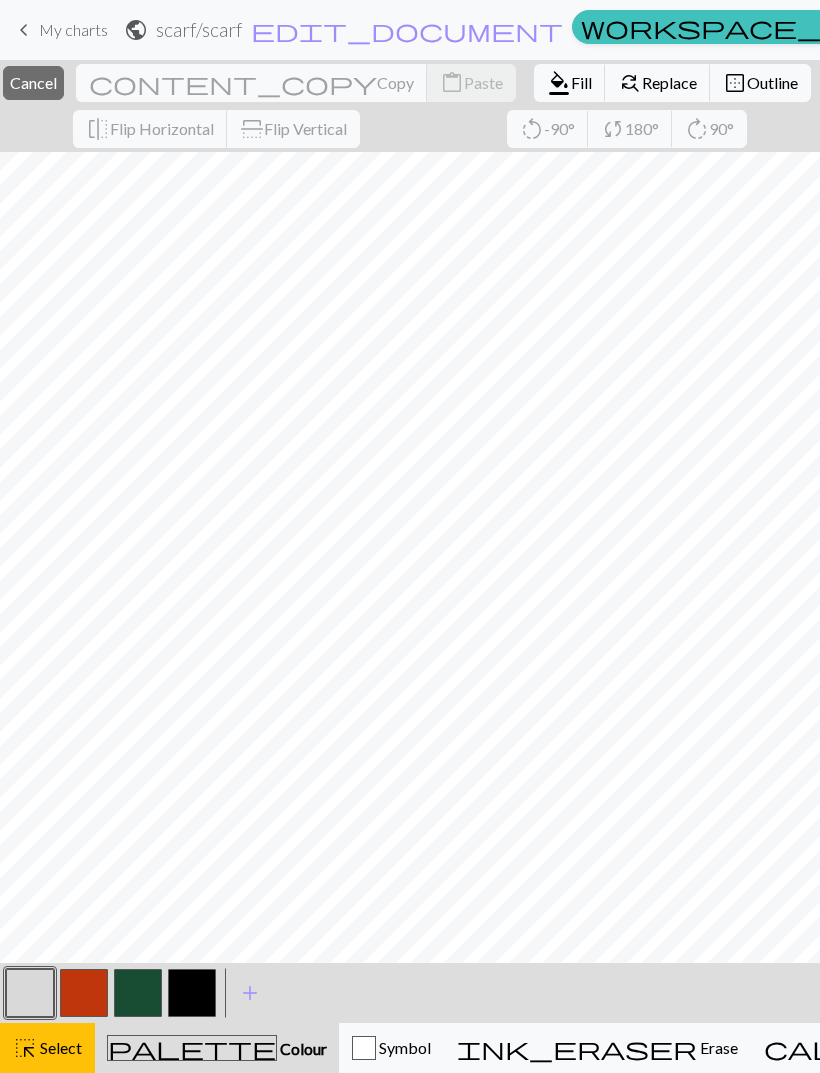 click at bounding box center [30, 993] 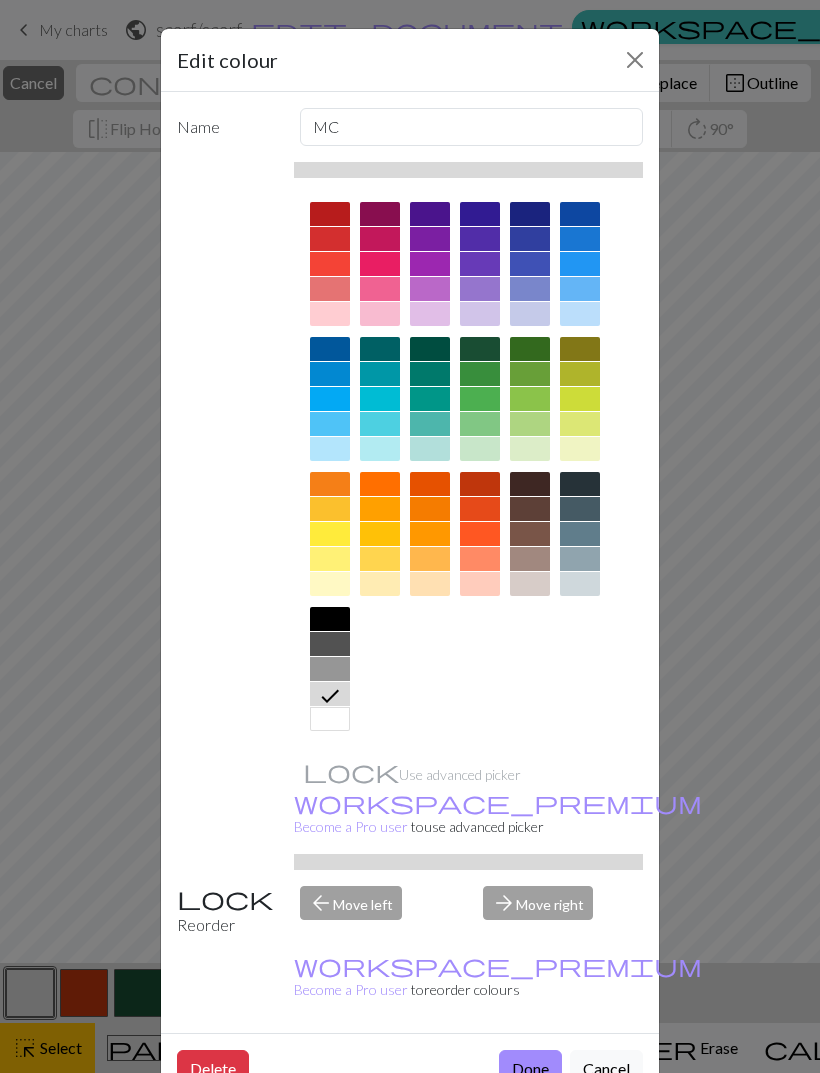 click on "Done" at bounding box center [530, 1069] 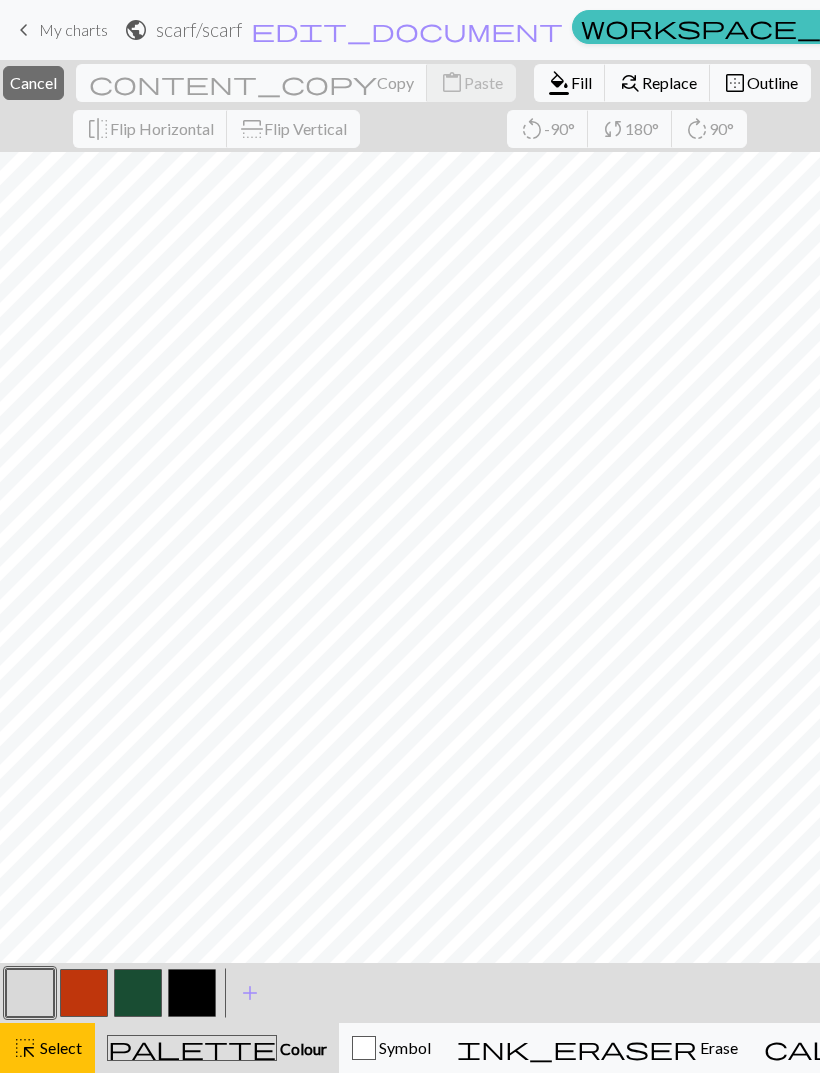 click at bounding box center (30, 993) 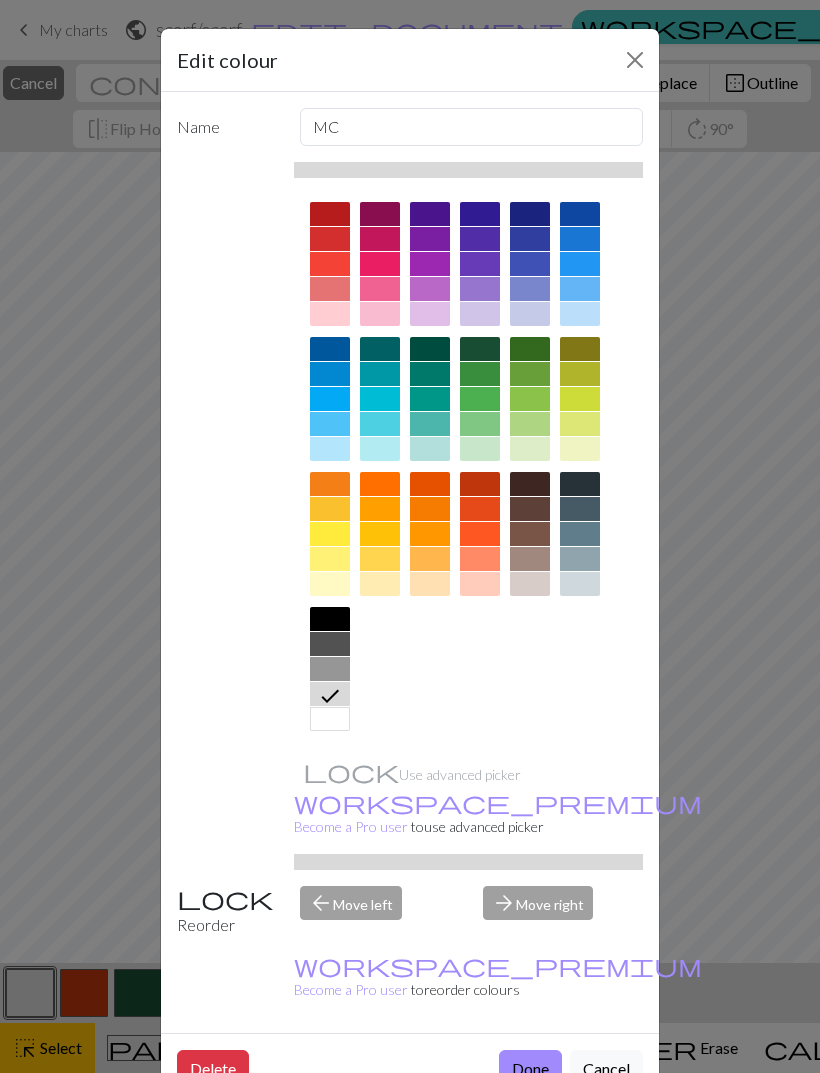 click on "Edit colour Name MC Use advanced picker workspace_premium Become a Pro user   to  use advanced picker Reorder arrow_back Move left arrow_forward Move right workspace_premium Become a Pro user   to  reorder colours Delete Done Cancel" at bounding box center [410, 536] 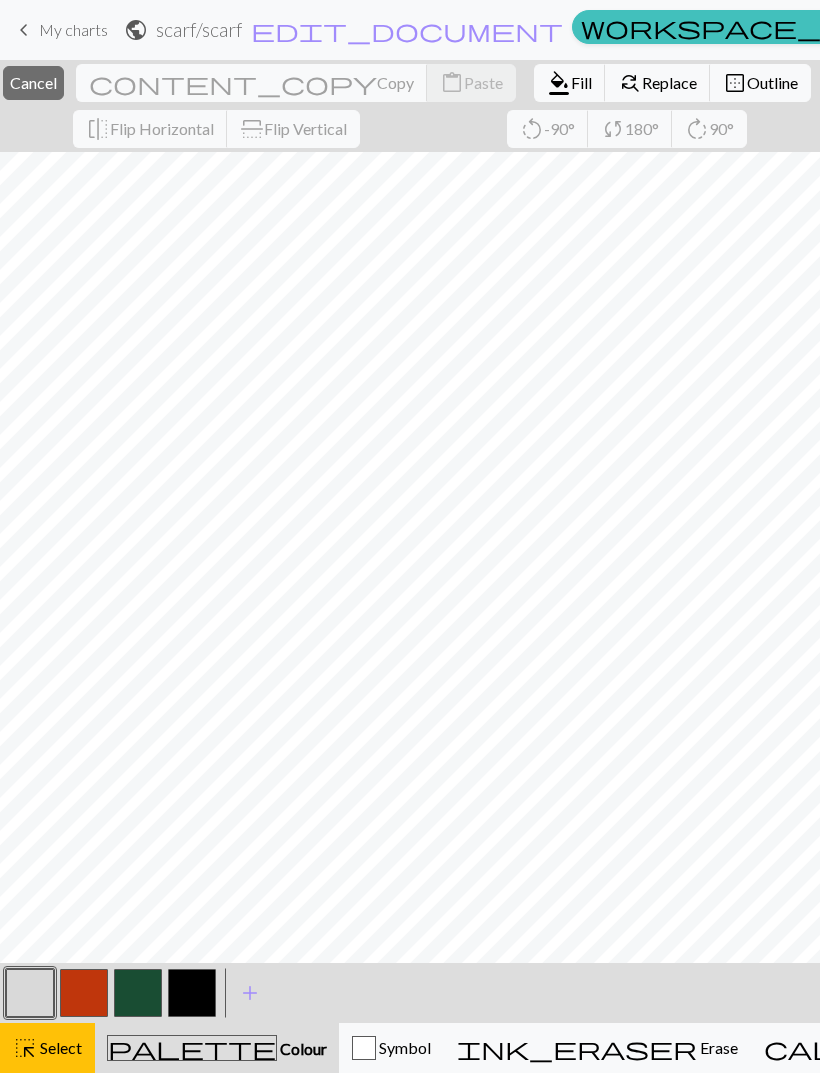 click on "< > add Add a  colour" at bounding box center (410, 993) 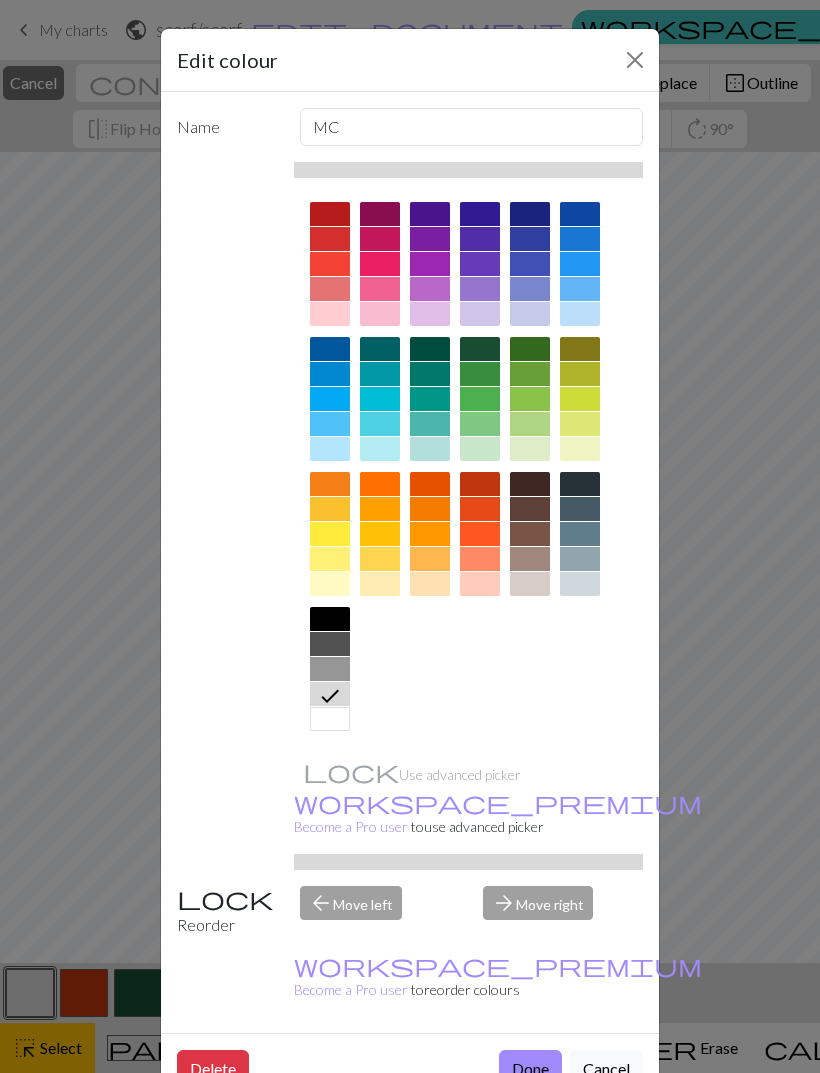 click on "Done" at bounding box center (530, 1069) 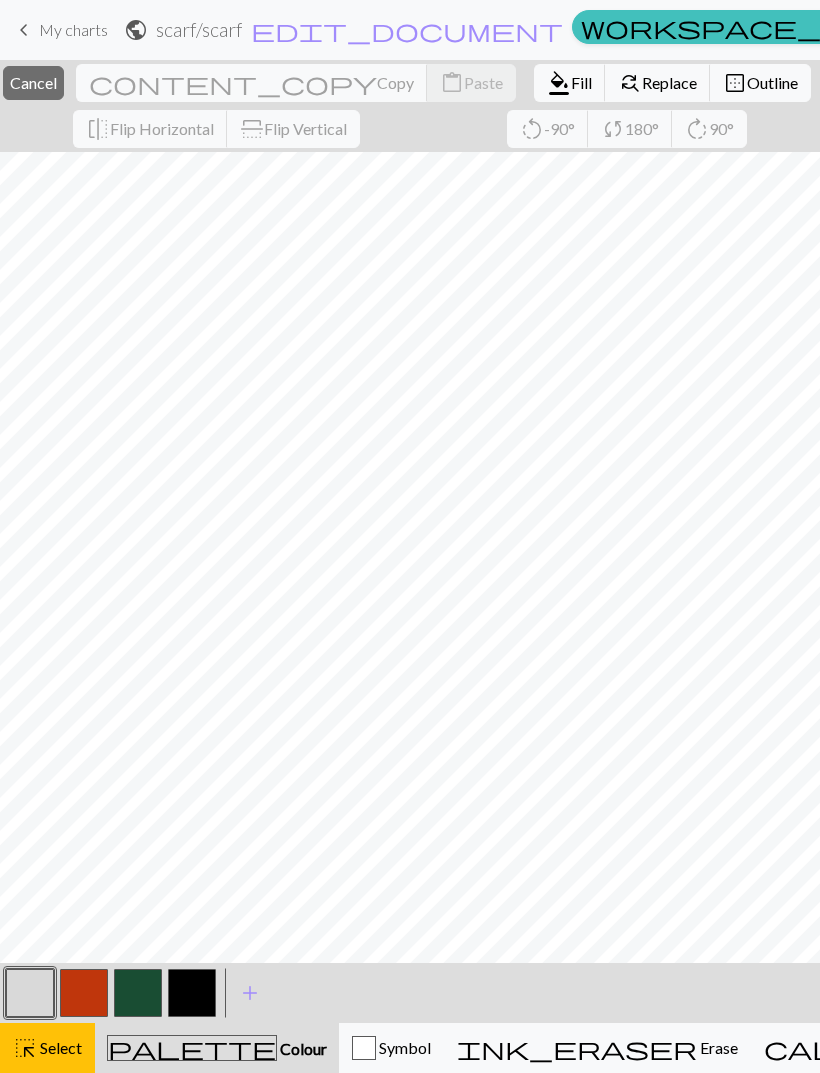click on "Fill" at bounding box center (581, 82) 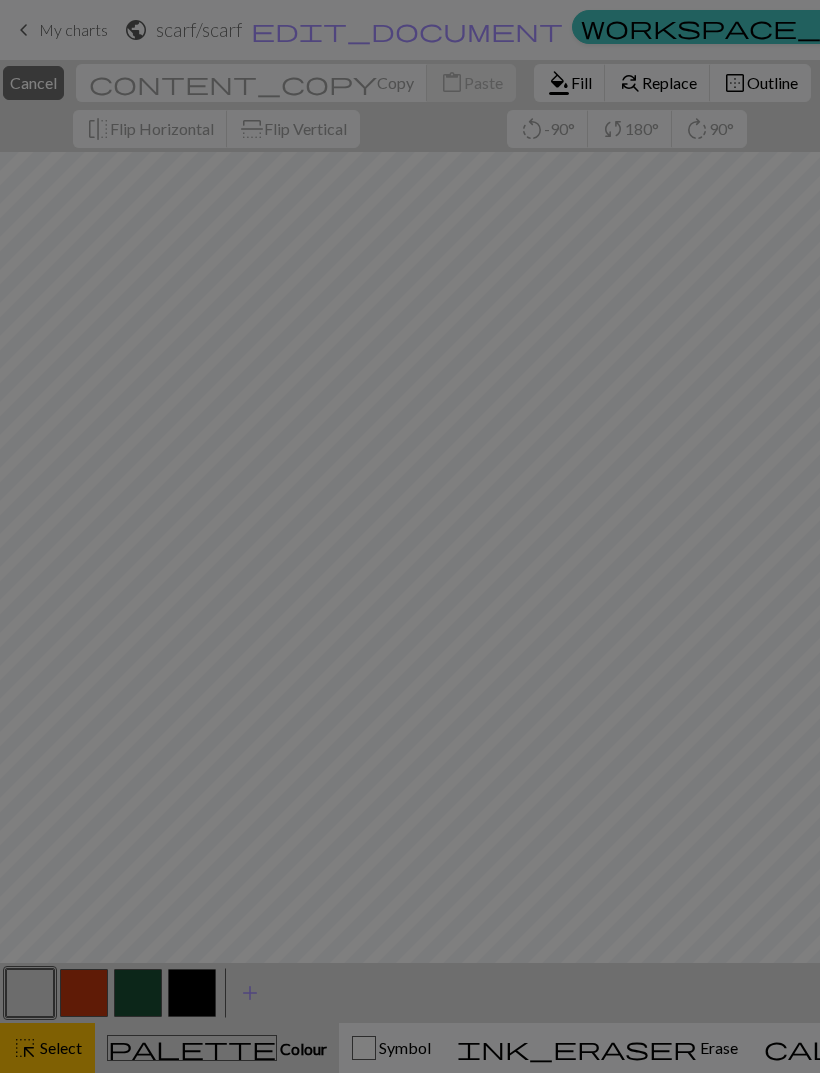 click on "Find and replace lets you conditionally edit many stitches at once e.g. change all the CC1 stitches in an area to purl in CC2." at bounding box center [410, 82] 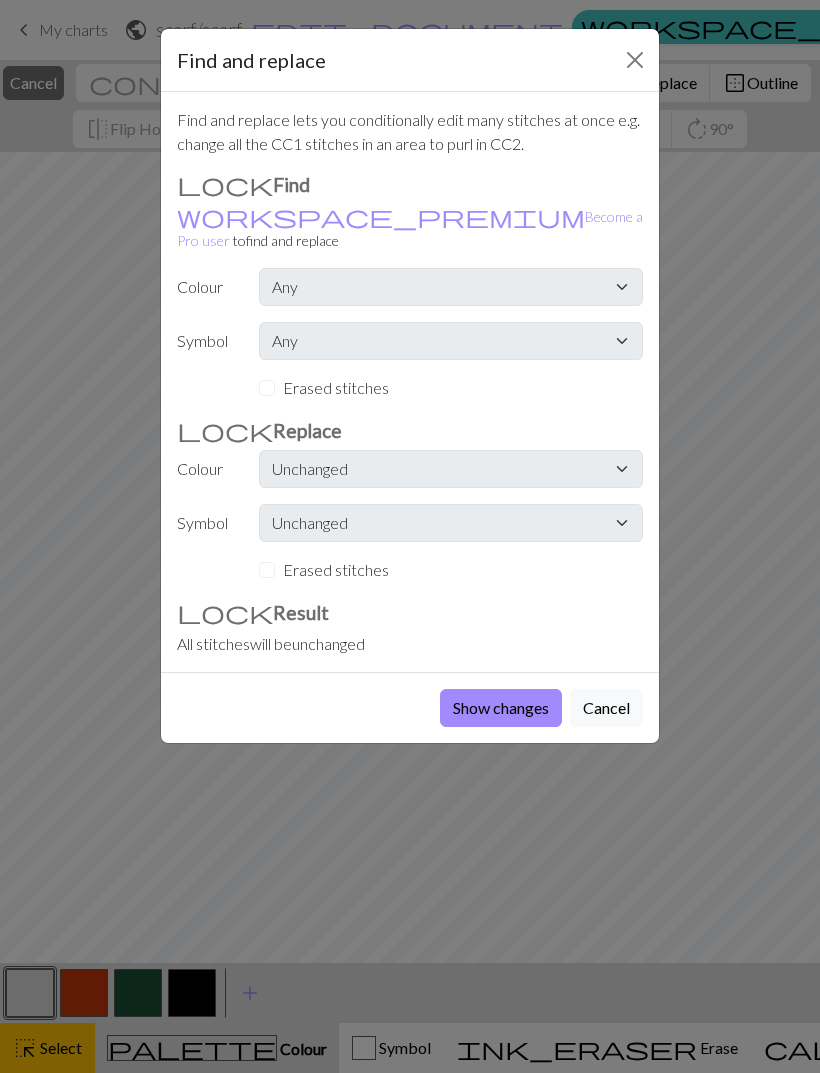 click on "Cancel" at bounding box center [606, 708] 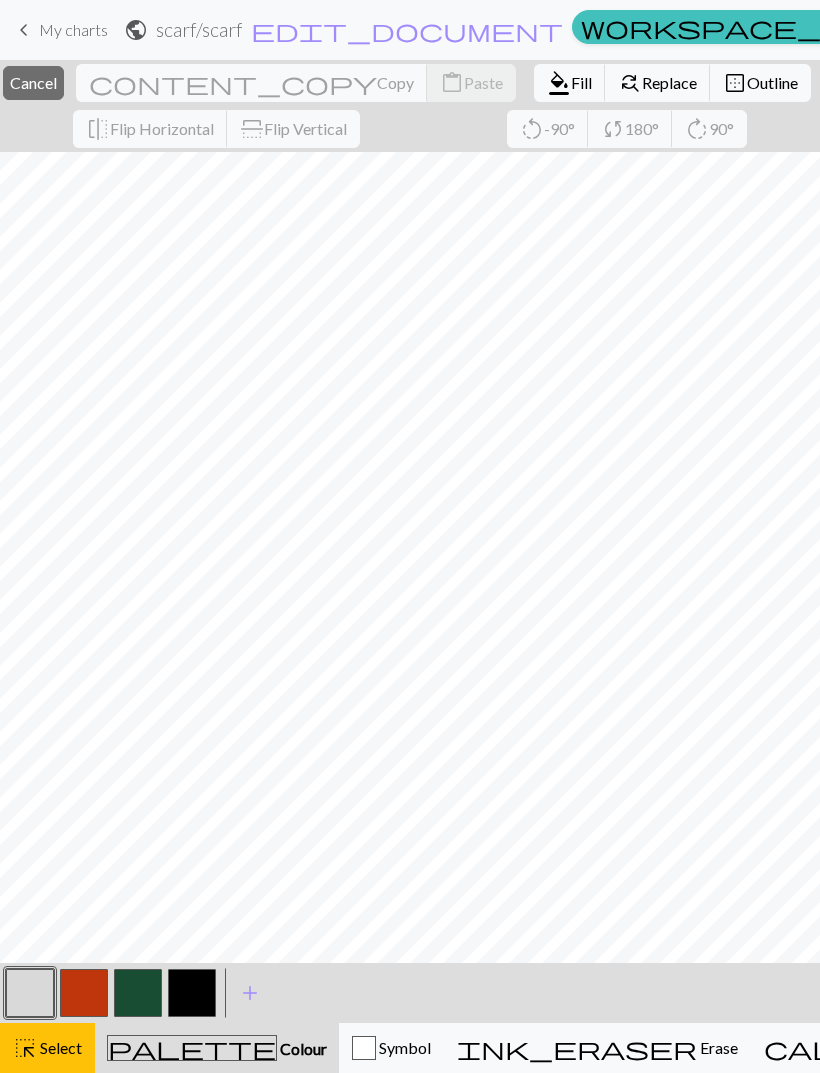 click on "Fill" at bounding box center (581, 82) 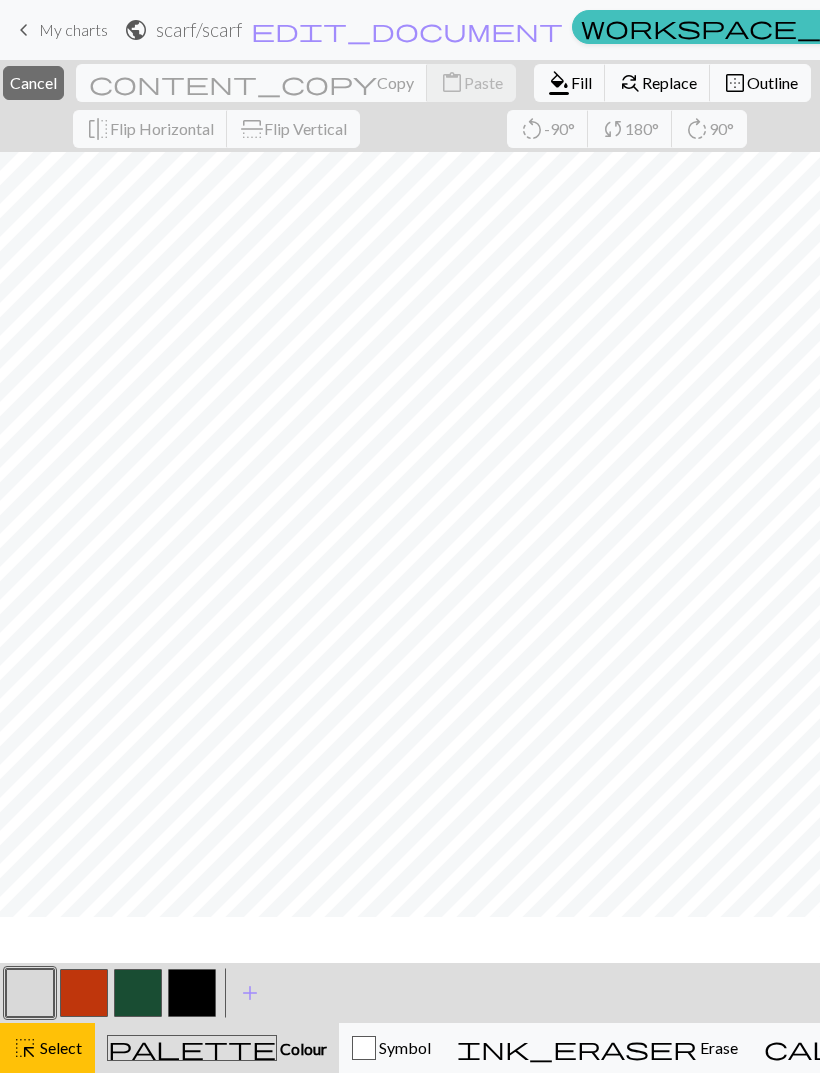 scroll, scrollTop: 4554, scrollLeft: 0, axis: vertical 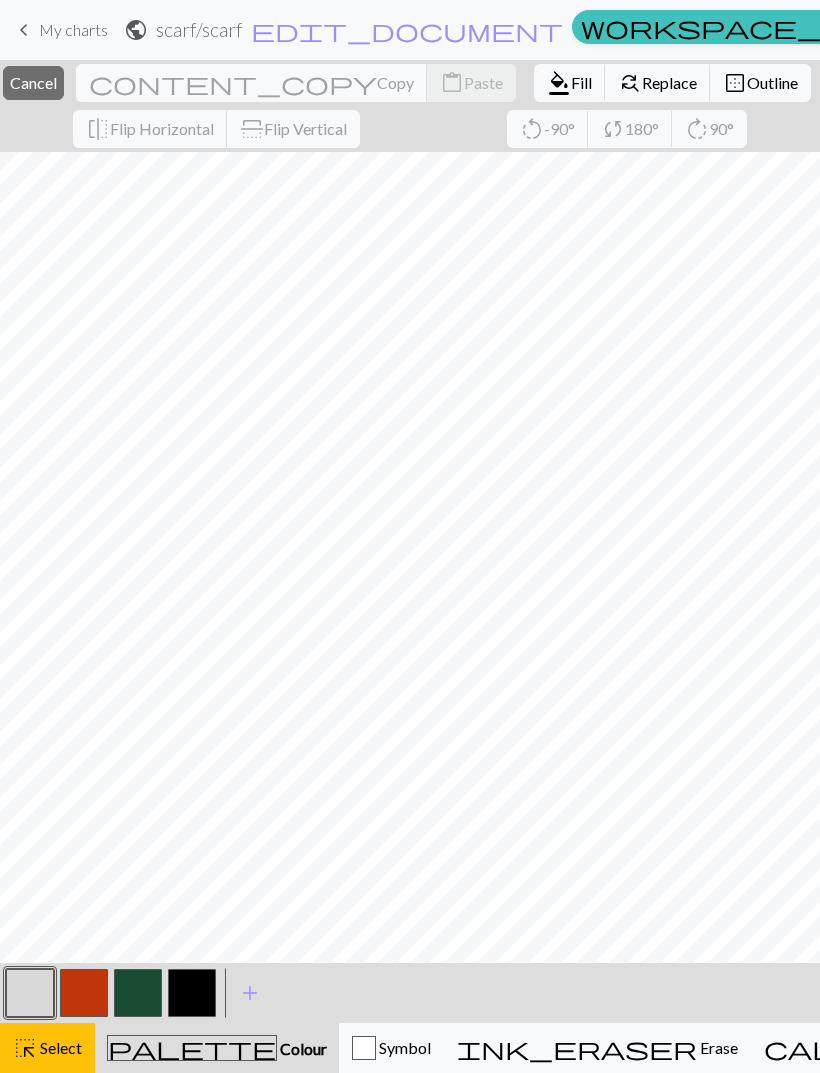 click on "content_copy  Copy" at bounding box center (252, 83) 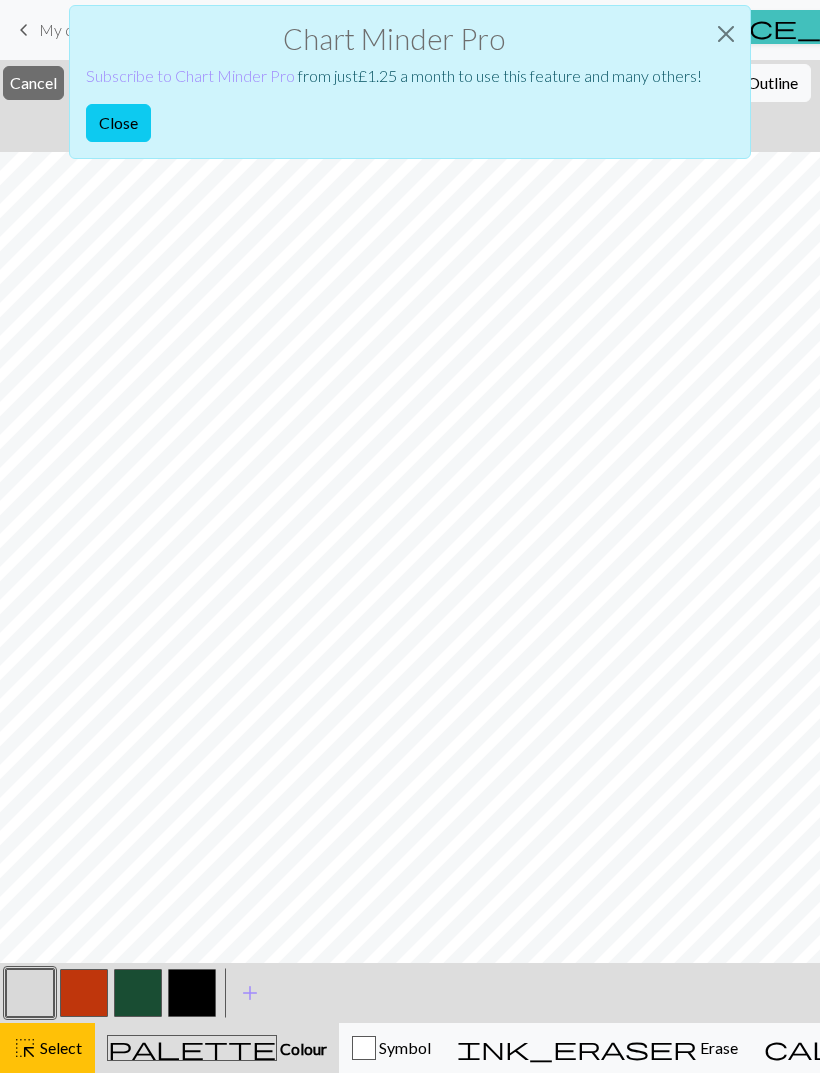 click on "Chart Minder Pro Subscribe to Chart Minder Pro from just £ 1.25 a month to use this feature and many others! Close" at bounding box center [410, 82] 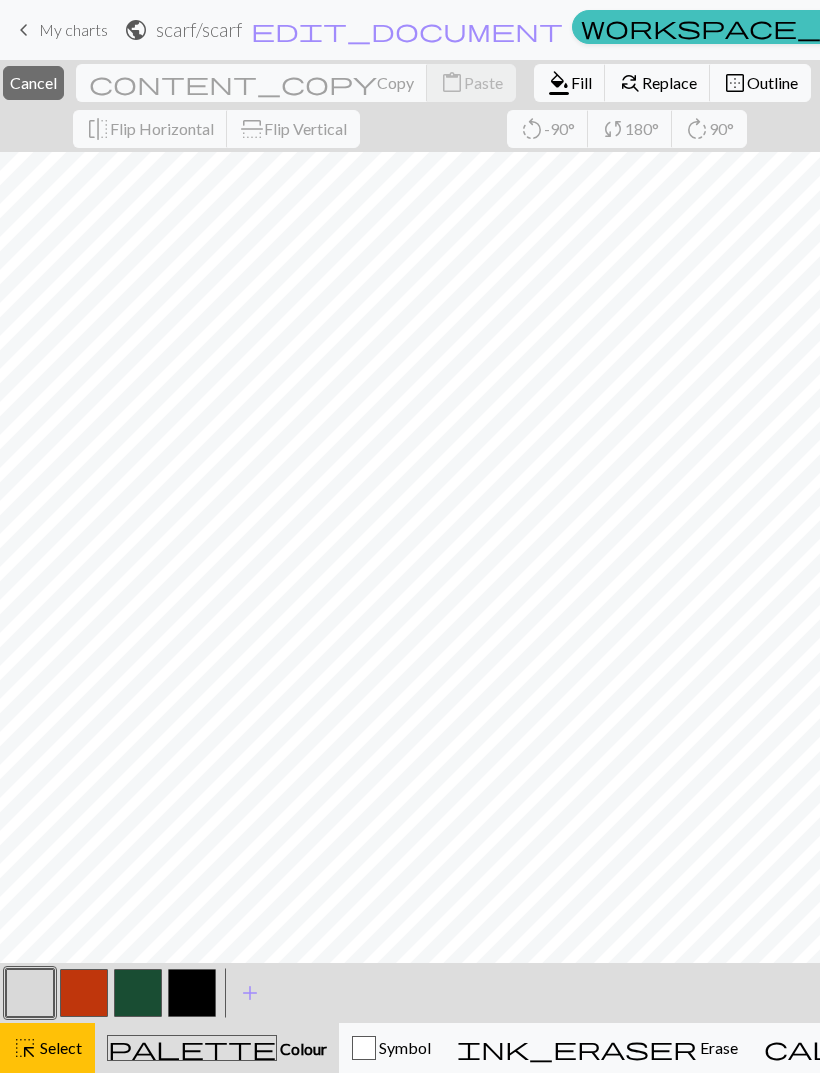 click on "Fill" at bounding box center [581, 82] 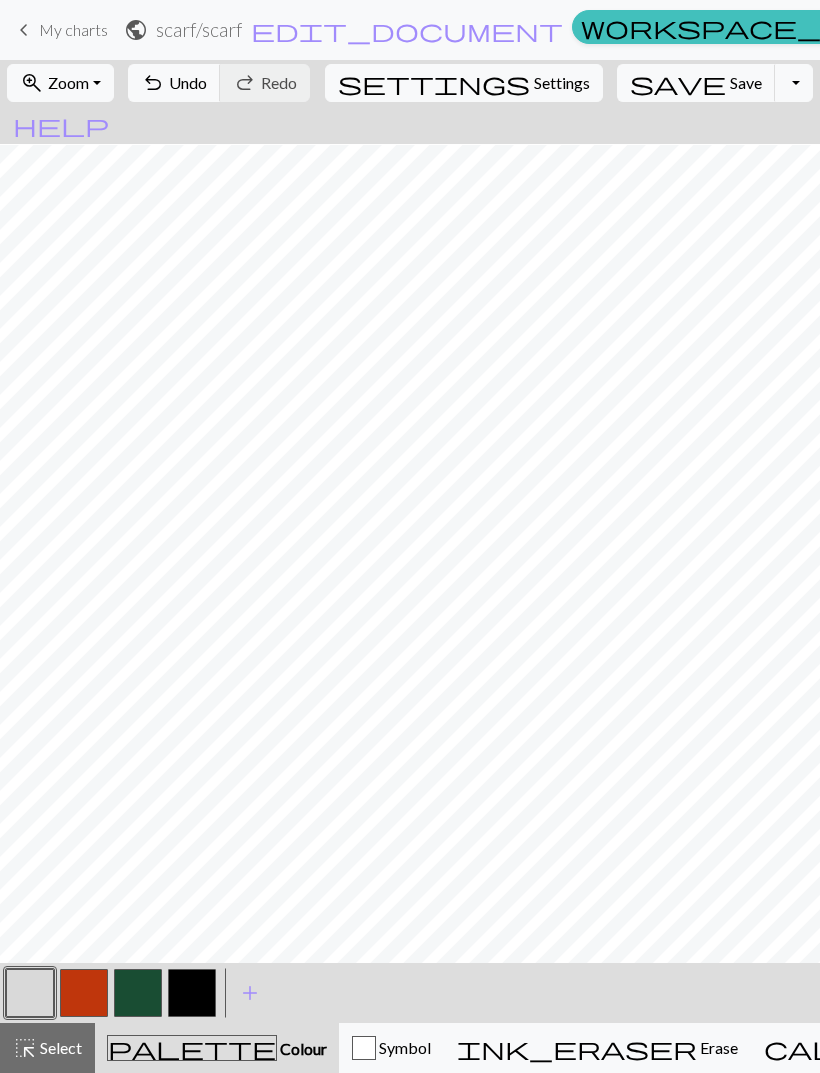 scroll, scrollTop: 4508, scrollLeft: 0, axis: vertical 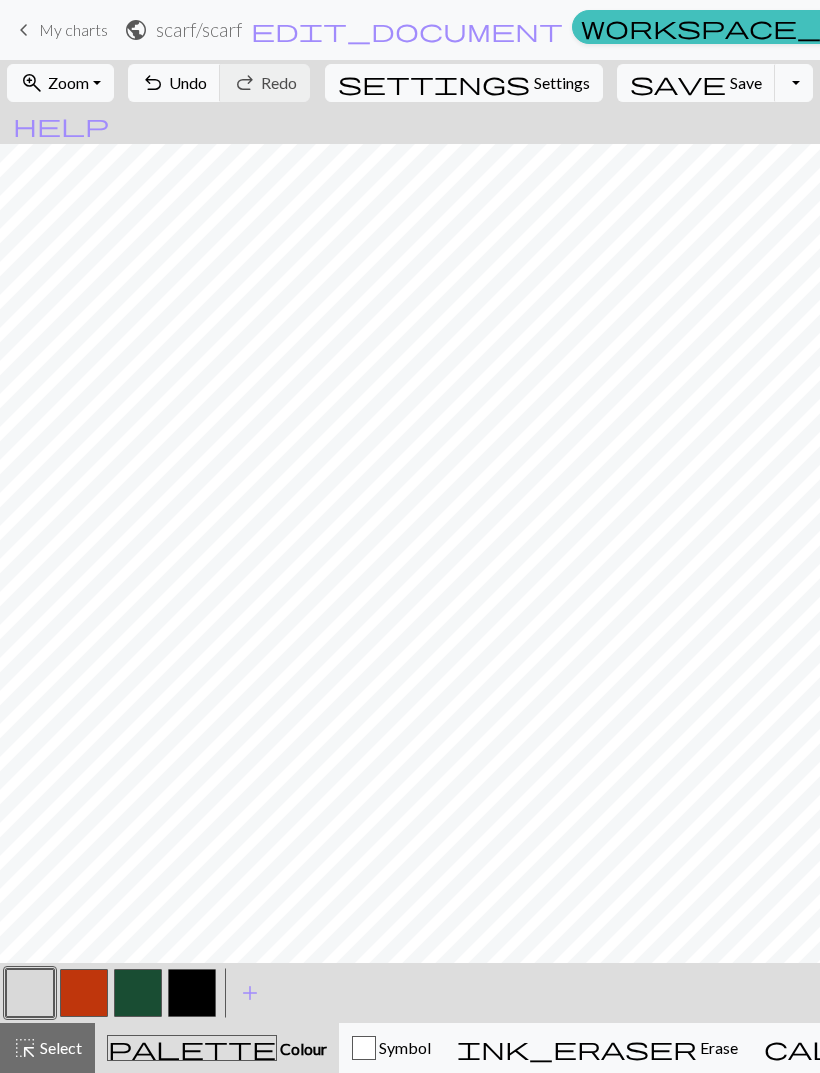 click at bounding box center (364, 1048) 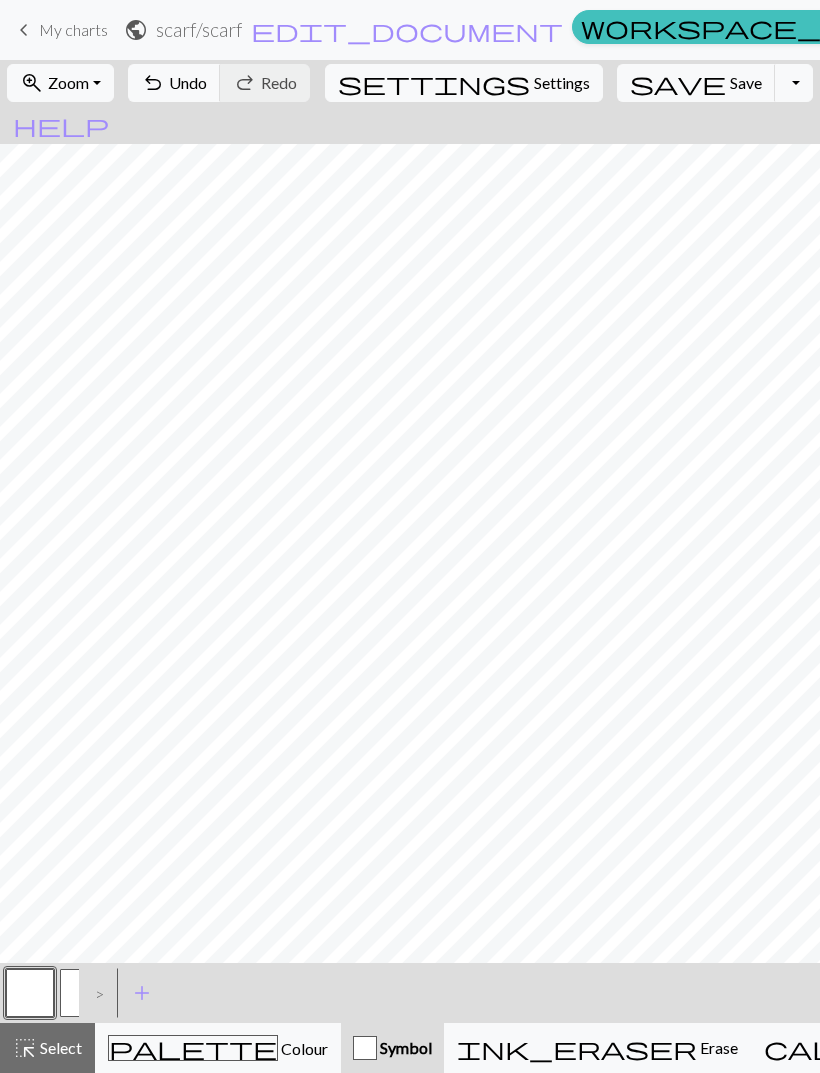 click on "add Add a  symbol" at bounding box center [142, 993] 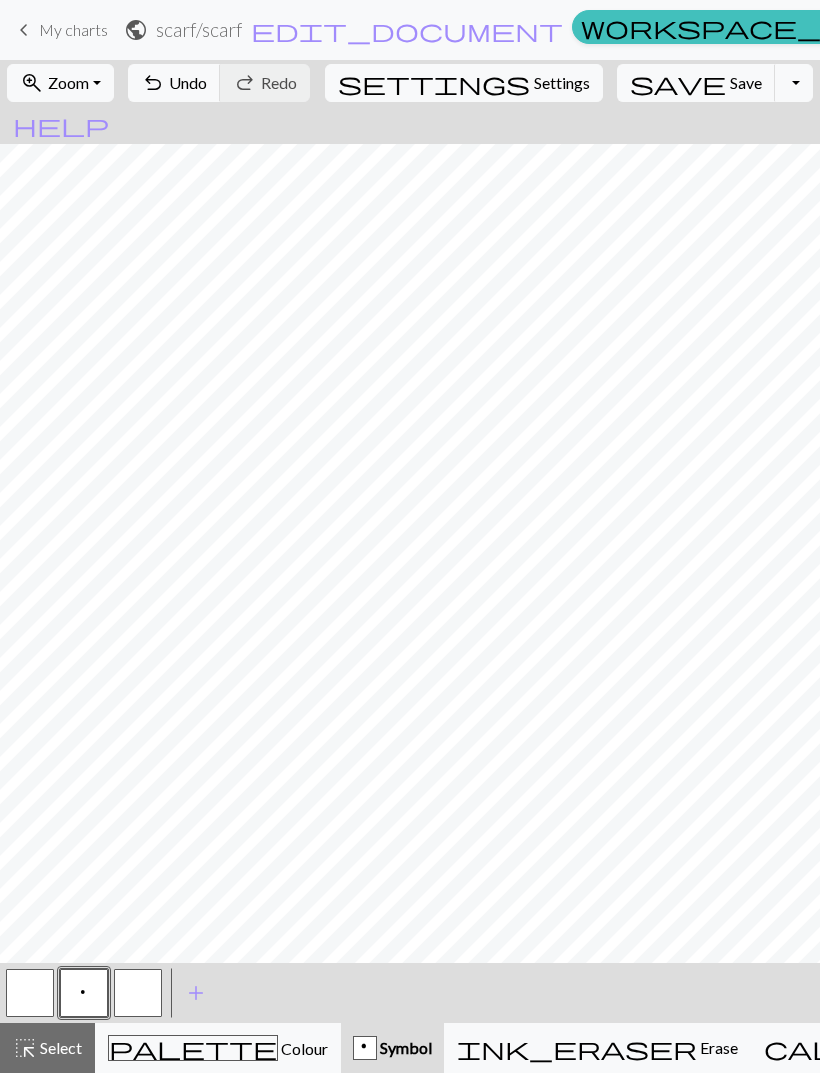click on "p" at bounding box center (84, 993) 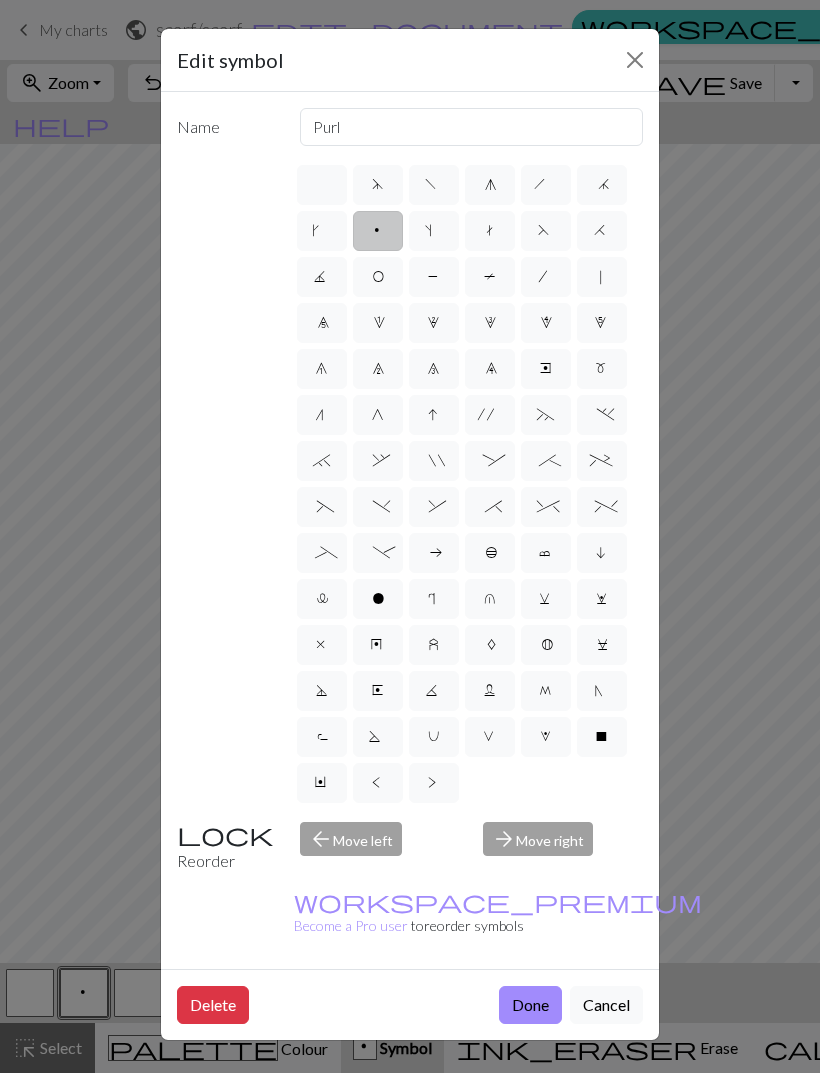 click on "O" at bounding box center [378, 277] 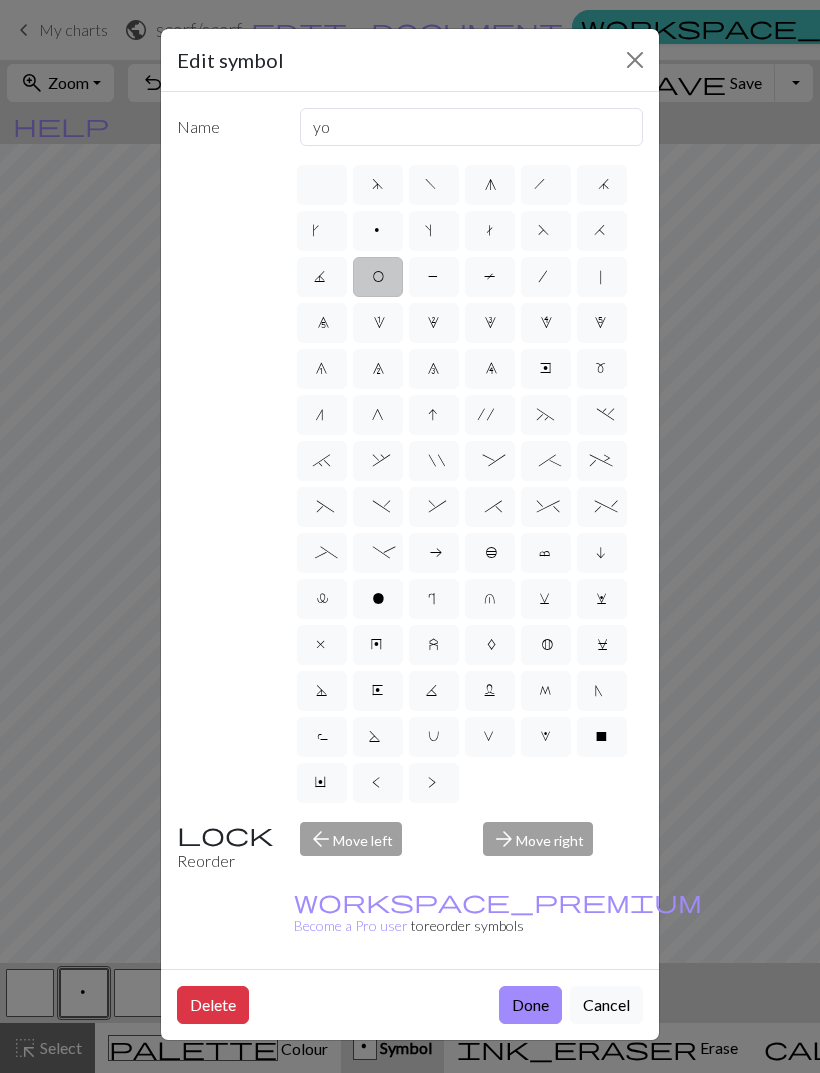 click on "Done" at bounding box center (530, 1005) 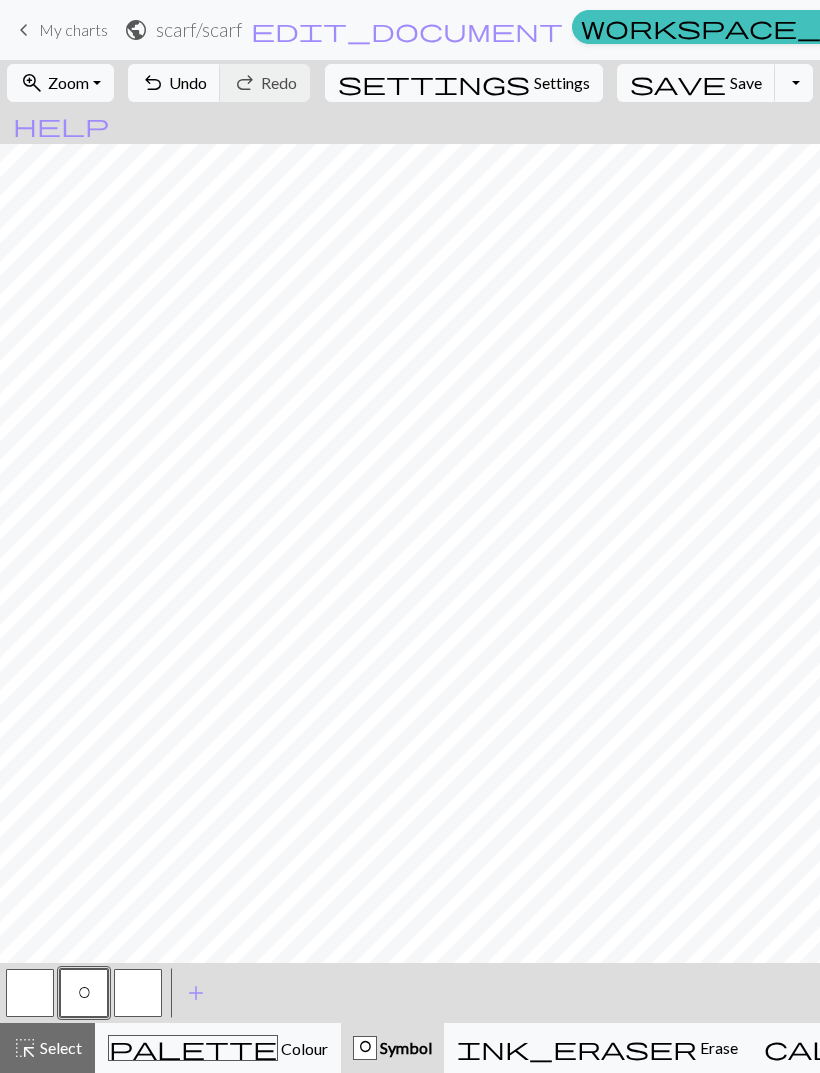click on "O" at bounding box center (84, 995) 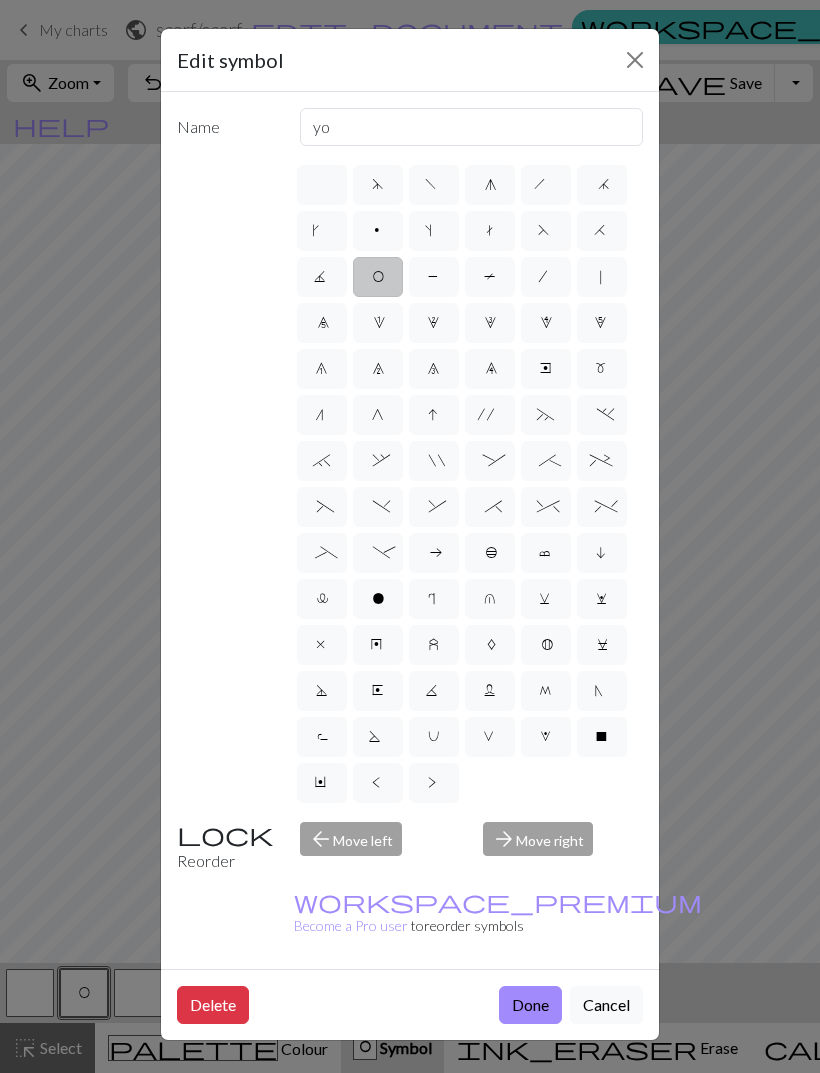 click on "Done" at bounding box center (530, 1005) 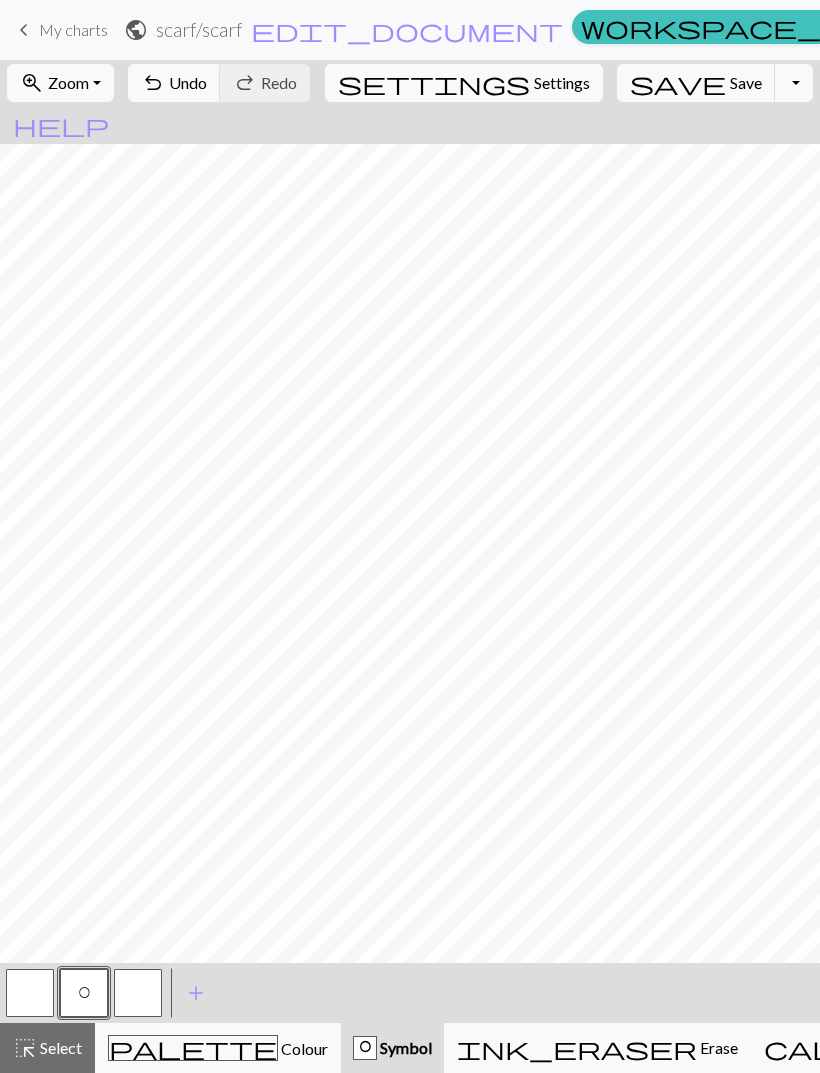 click on "Symbol" at bounding box center (404, 1047) 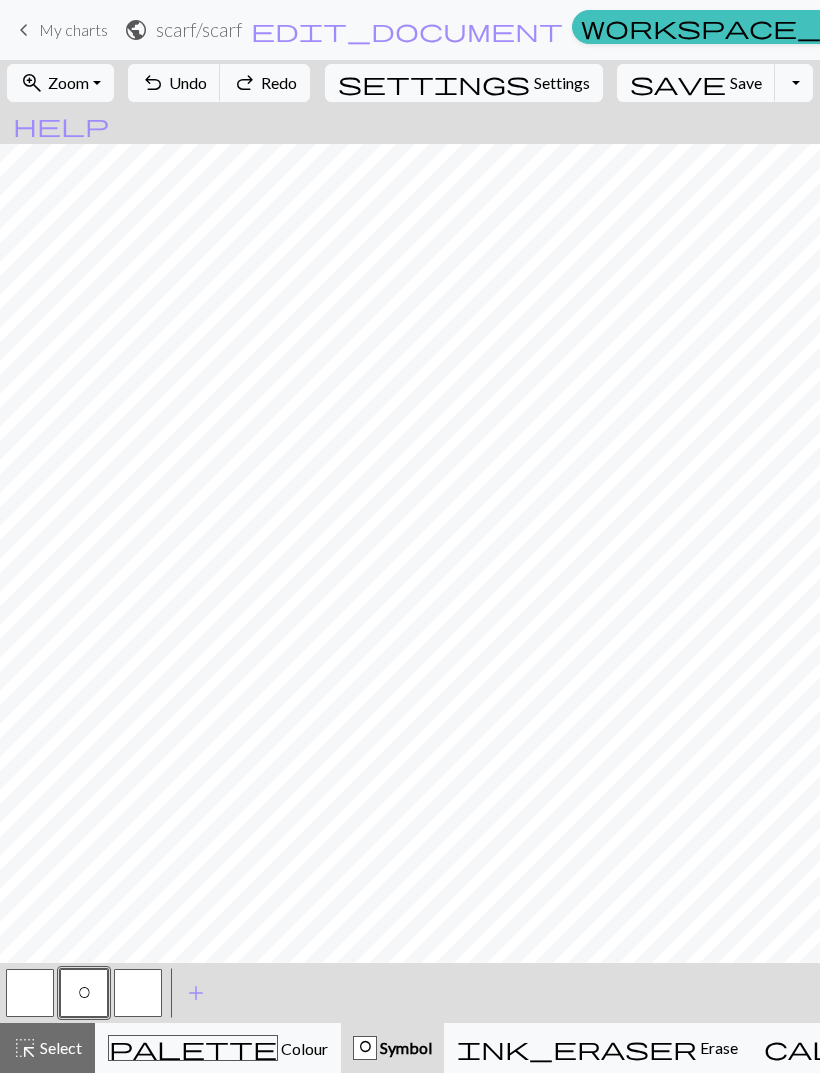 click on "Undo" at bounding box center (188, 82) 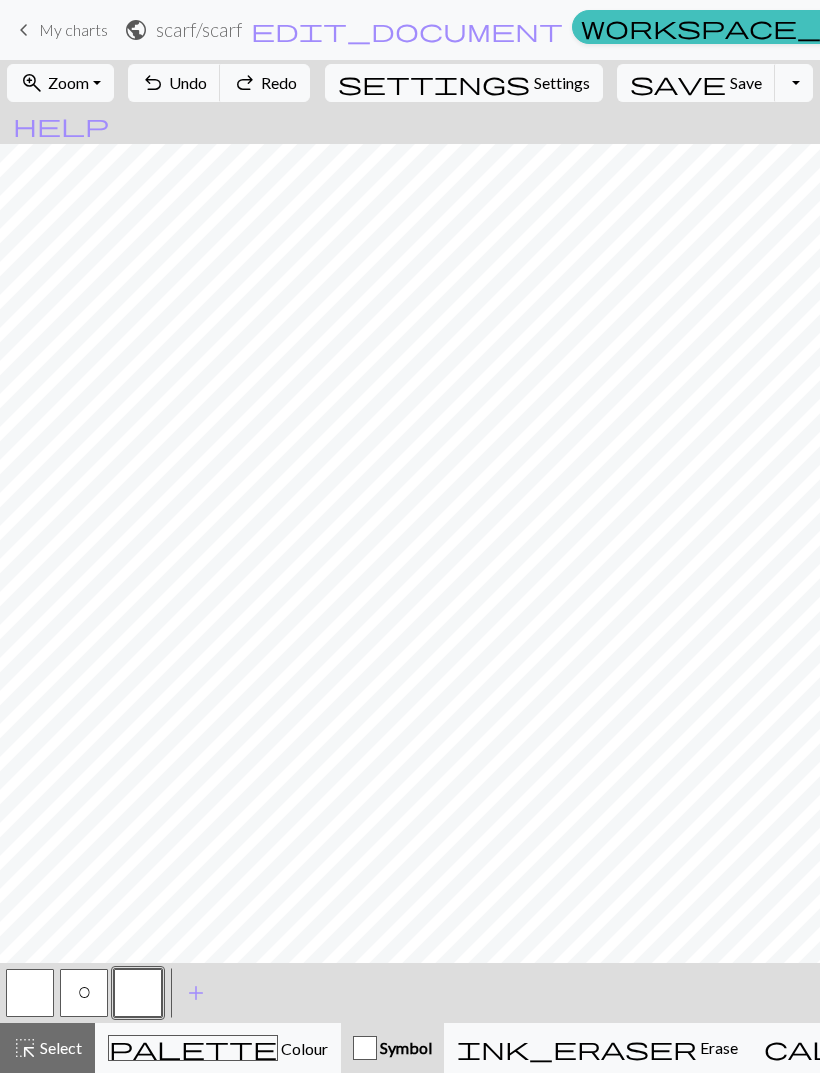 click at bounding box center (138, 993) 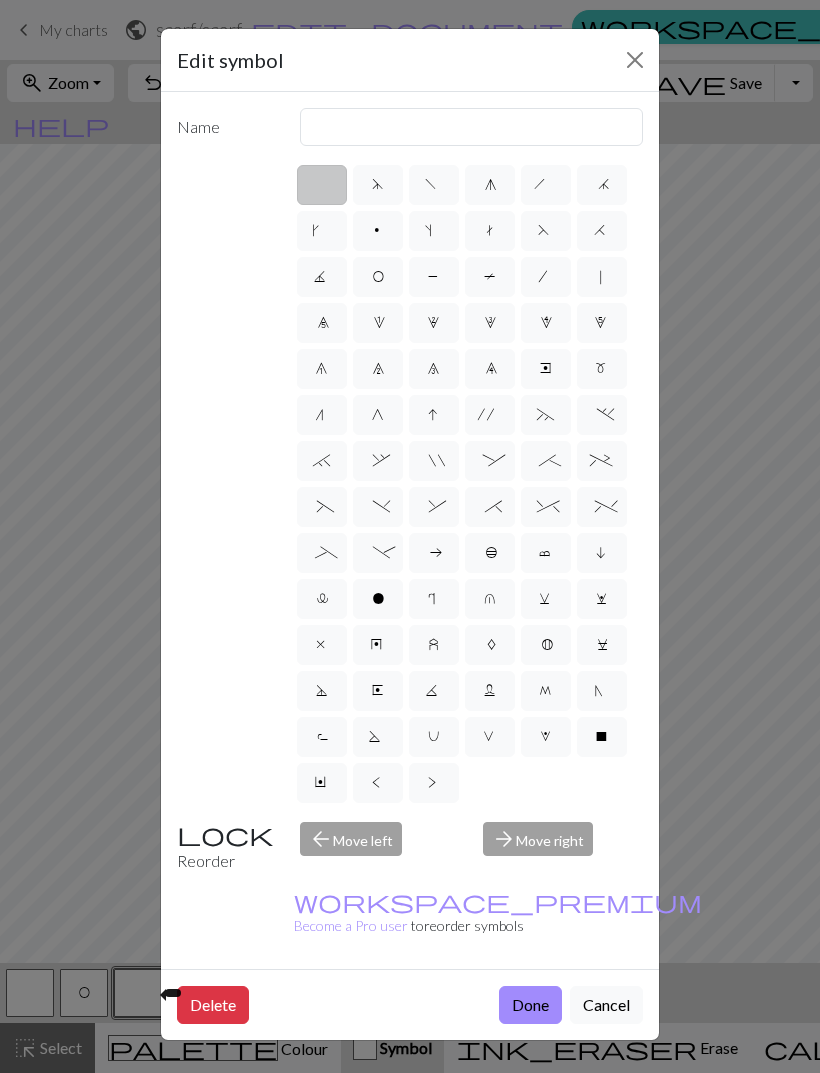 click on "Delete" at bounding box center [213, 1005] 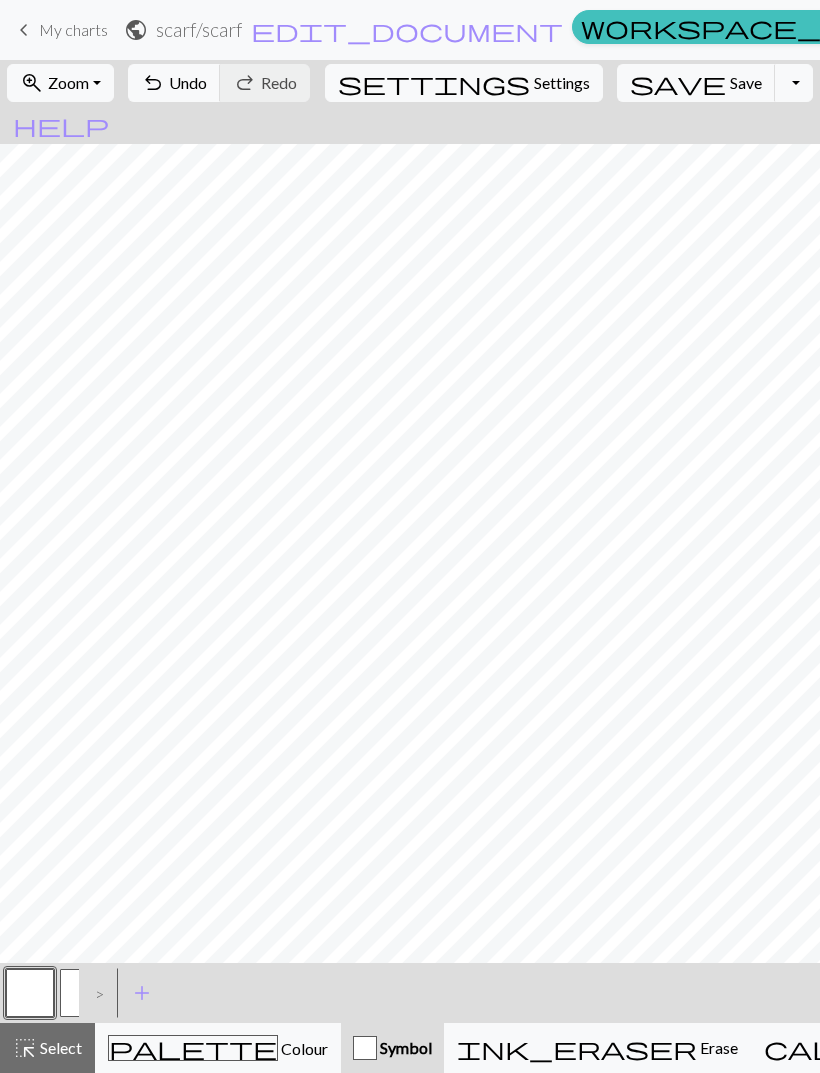 click at bounding box center (30, 993) 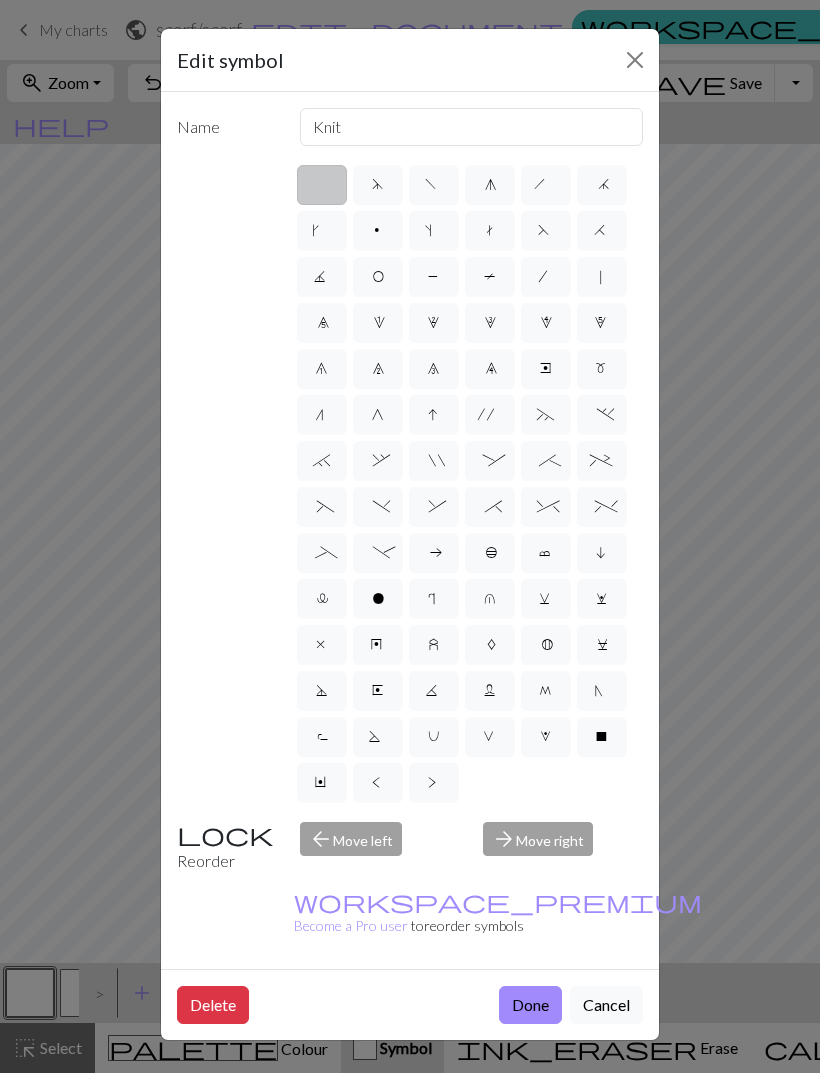 click on "Delete" at bounding box center (213, 1005) 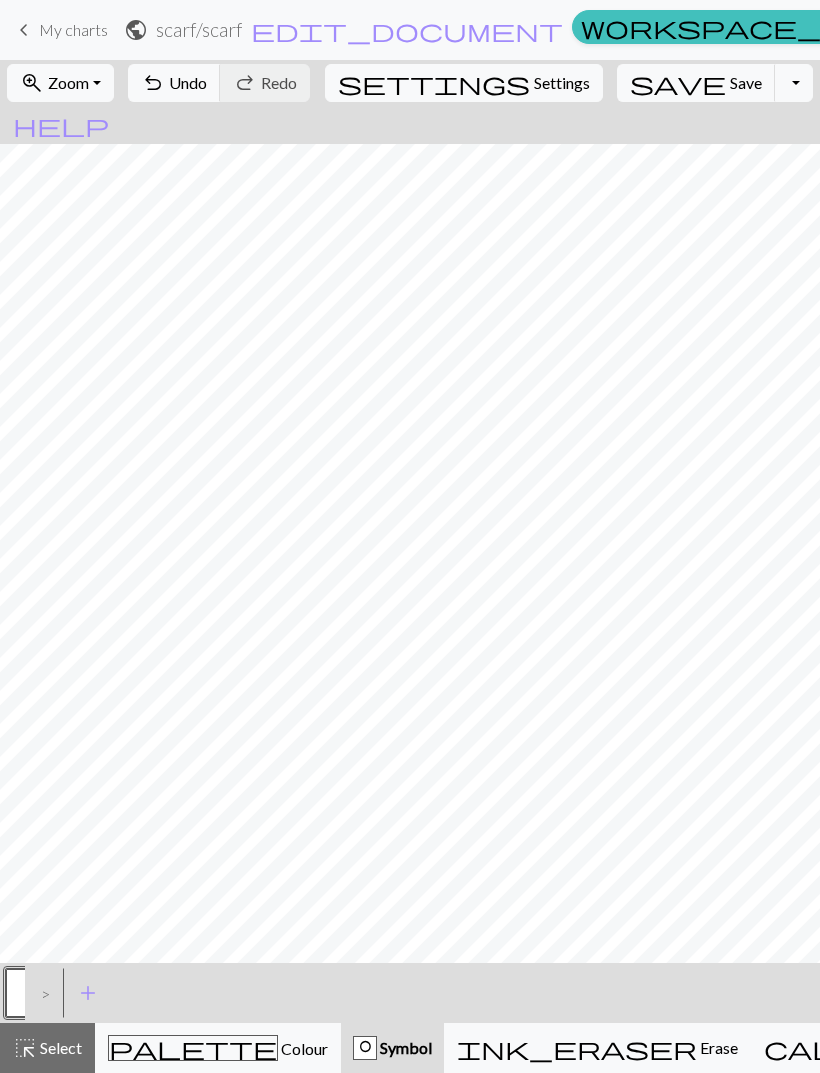click on "O" at bounding box center [30, 993] 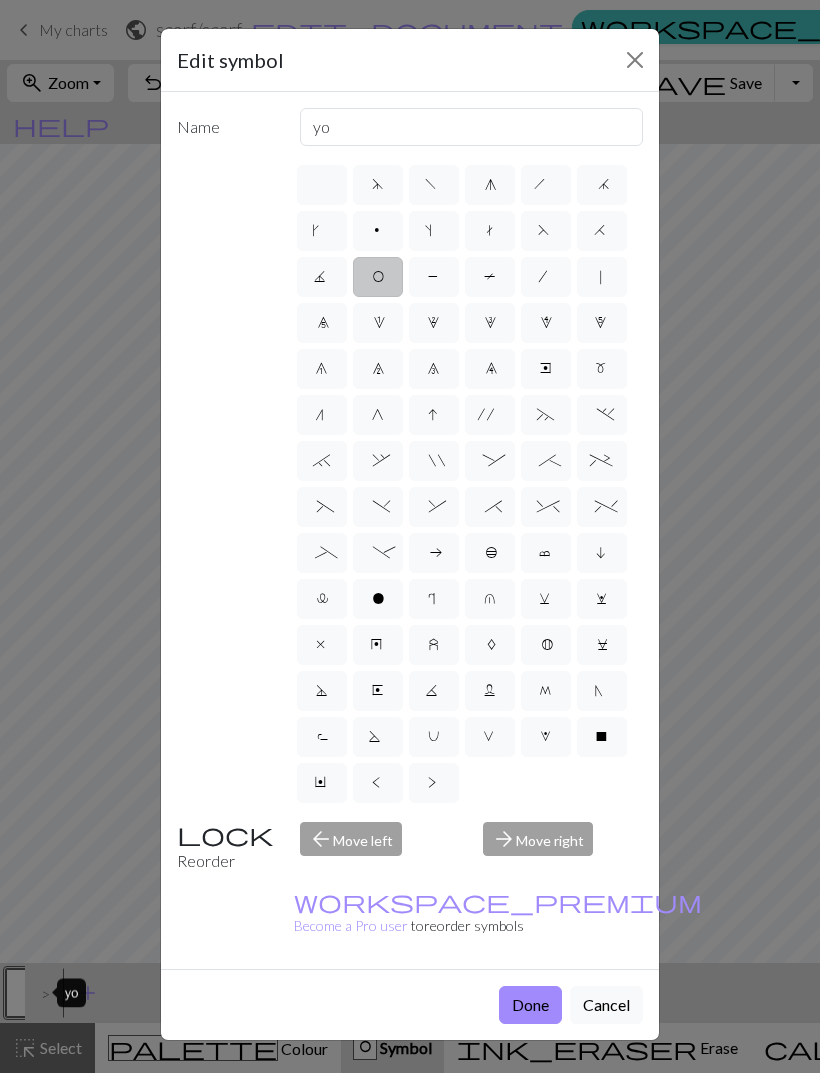click on "Cancel" at bounding box center [606, 1005] 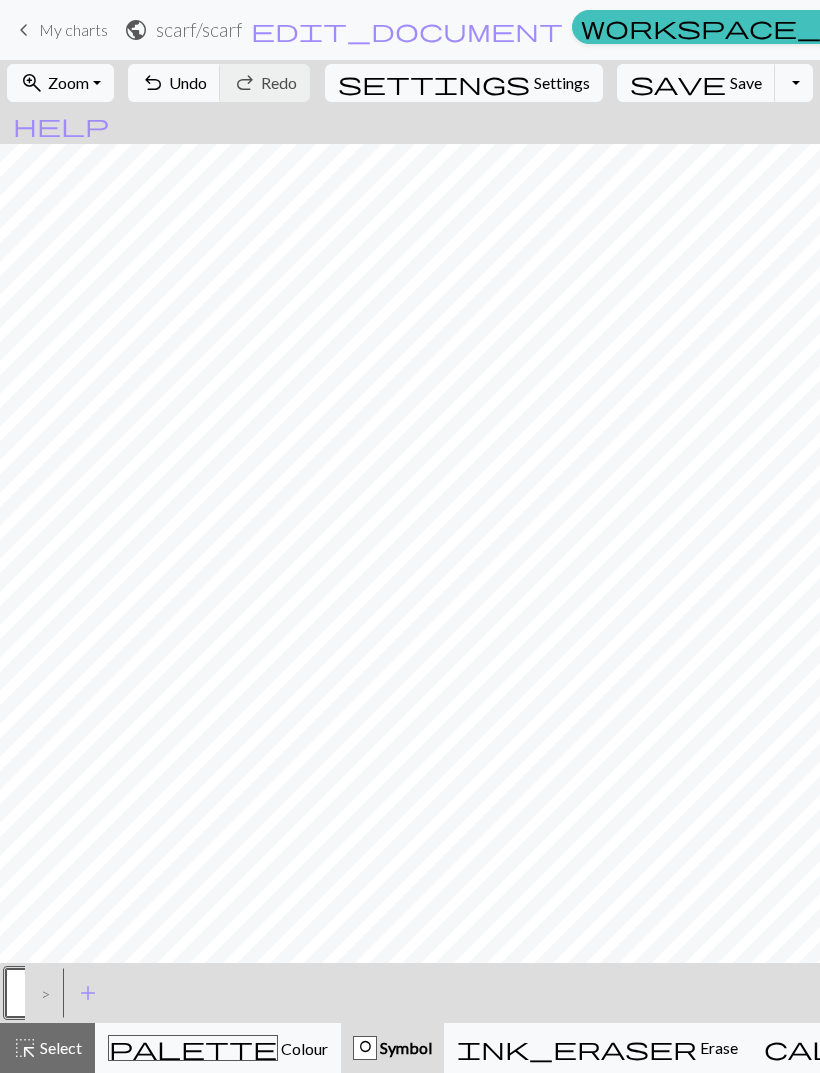 click on "Select" at bounding box center [59, 1047] 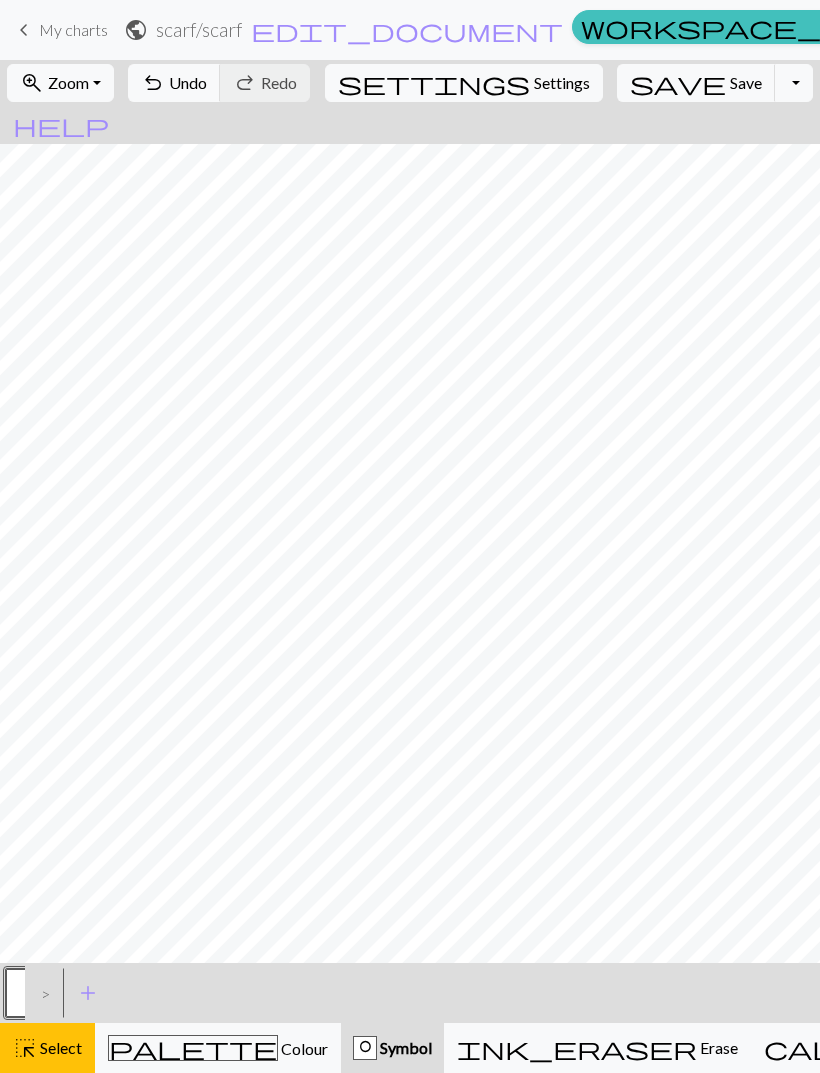 click on "Colour" at bounding box center (303, 1048) 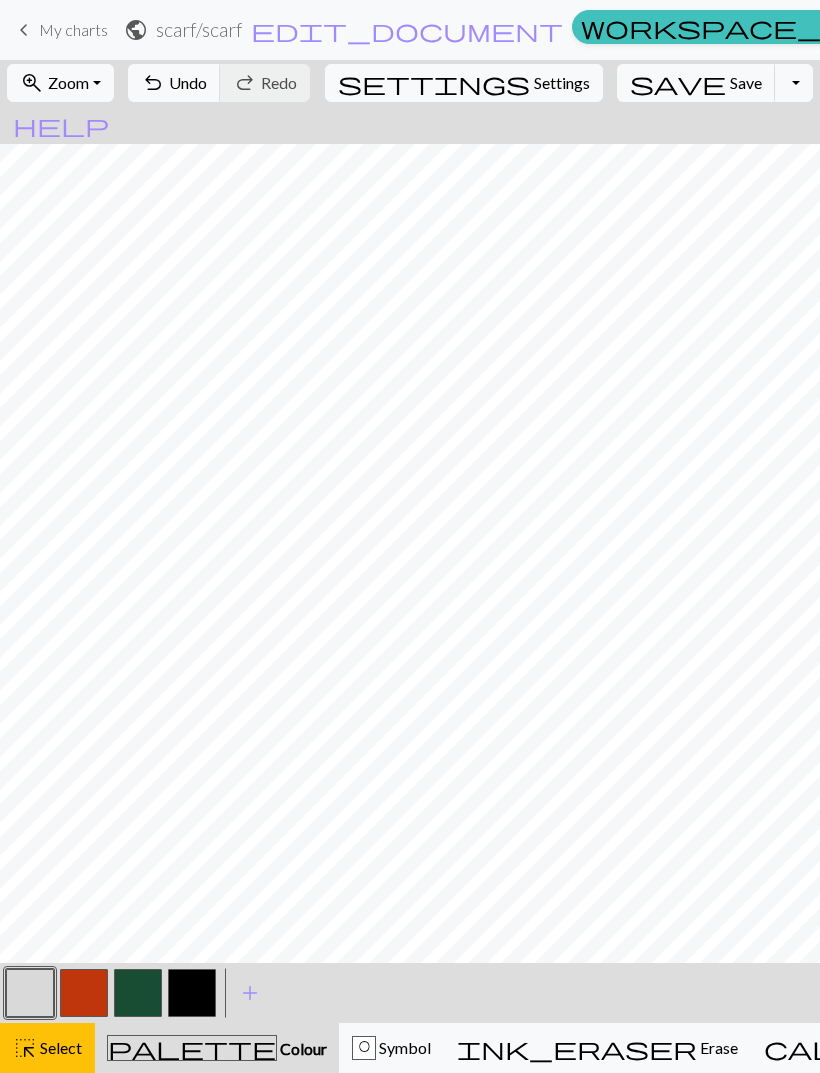 click on "Undo" at bounding box center [188, 82] 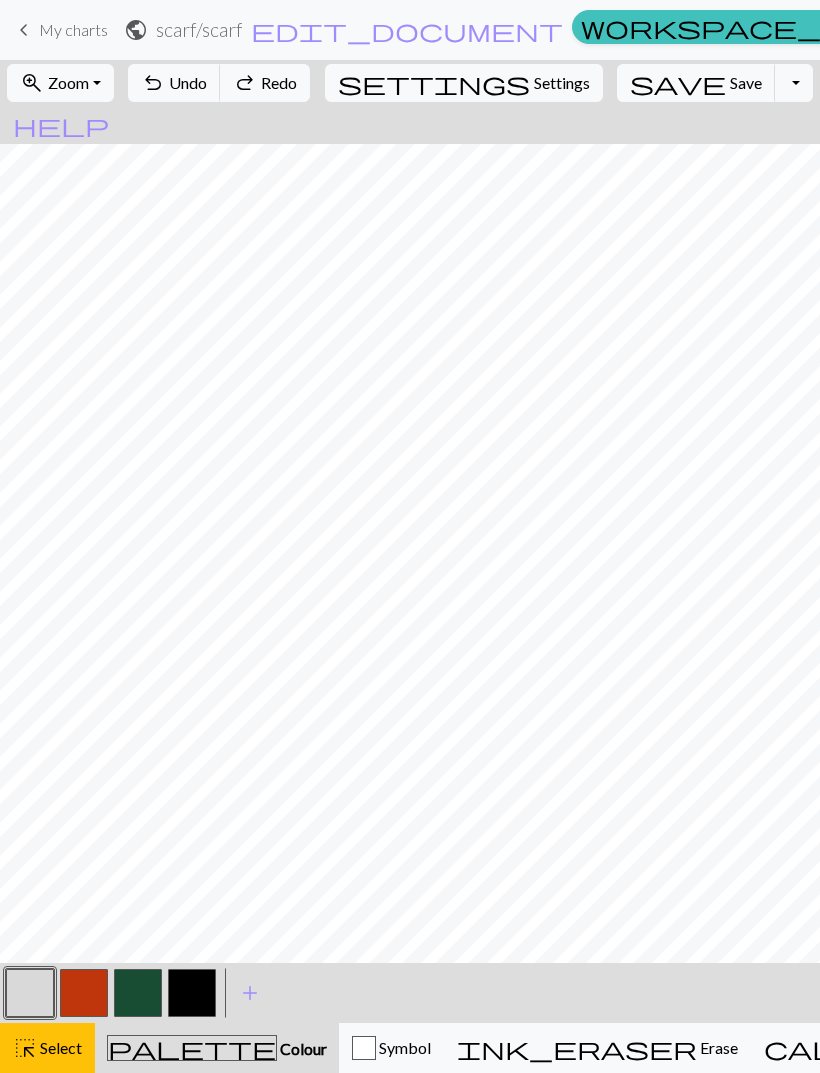 click at bounding box center [192, 993] 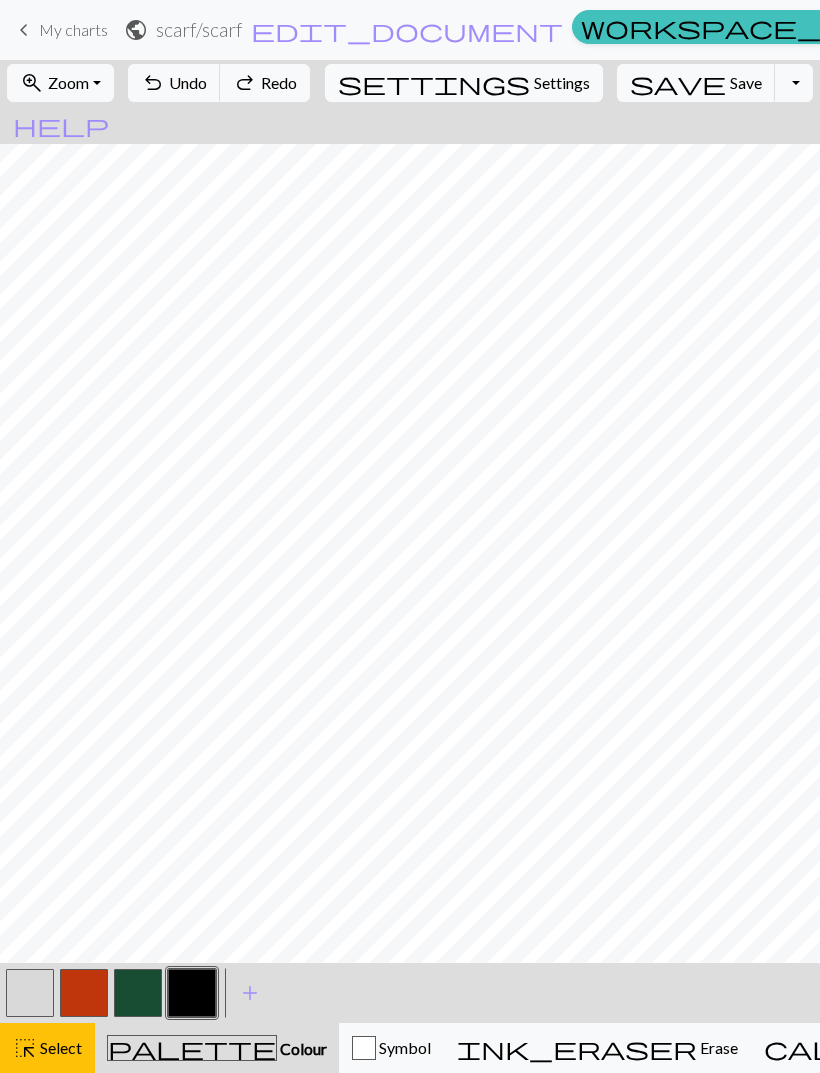 scroll, scrollTop: 4554, scrollLeft: 0, axis: vertical 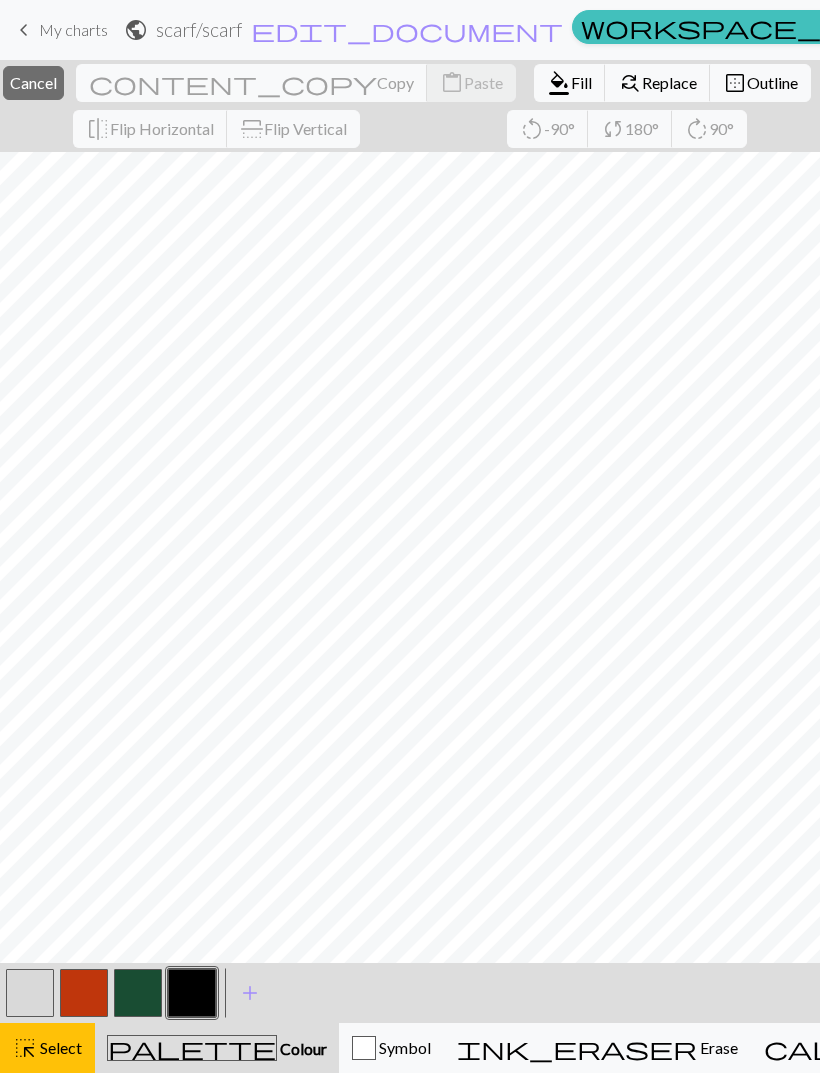 click on "Colour" at bounding box center [302, 1048] 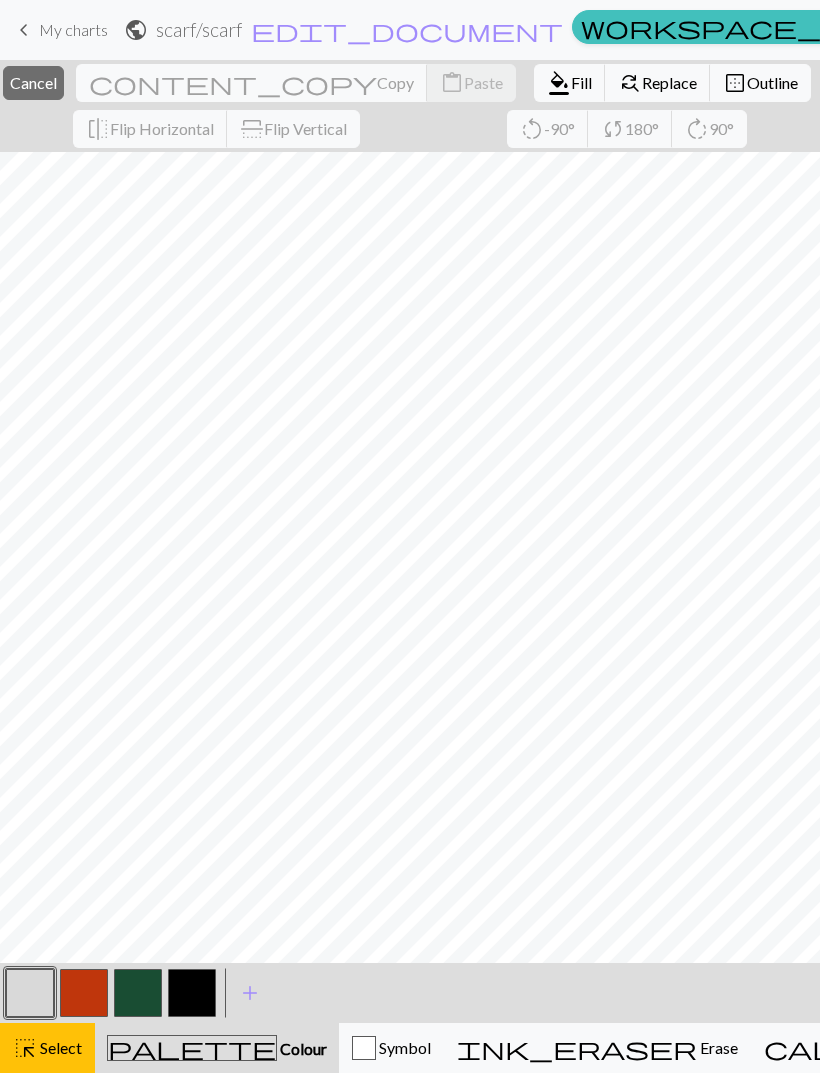 click at bounding box center (192, 993) 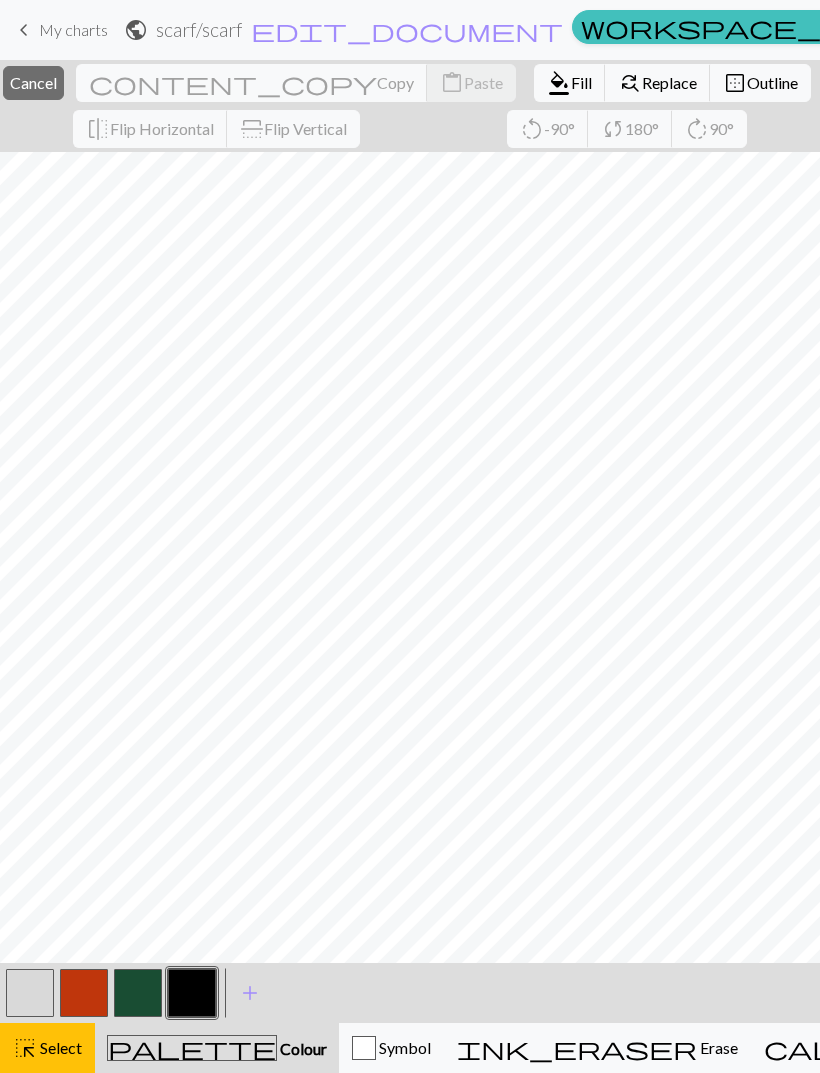 click on "Select" at bounding box center (59, 1047) 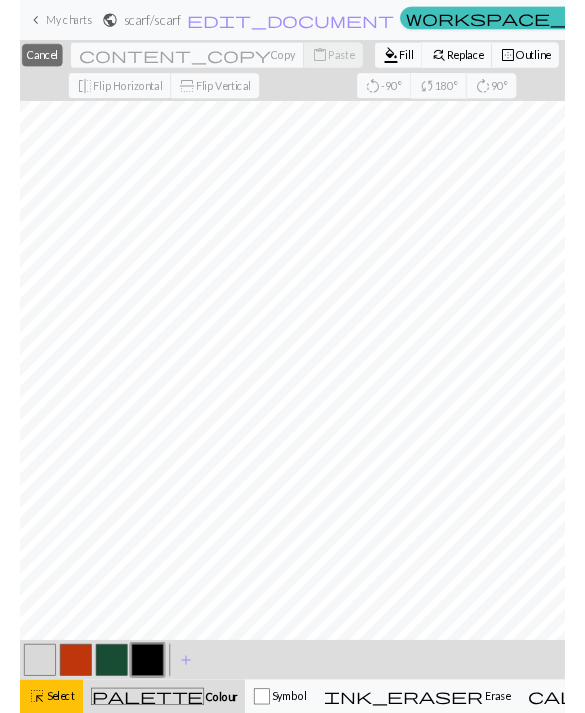 scroll, scrollTop: 4508, scrollLeft: 0, axis: vertical 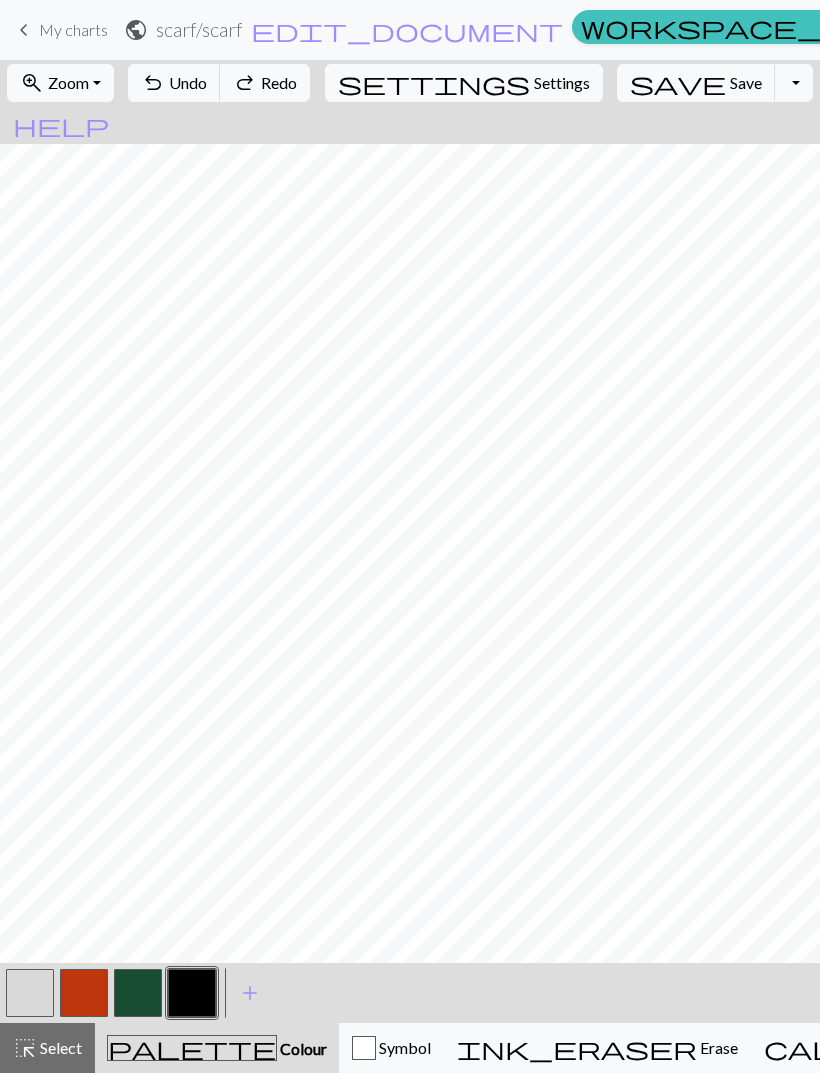 click on "Colour" at bounding box center (302, 1048) 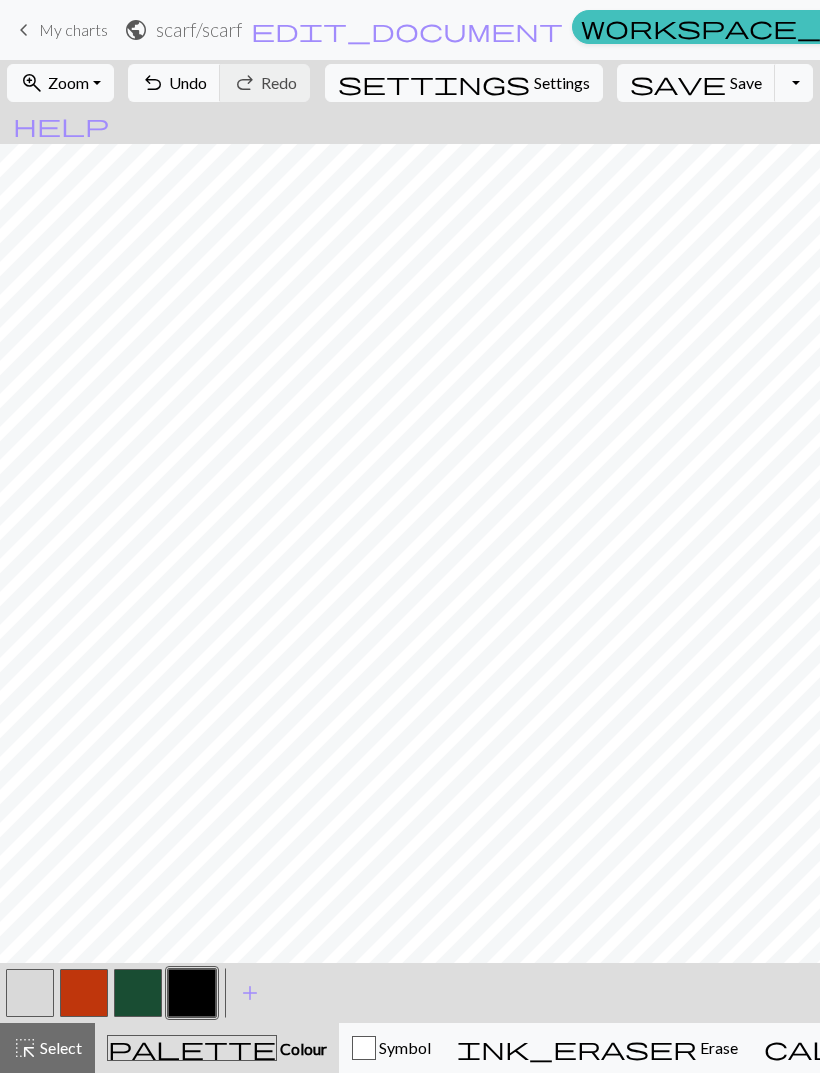 click on "undo" at bounding box center [153, 83] 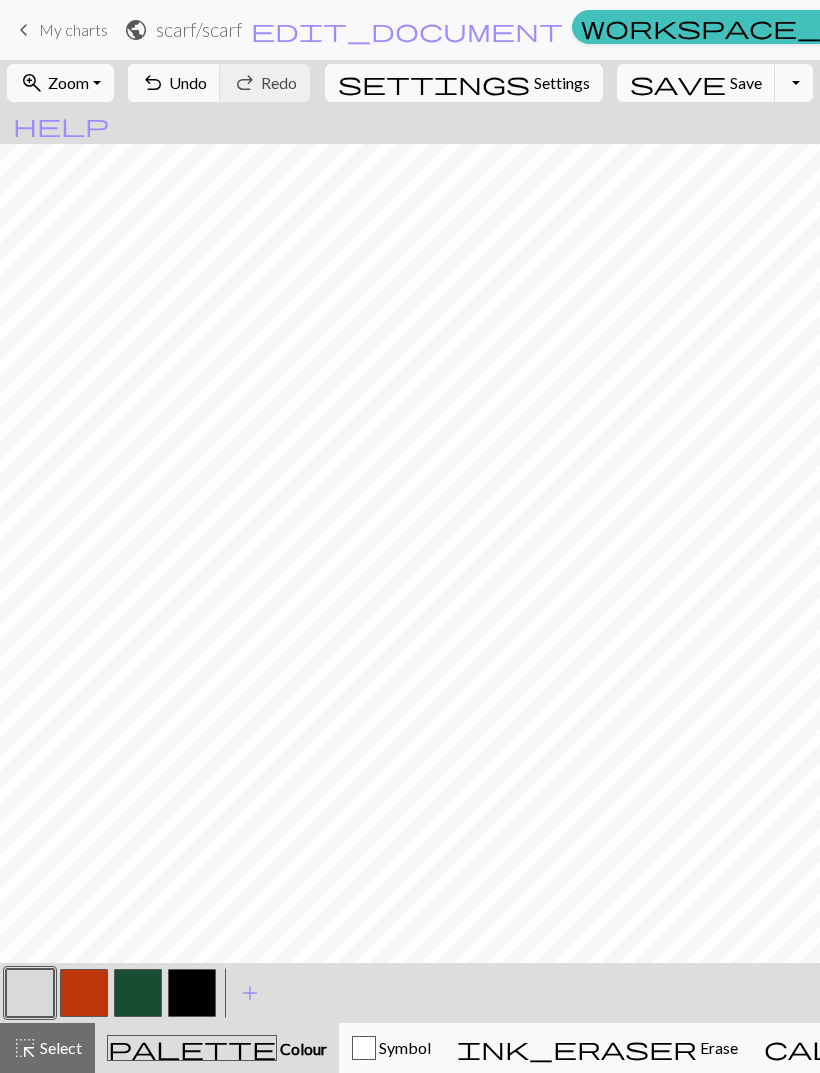 click at bounding box center [192, 993] 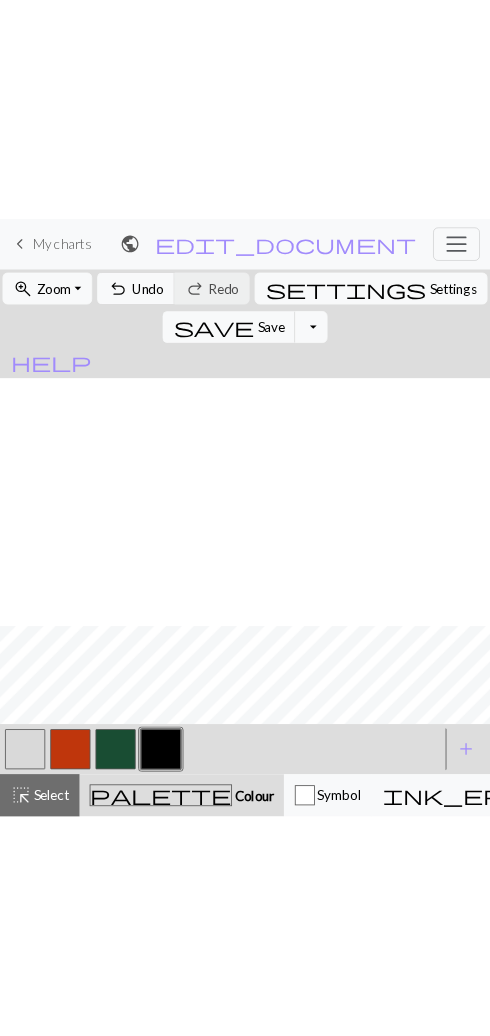 scroll, scrollTop: 4906, scrollLeft: 0, axis: vertical 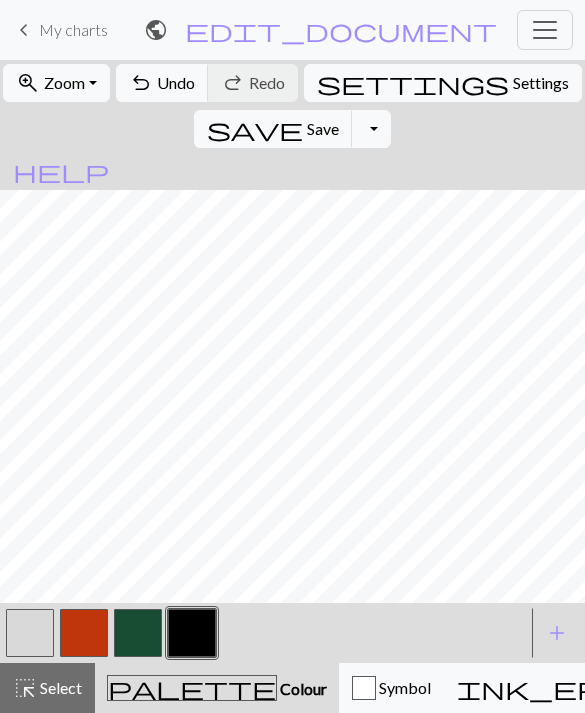 click at bounding box center (30, 633) 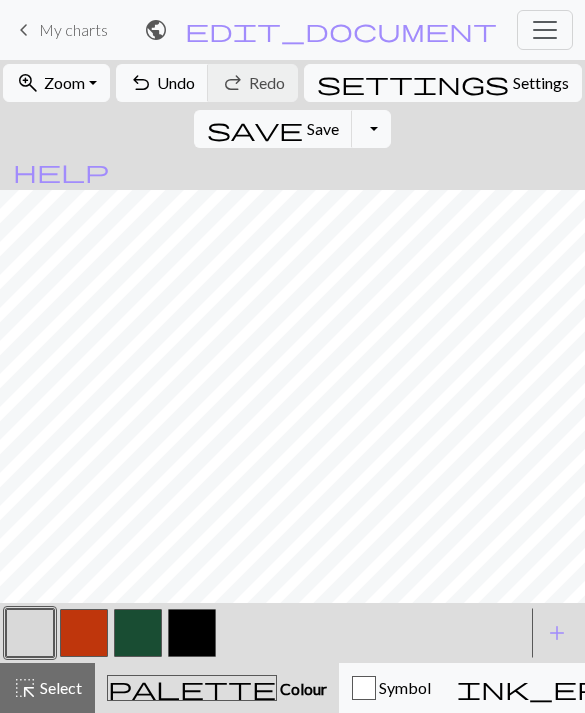 click at bounding box center (192, 633) 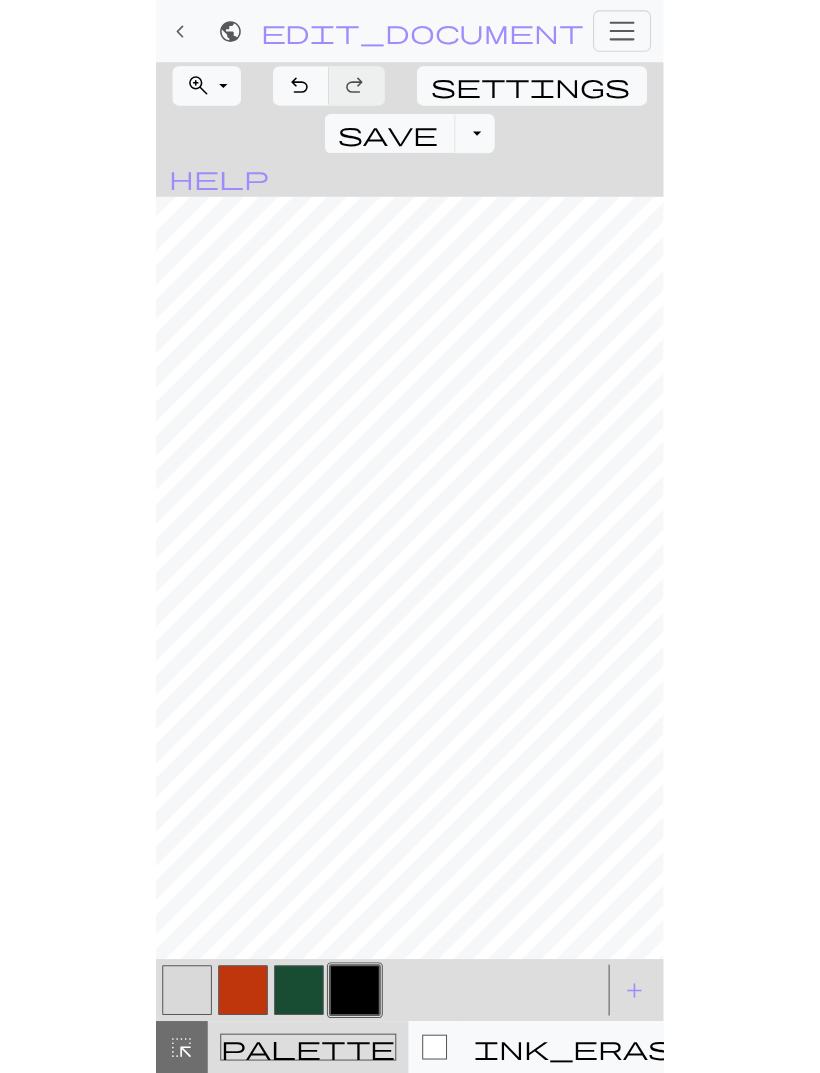 scroll, scrollTop: 4508, scrollLeft: 0, axis: vertical 